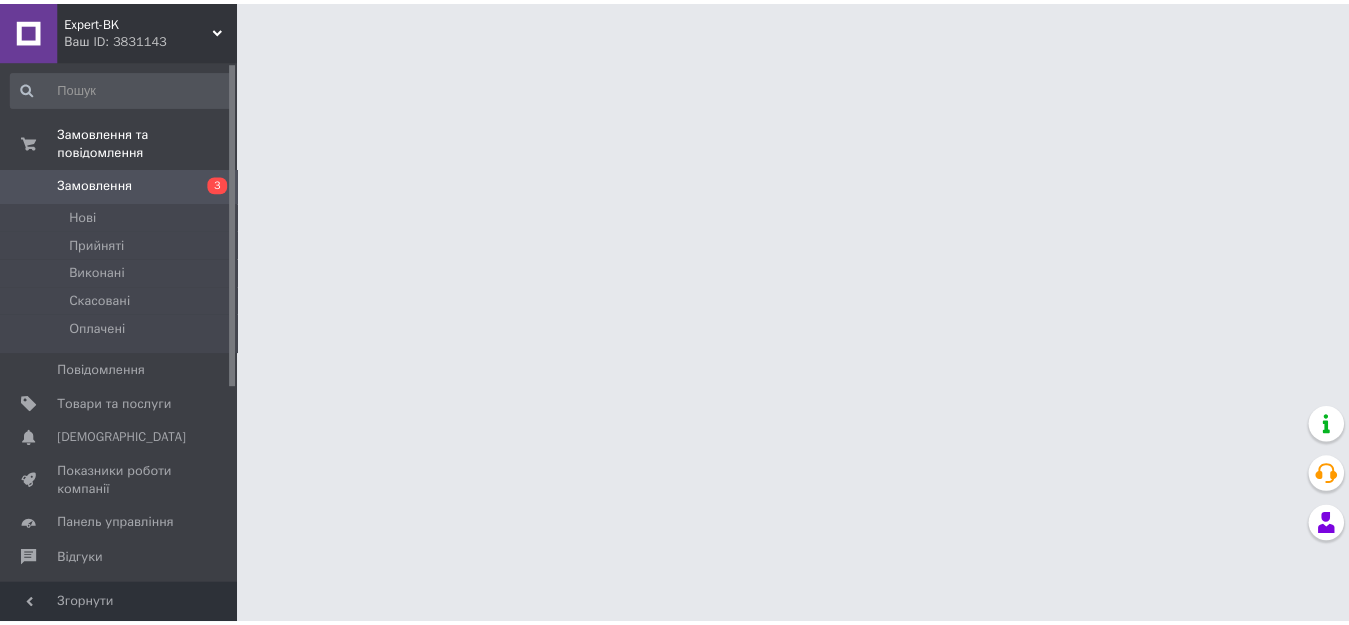 scroll, scrollTop: 0, scrollLeft: 0, axis: both 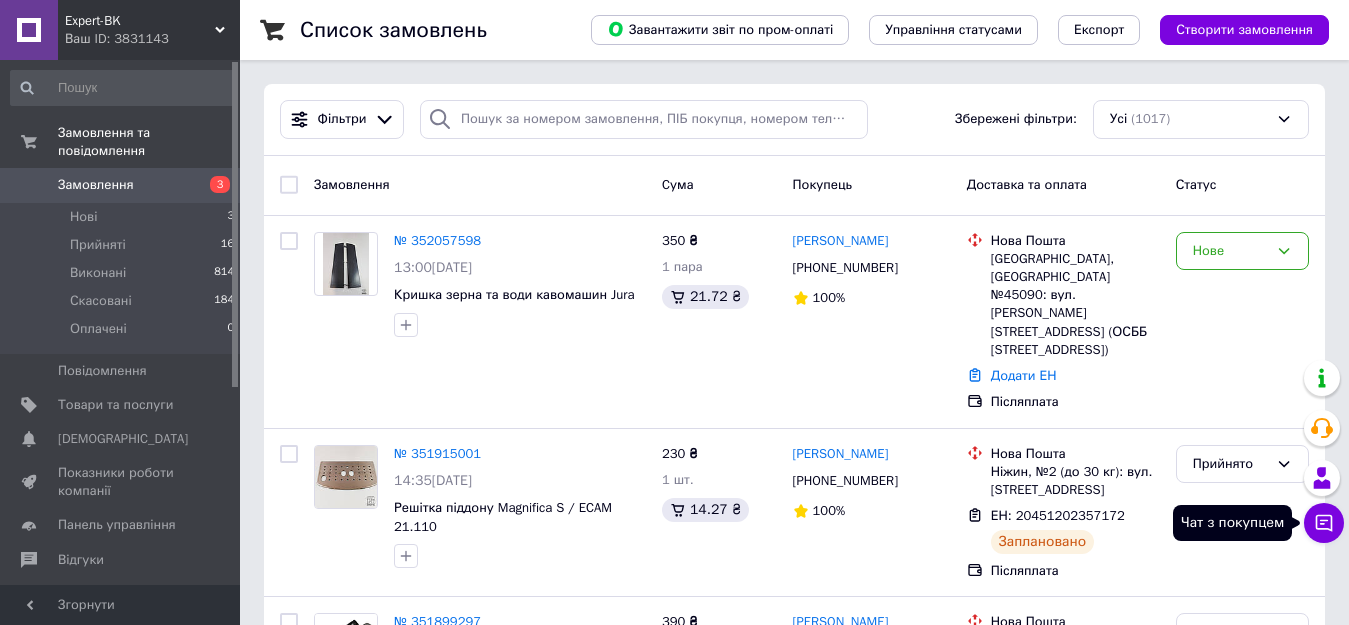 click 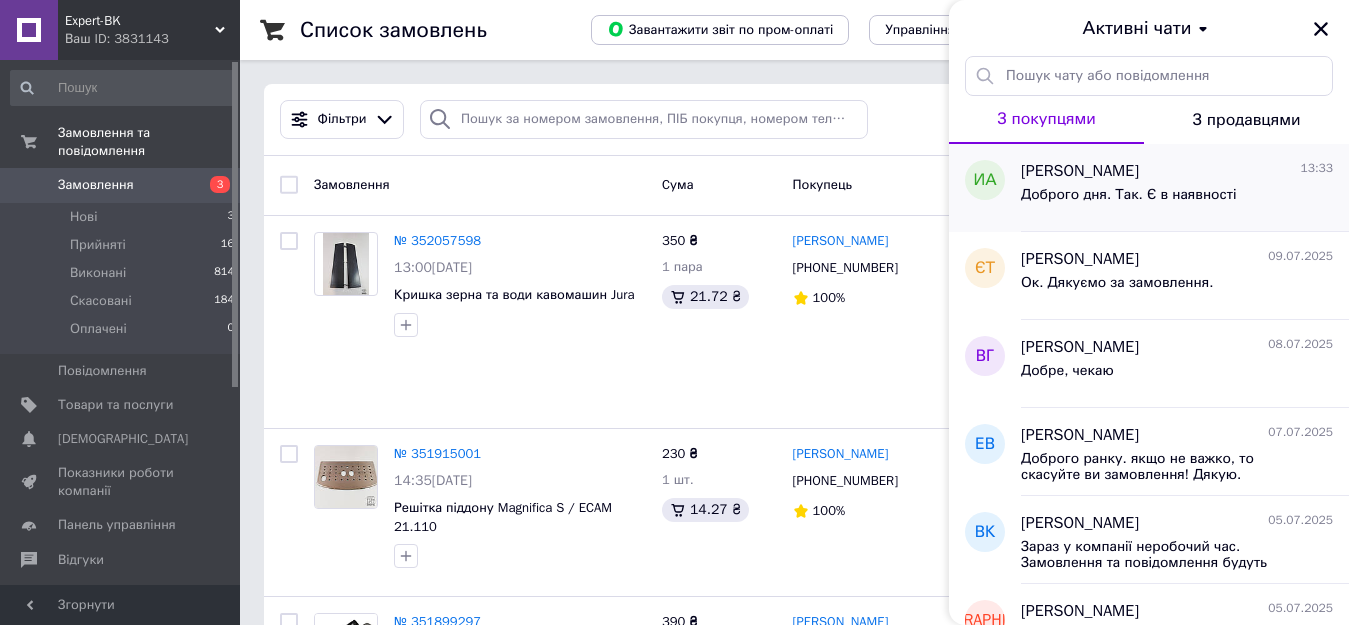 click on "Иван Андрух 13:33" at bounding box center [1177, 171] 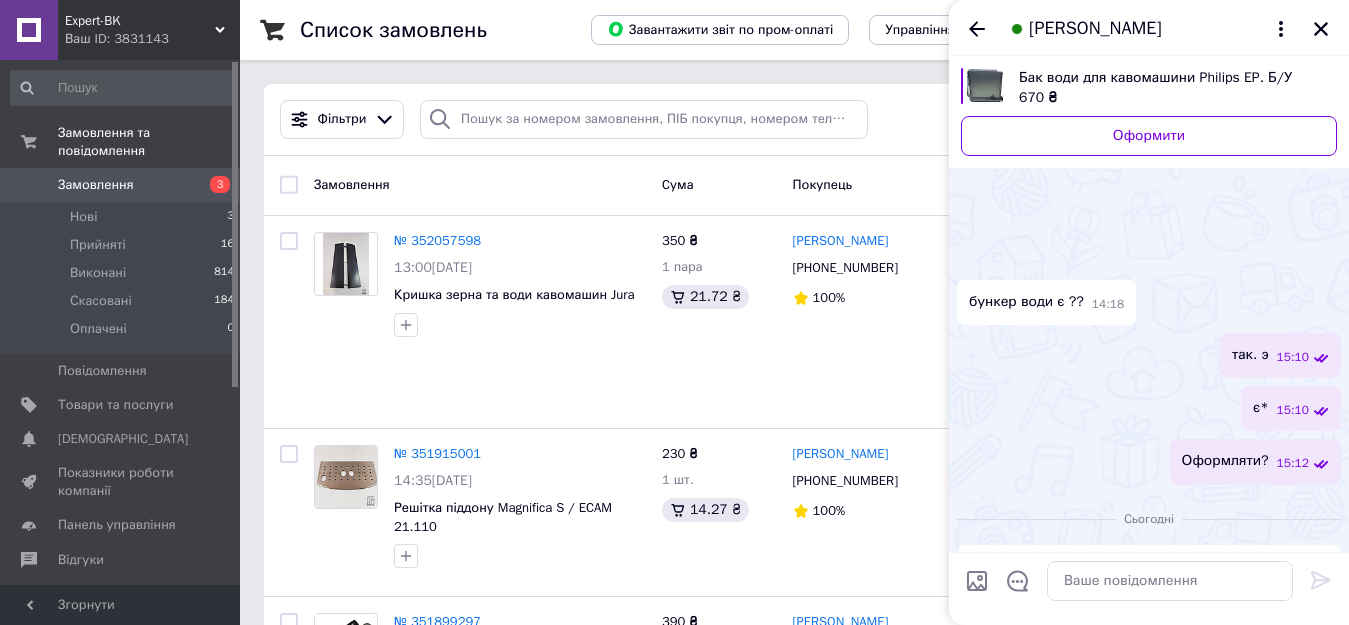 scroll, scrollTop: 455, scrollLeft: 0, axis: vertical 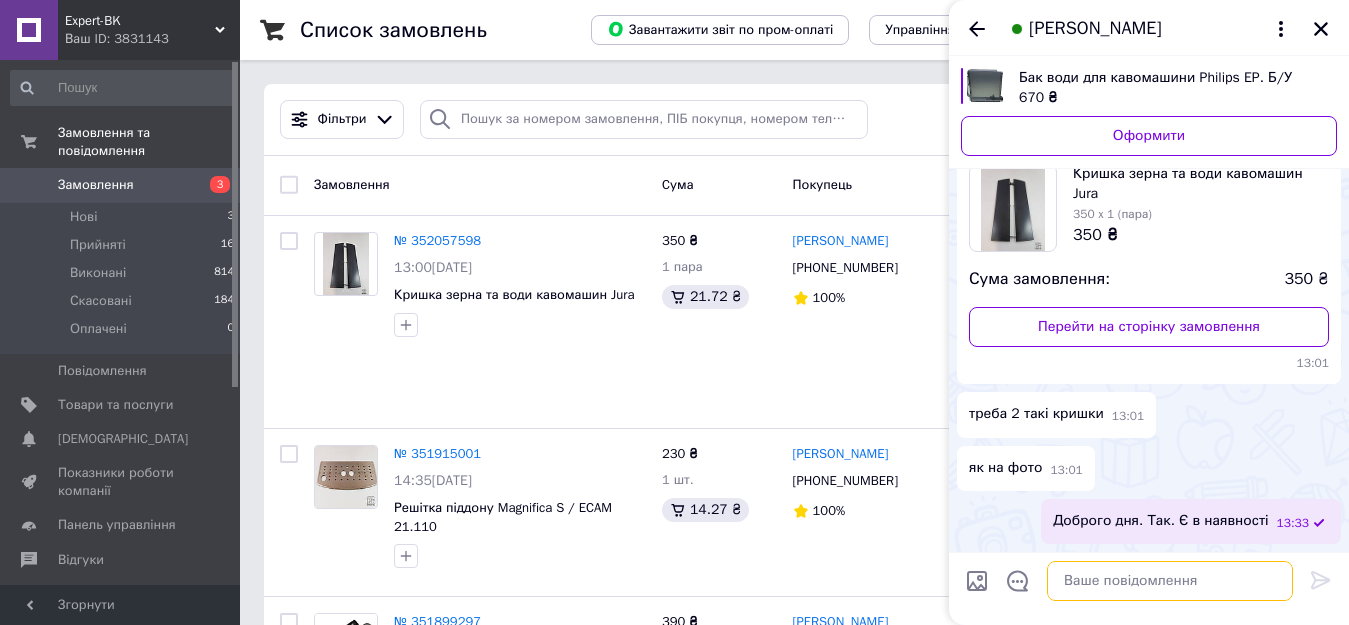 click at bounding box center [1170, 581] 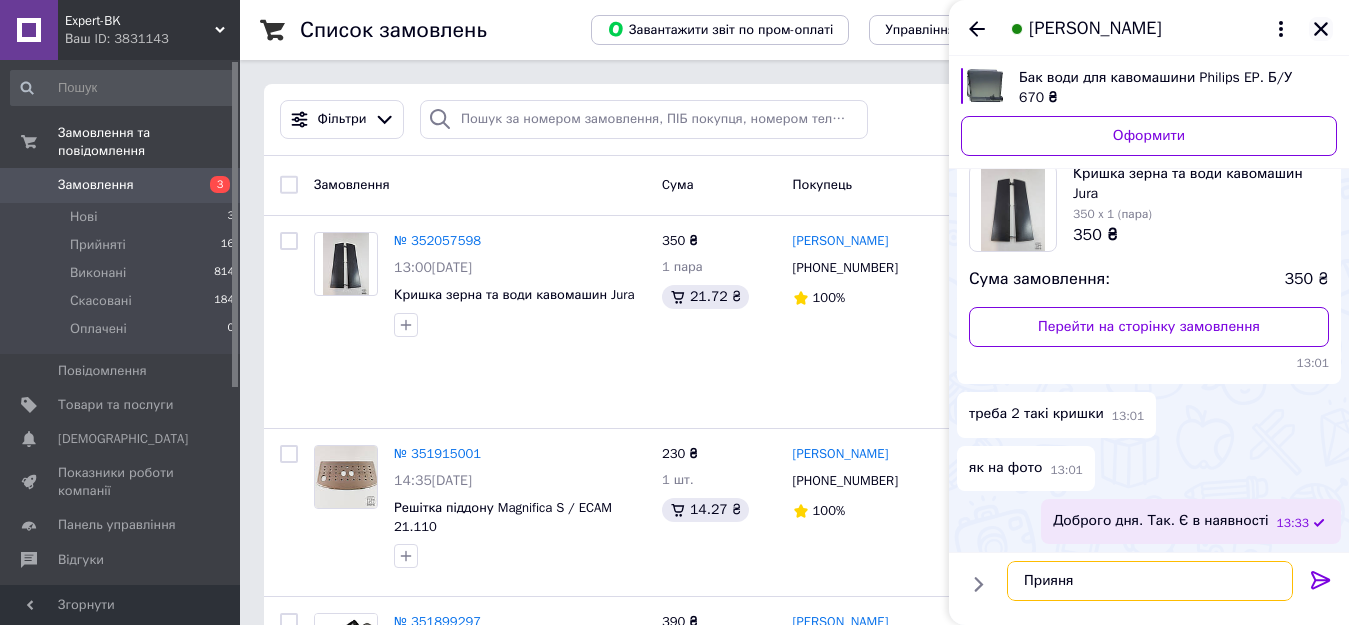 type on "Прияня" 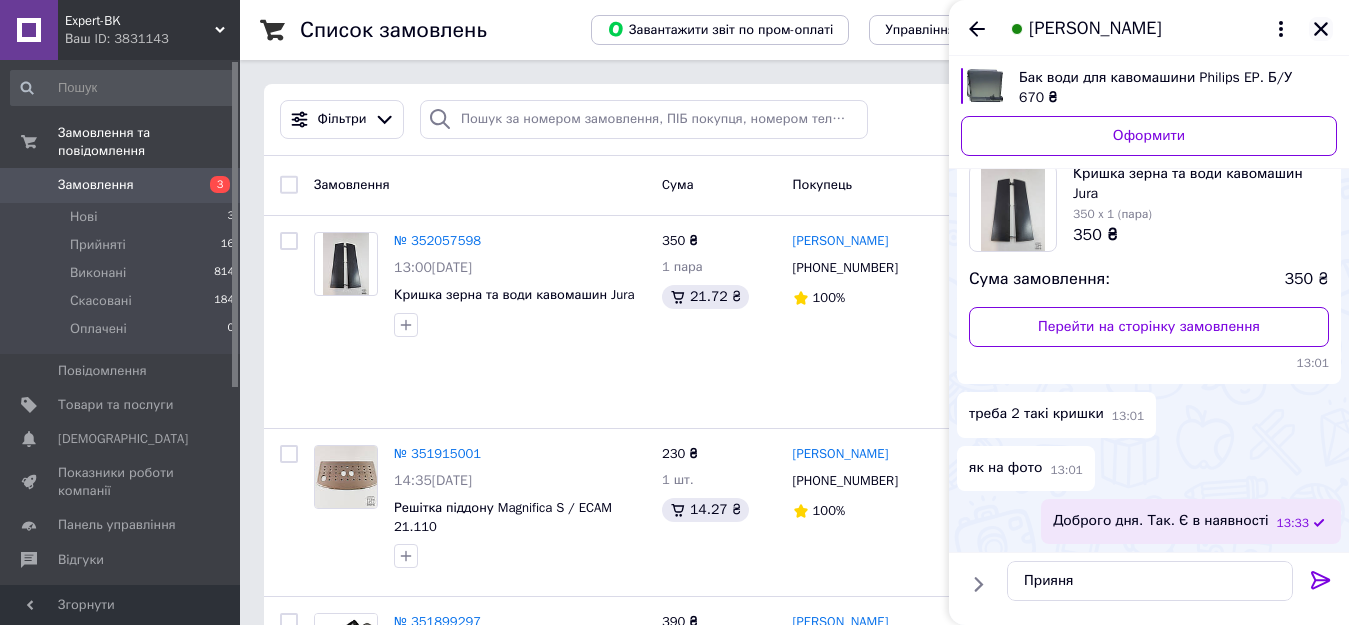 click 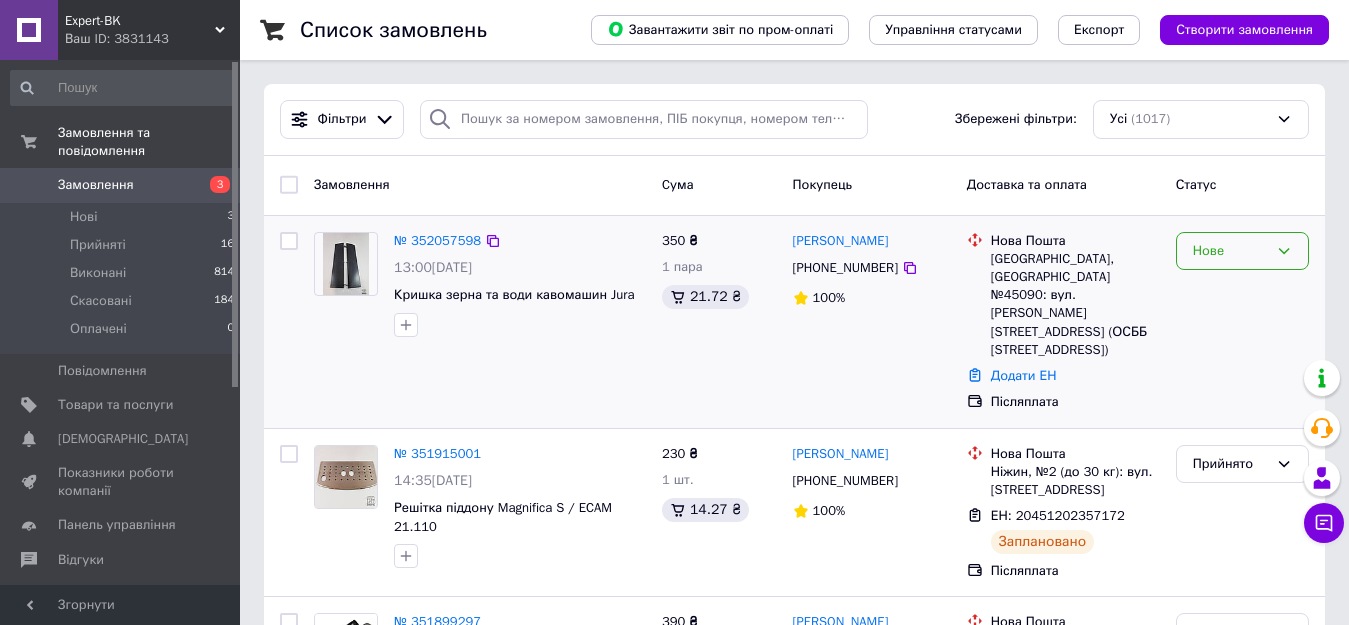 click on "Нове" at bounding box center [1230, 251] 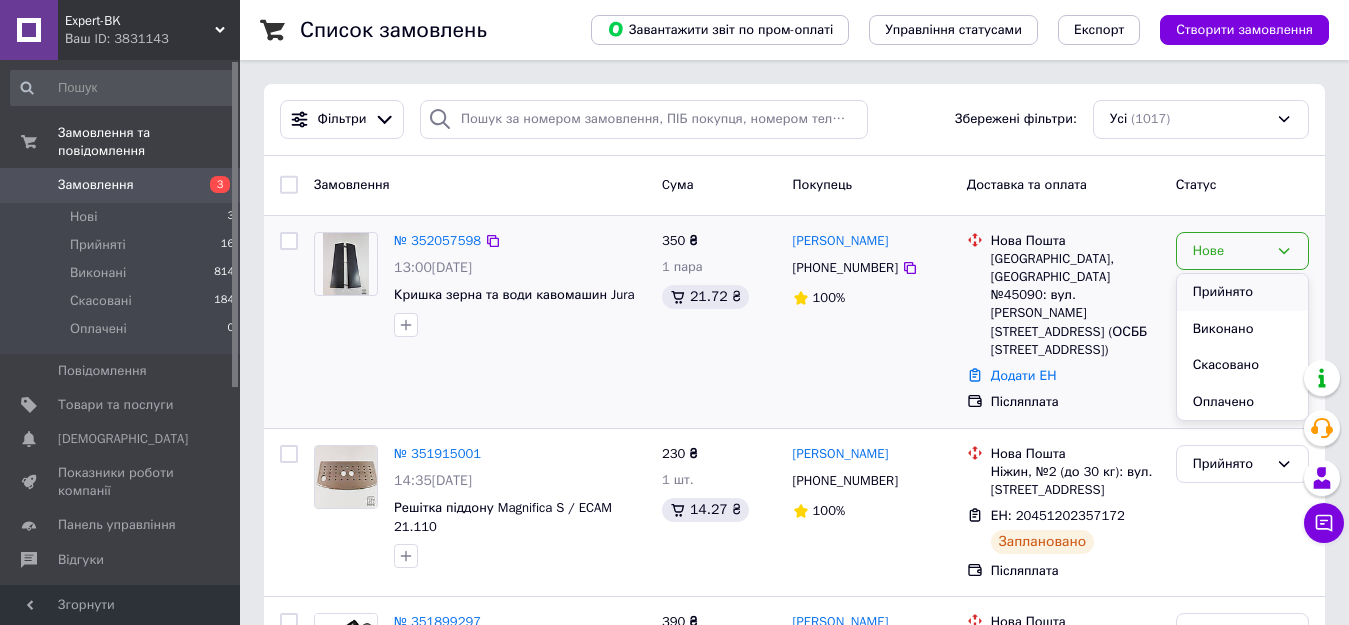 click on "Прийнято" at bounding box center (1242, 292) 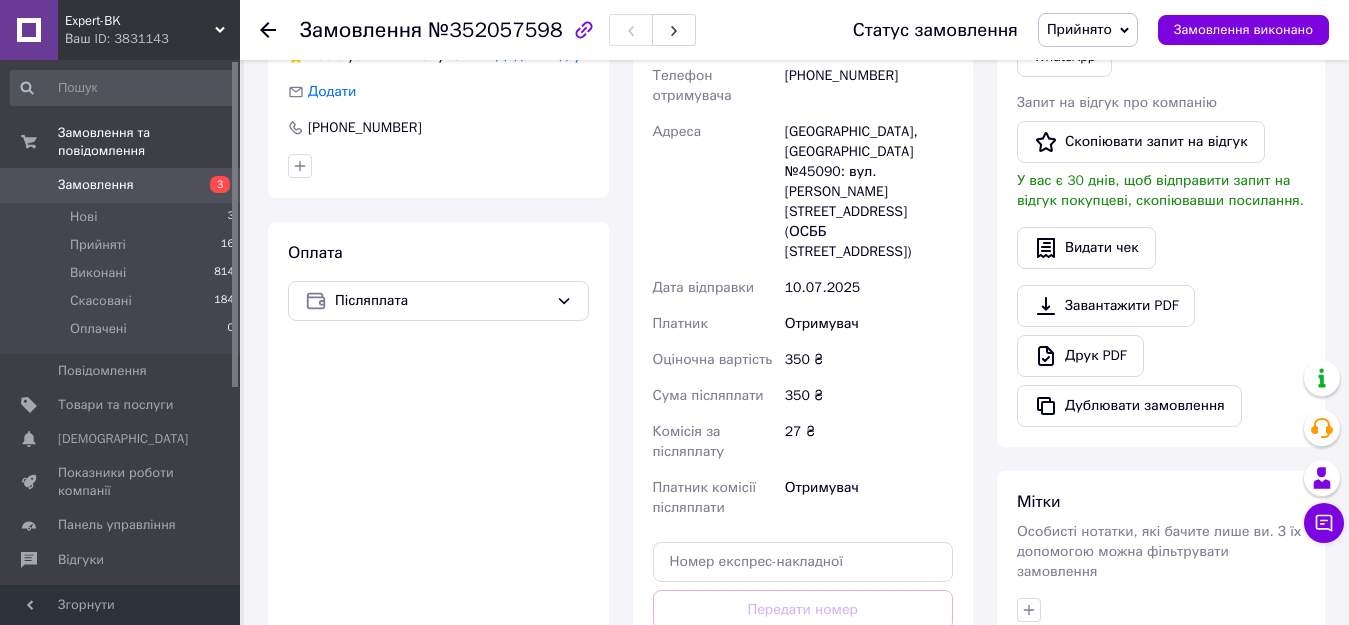 scroll, scrollTop: 600, scrollLeft: 0, axis: vertical 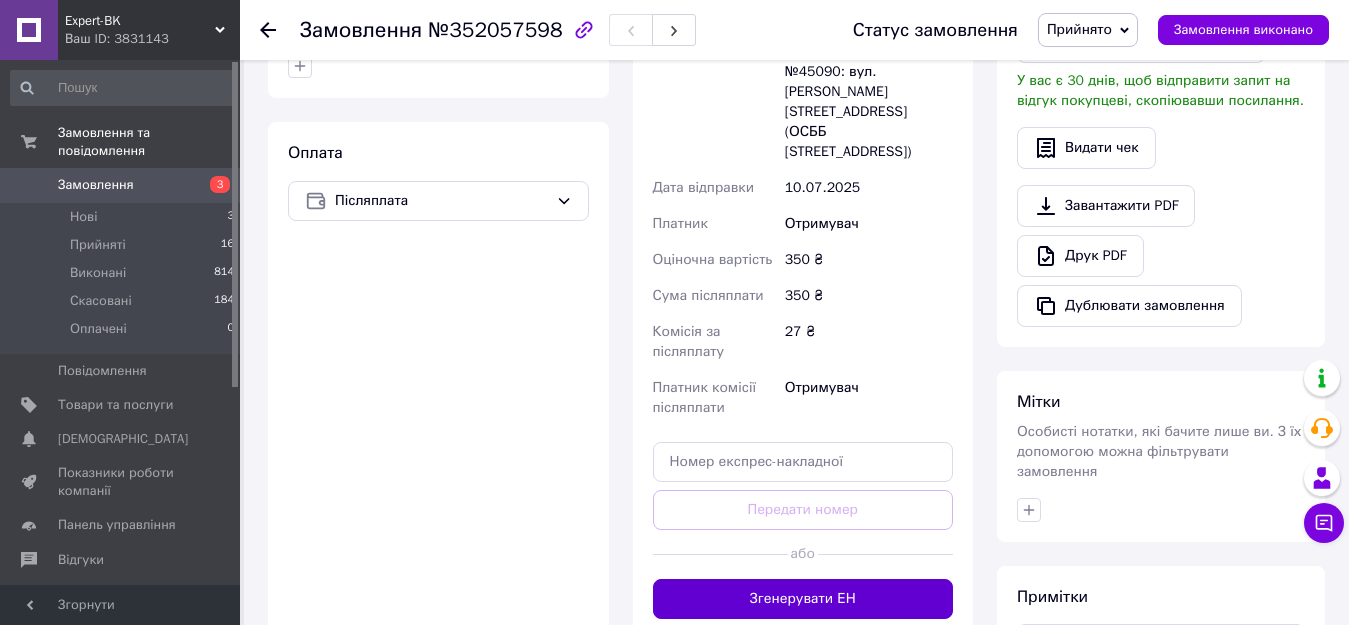 click on "Згенерувати ЕН" at bounding box center (803, 599) 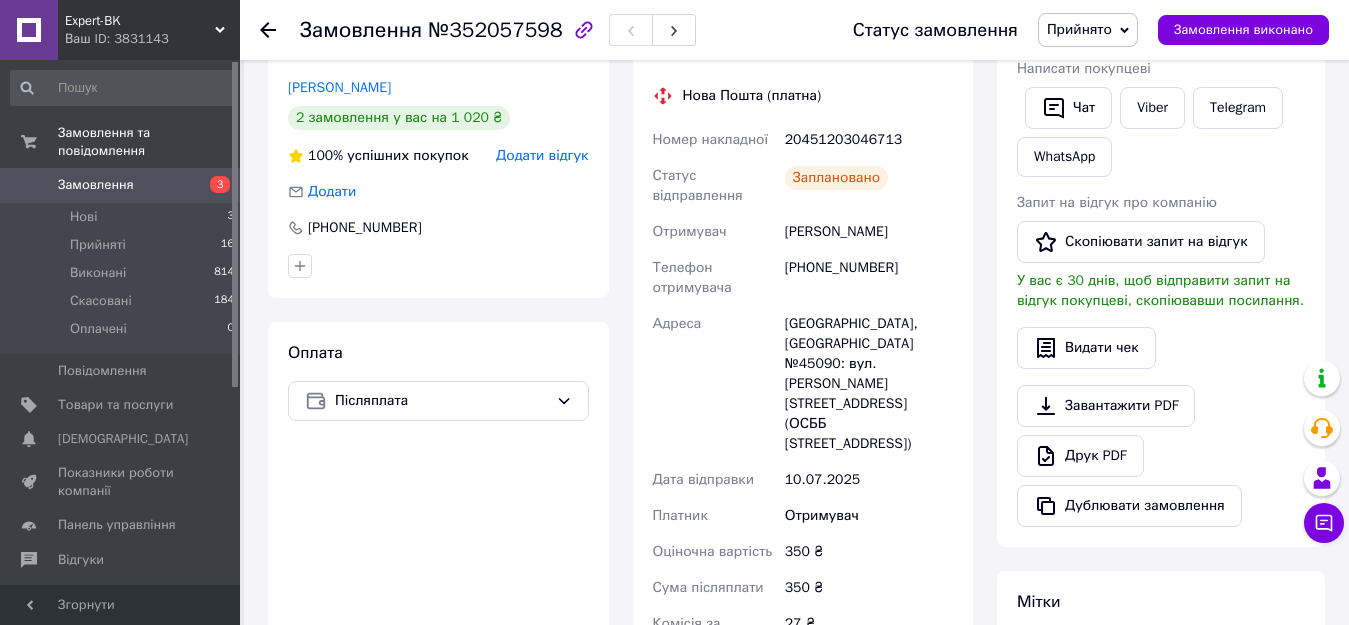 scroll, scrollTop: 300, scrollLeft: 0, axis: vertical 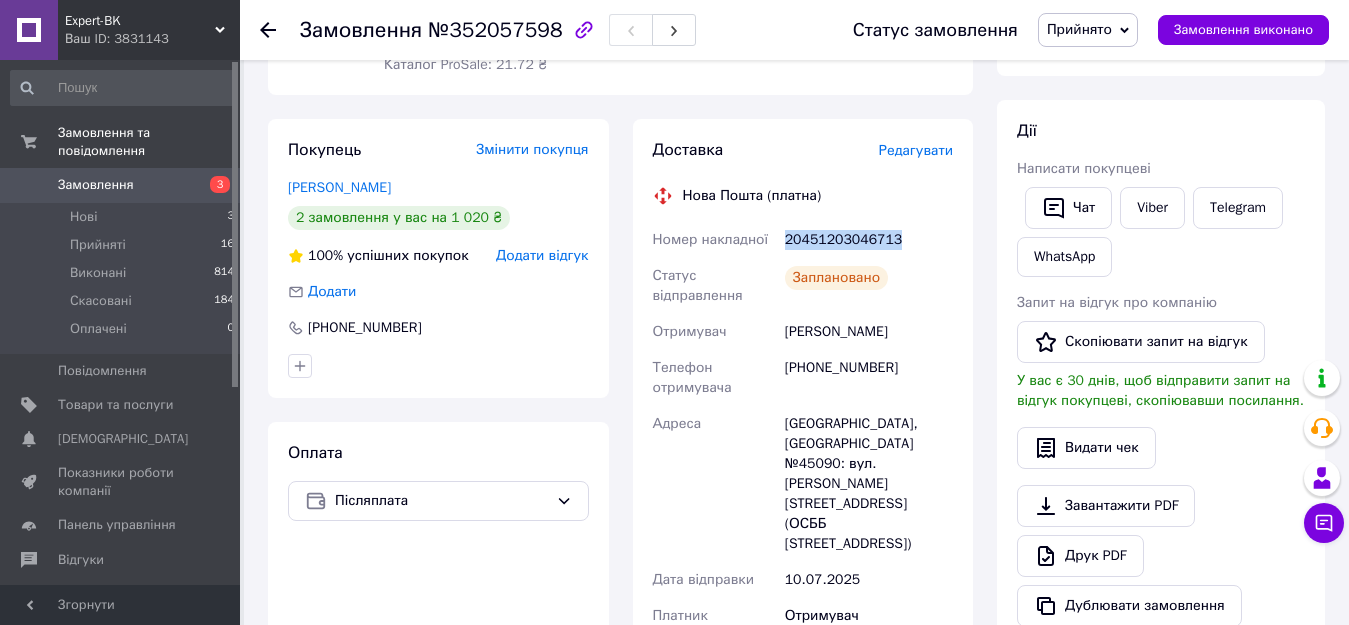 drag, startPoint x: 898, startPoint y: 242, endPoint x: 764, endPoint y: 254, distance: 134.53624 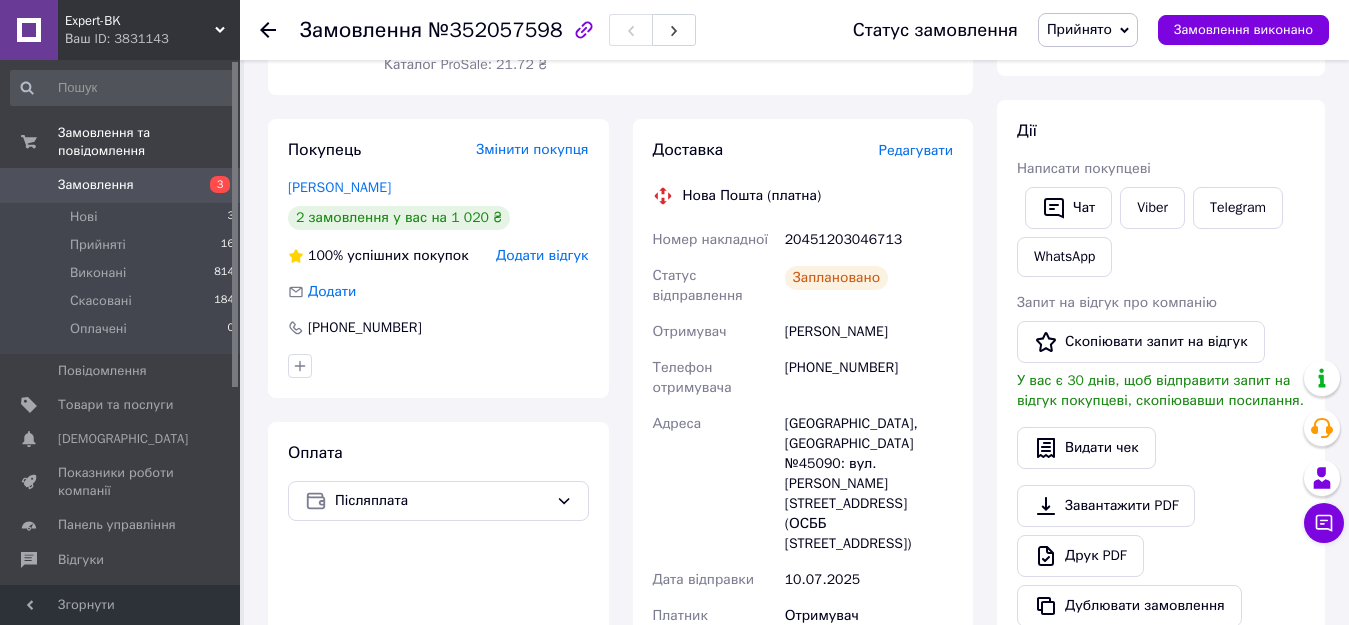 click on "Дії Написати покупцеві   Чат Viber Telegram WhatsApp Запит на відгук про компанію   Скопіювати запит на відгук У вас є 30 днів, щоб відправити запит на відгук покупцеві, скопіювавши посилання.   Видати чек   Завантажити PDF   Друк PDF   Дублювати замовлення" at bounding box center [1161, 373] 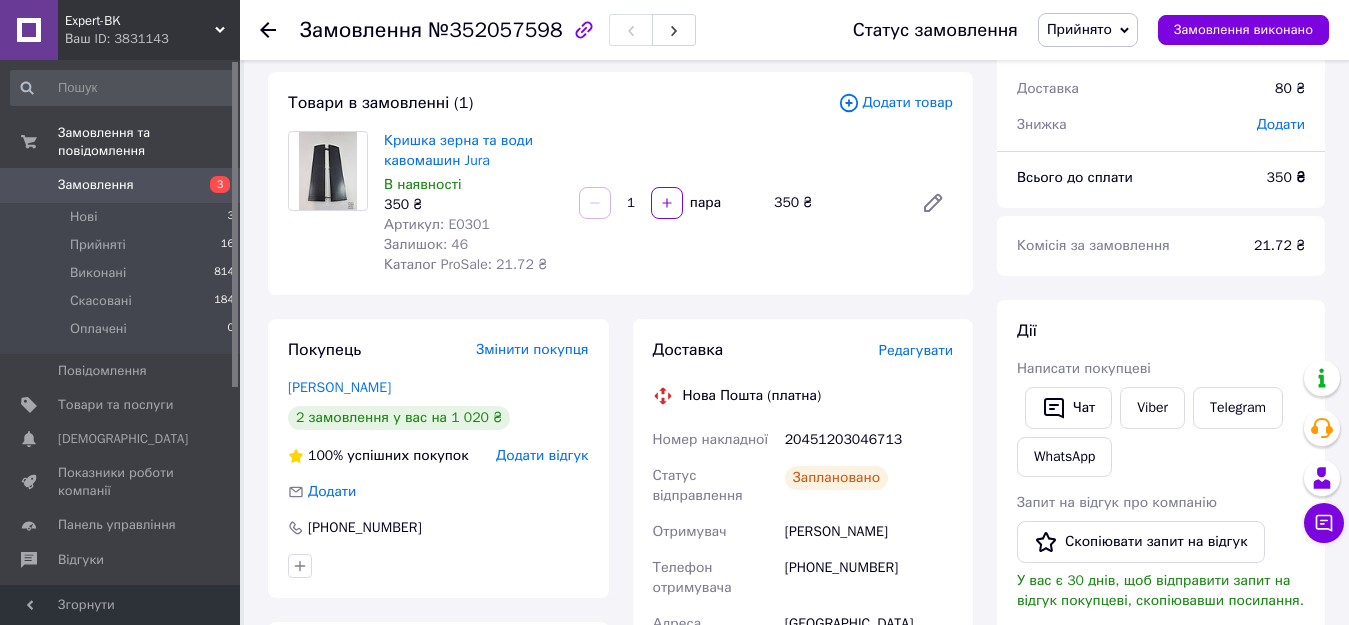 scroll, scrollTop: 0, scrollLeft: 0, axis: both 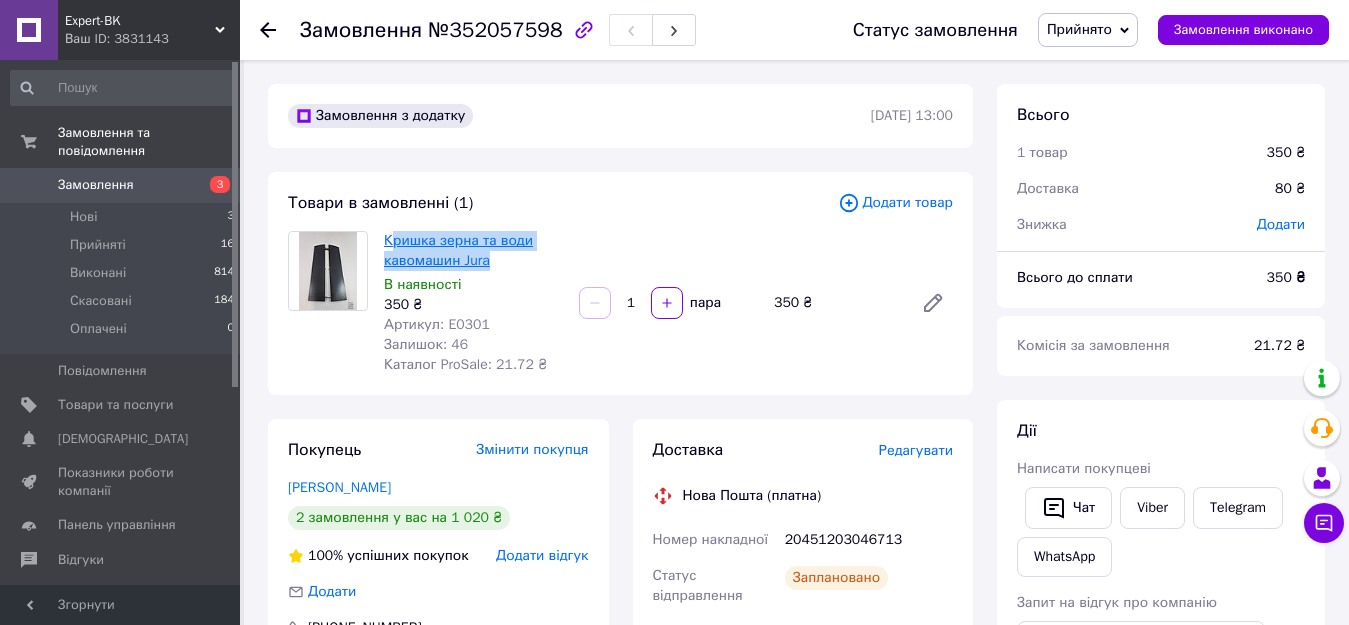 drag, startPoint x: 494, startPoint y: 259, endPoint x: 389, endPoint y: 242, distance: 106.36729 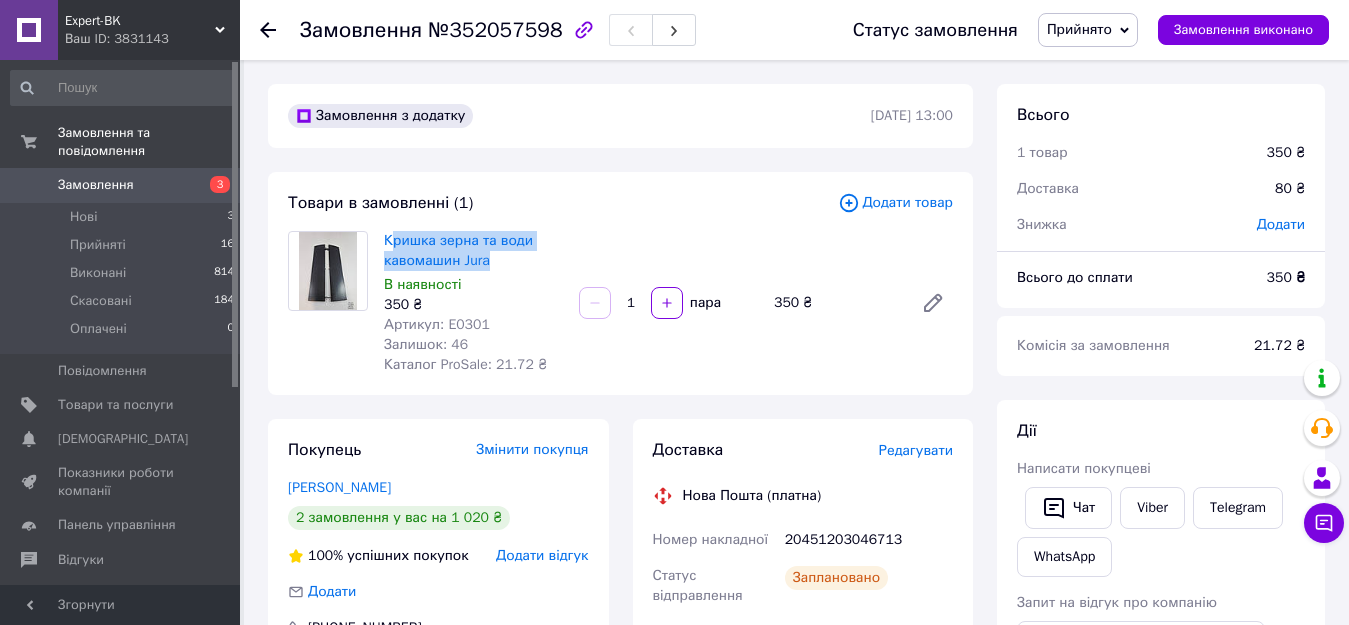 click on "Кришка зерна та води кавомашин Jura В наявності 350 ₴ Артикул: E0301 Залишок: 46 Каталог ProSale: 21.72 ₴" at bounding box center (473, 303) 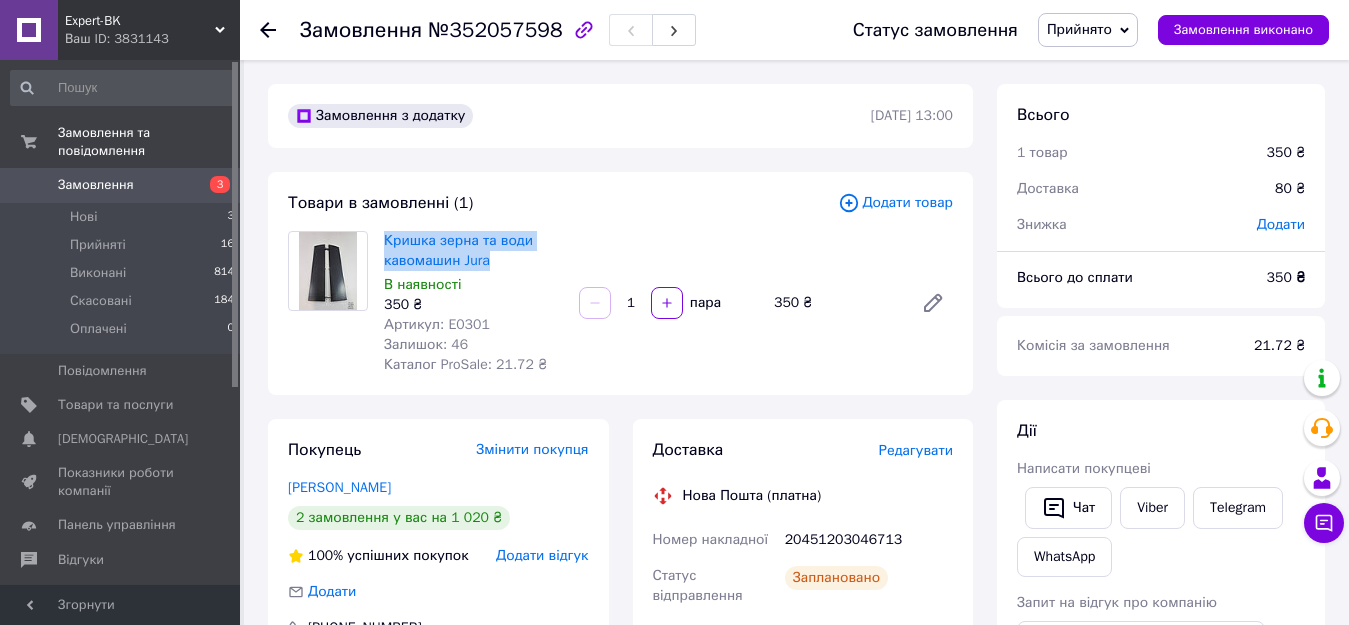 drag, startPoint x: 496, startPoint y: 264, endPoint x: 381, endPoint y: 248, distance: 116.10771 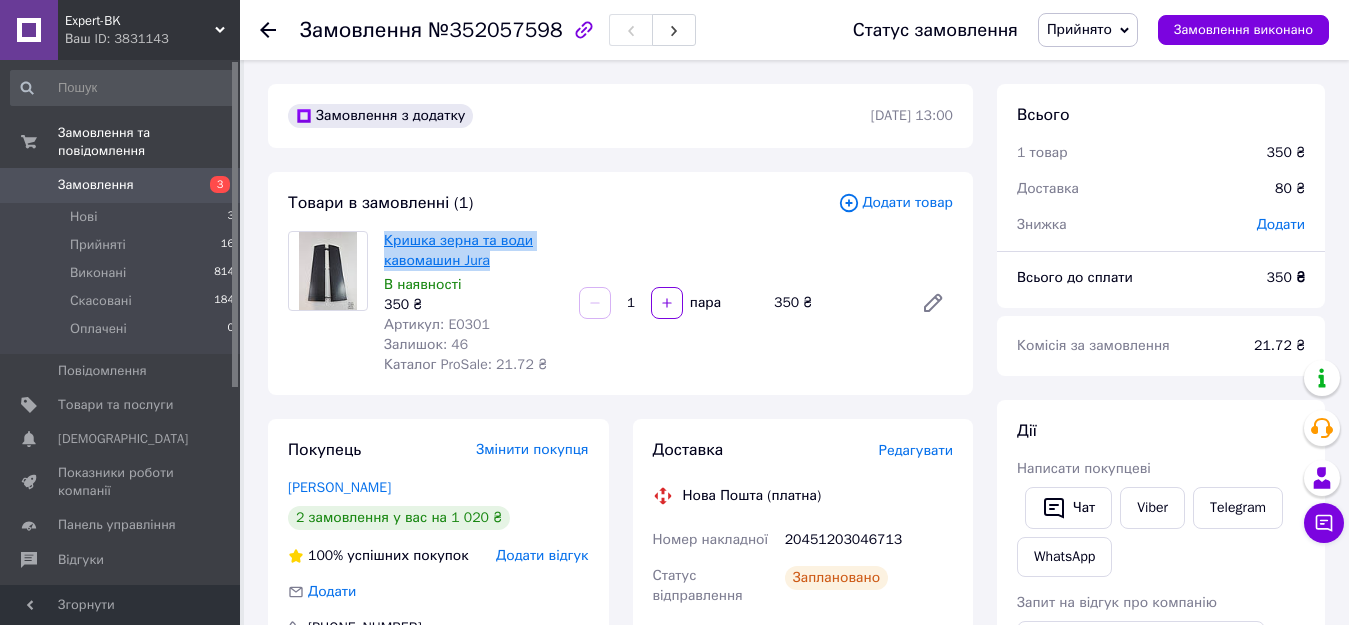 copy on "Кришка зерна та води кавомашин Jura" 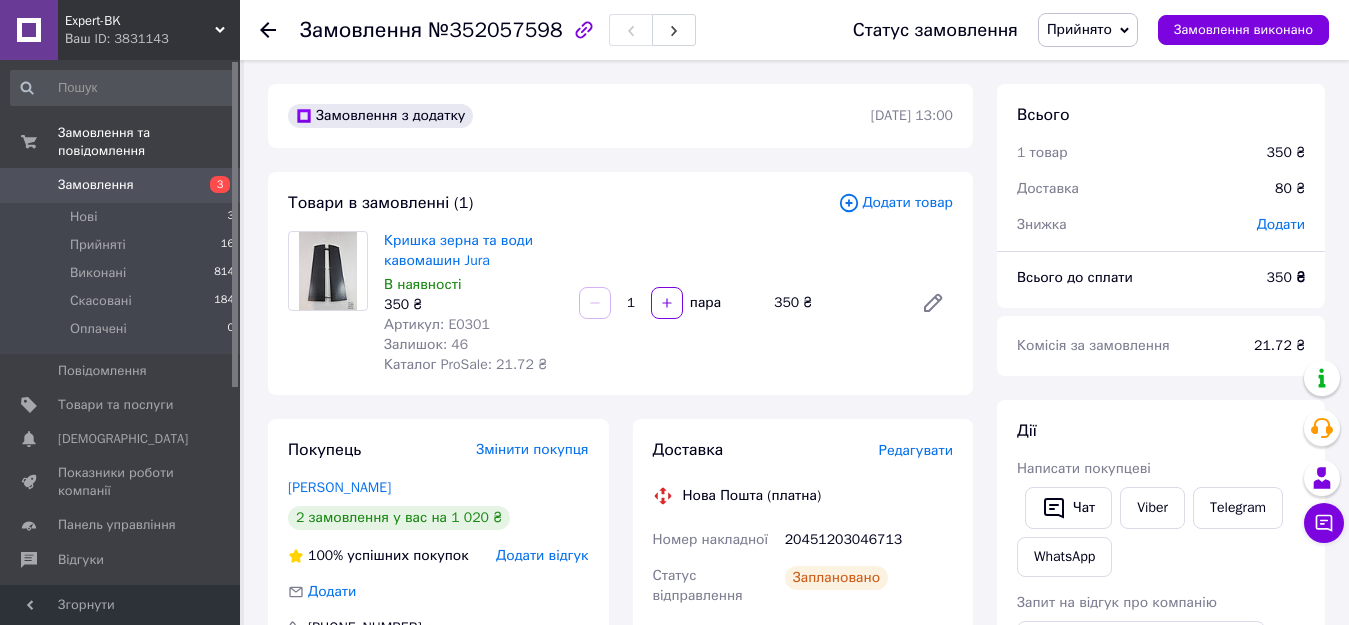 click 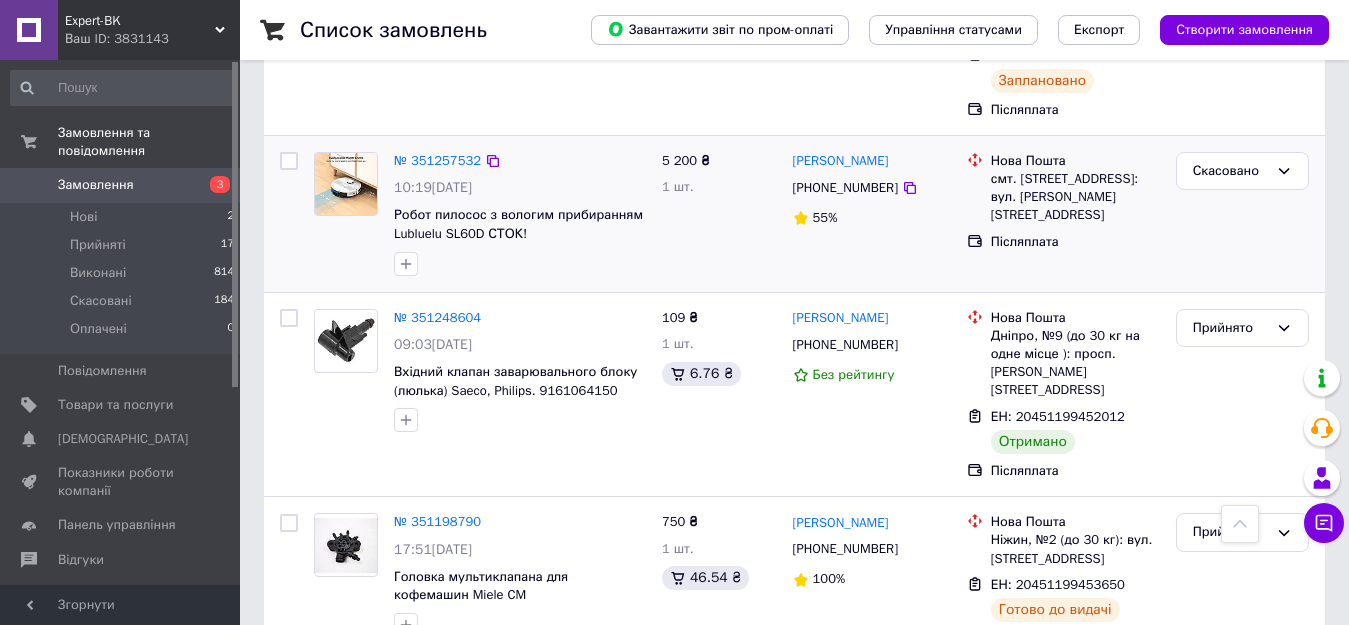 scroll, scrollTop: 3000, scrollLeft: 0, axis: vertical 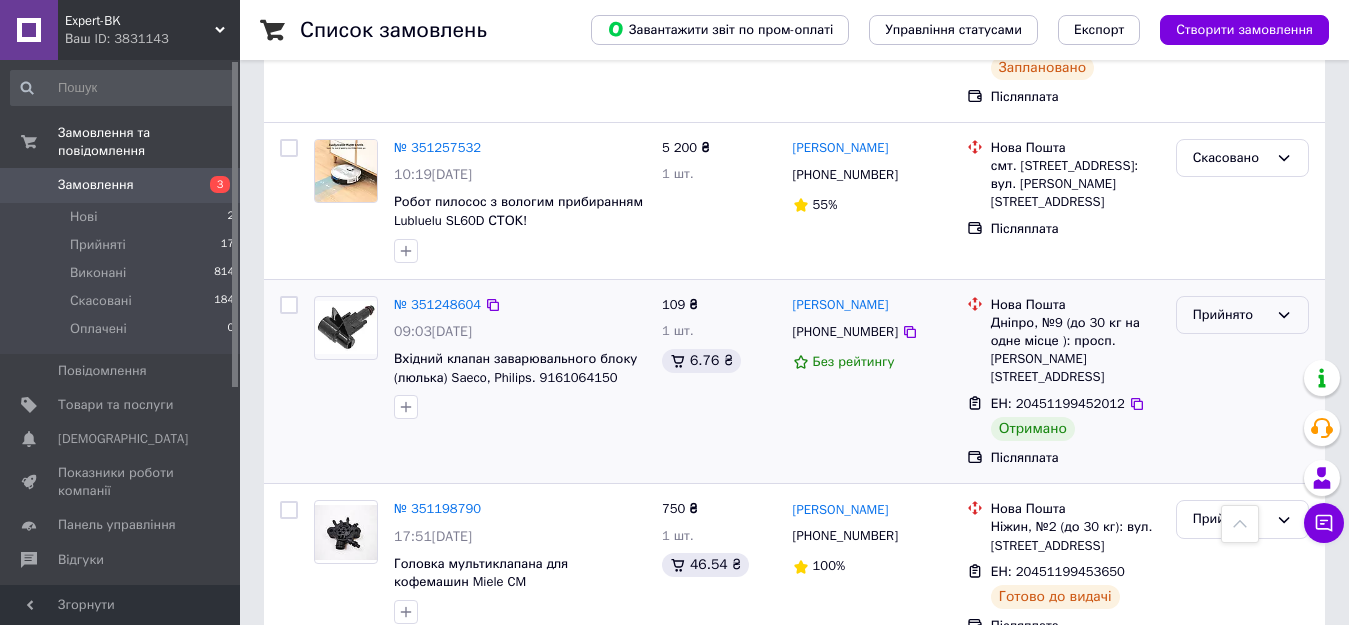 click on "Прийнято" at bounding box center [1230, 315] 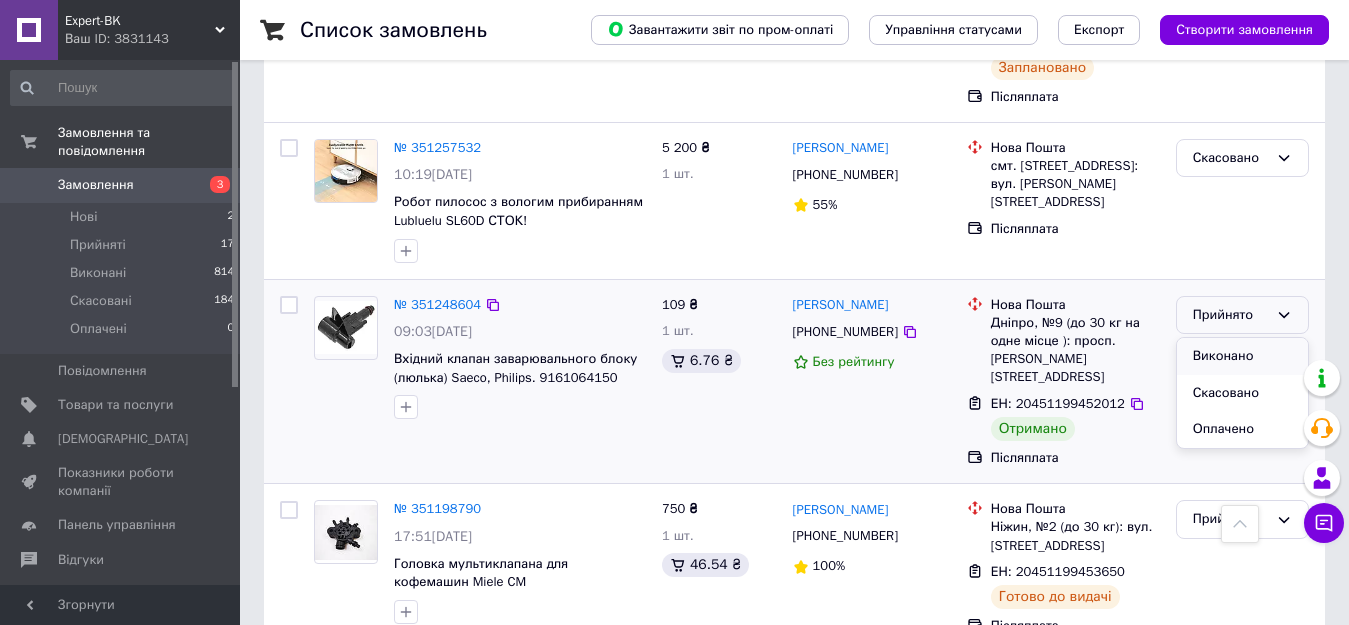 click on "Виконано" at bounding box center [1242, 356] 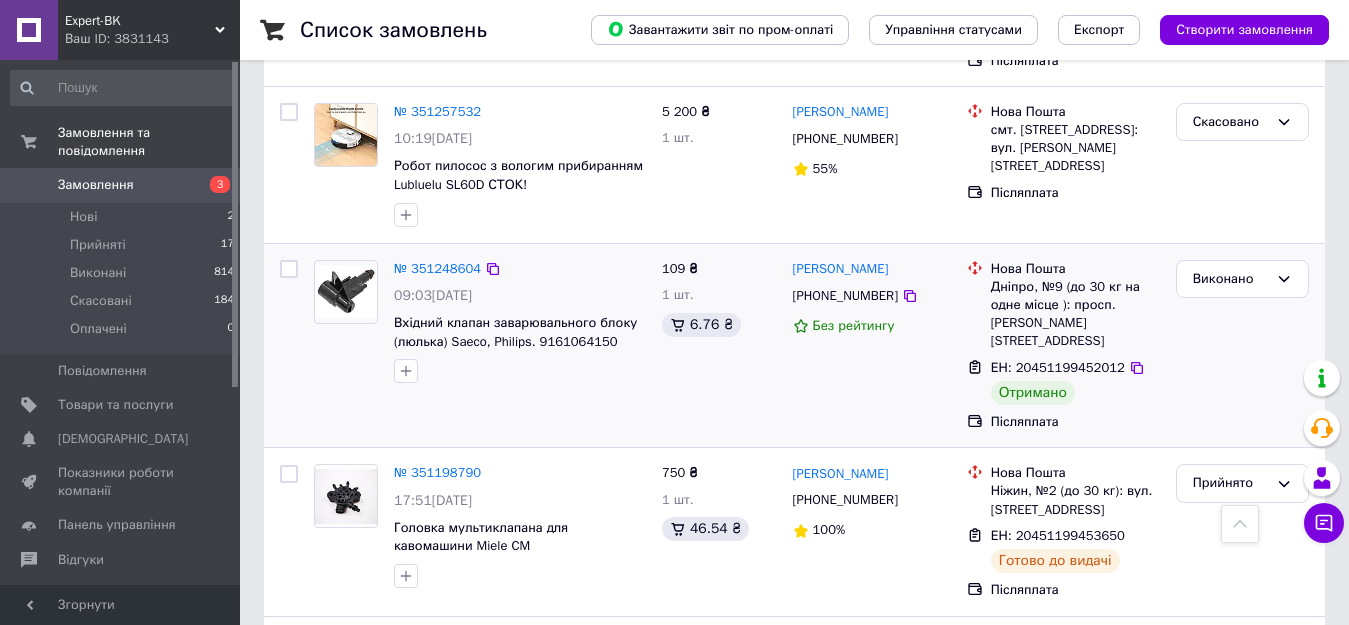 scroll, scrollTop: 3000, scrollLeft: 0, axis: vertical 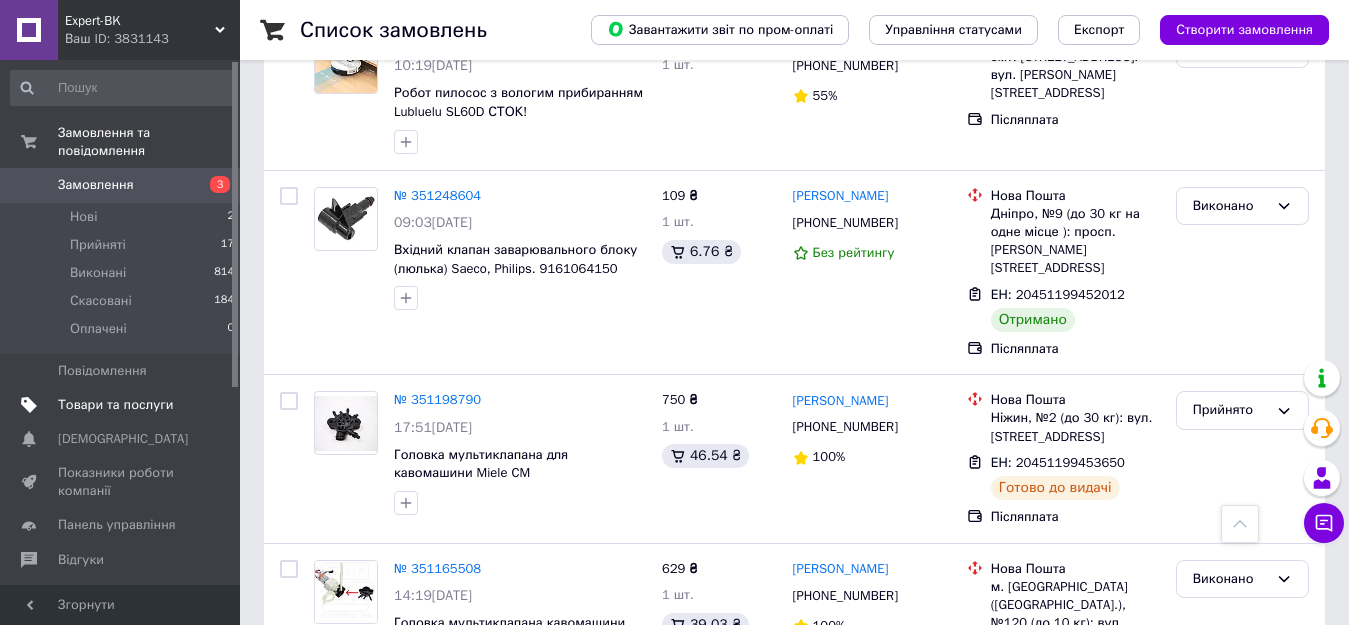 click on "Товари та послуги" at bounding box center (115, 405) 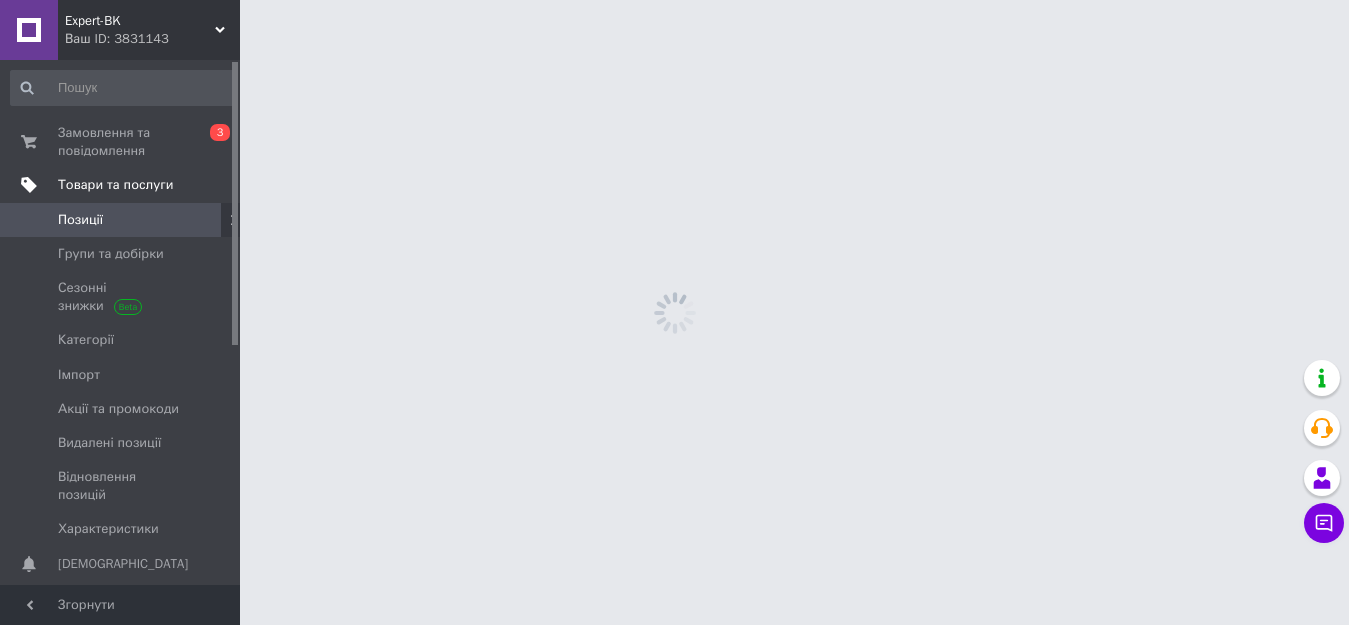 scroll, scrollTop: 0, scrollLeft: 0, axis: both 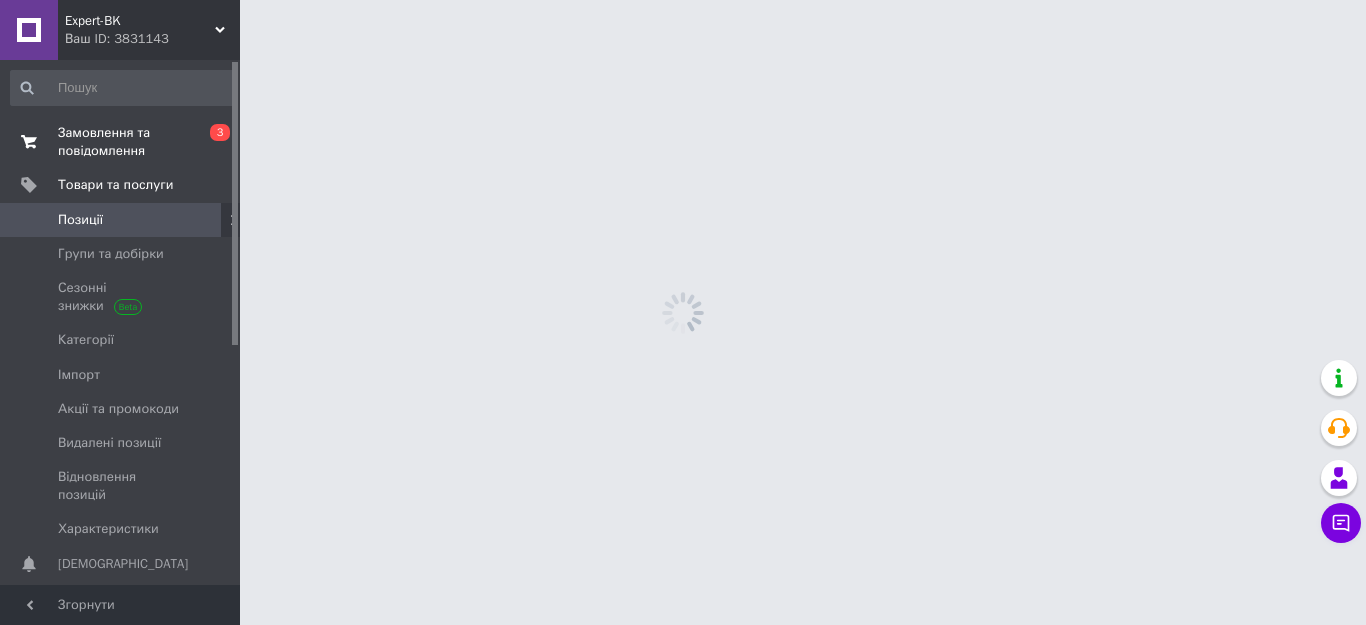 click on "Замовлення та повідомлення" at bounding box center (121, 142) 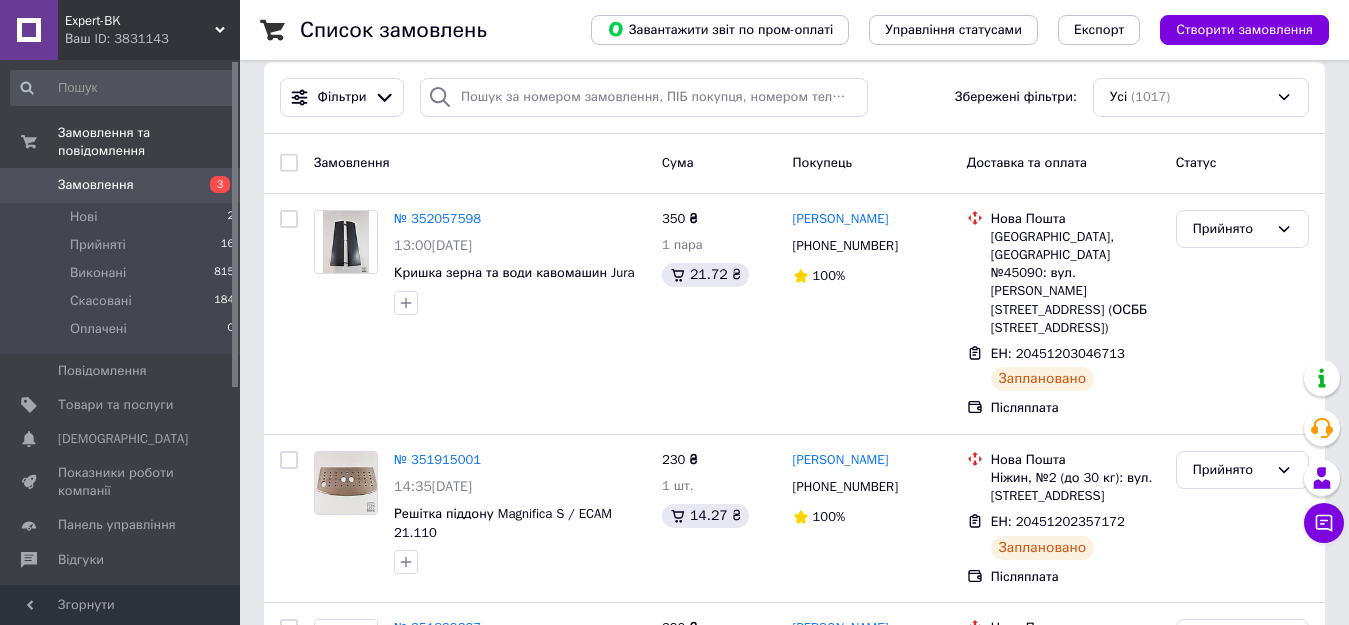 scroll, scrollTop: 0, scrollLeft: 0, axis: both 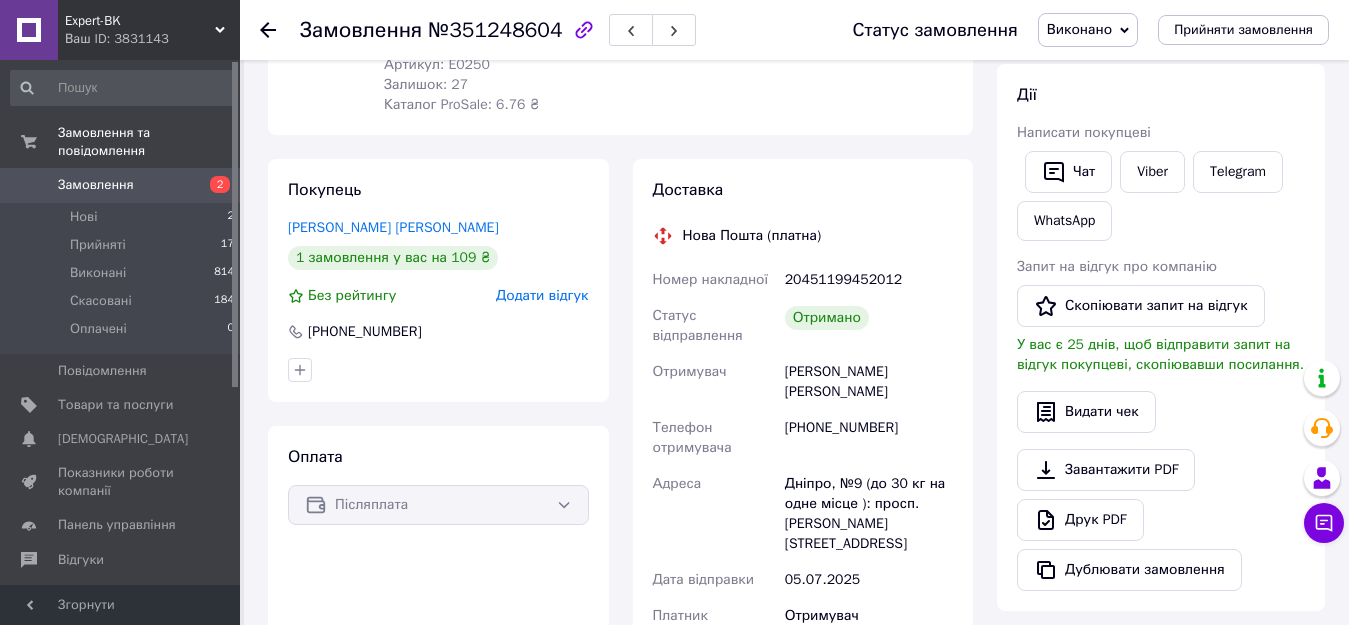 click on "Додати відгук" at bounding box center (542, 295) 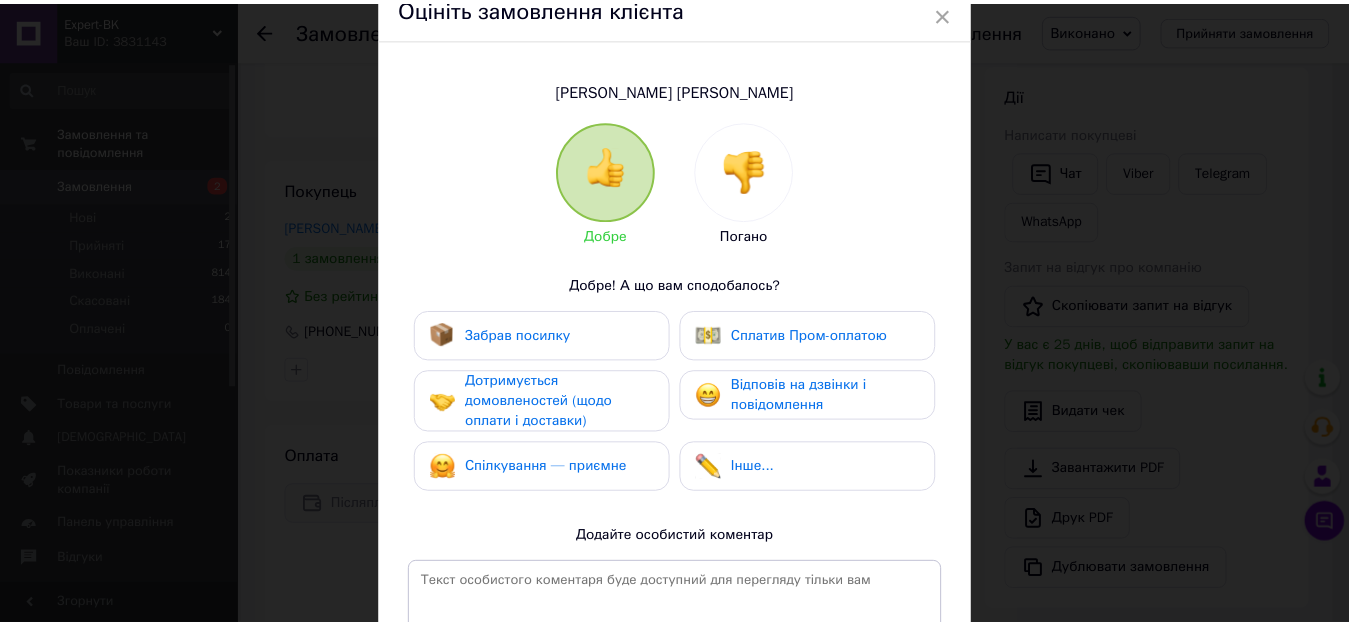 scroll, scrollTop: 358, scrollLeft: 0, axis: vertical 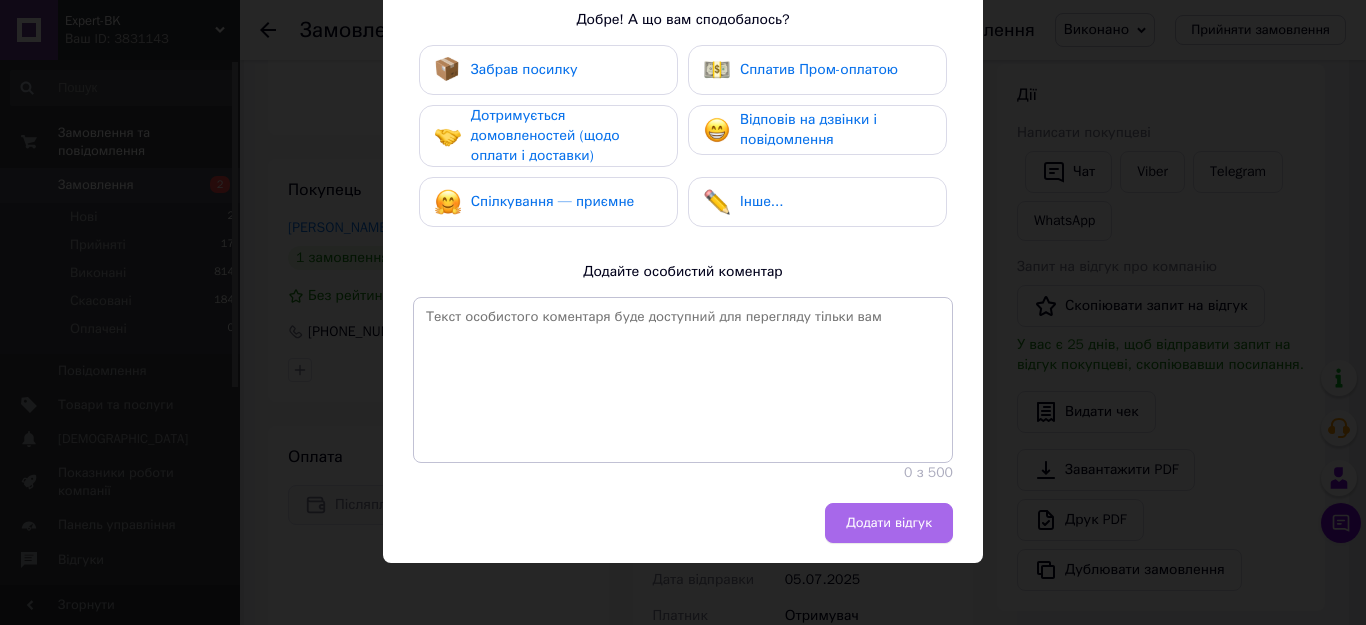 click on "Додати відгук" at bounding box center [889, 523] 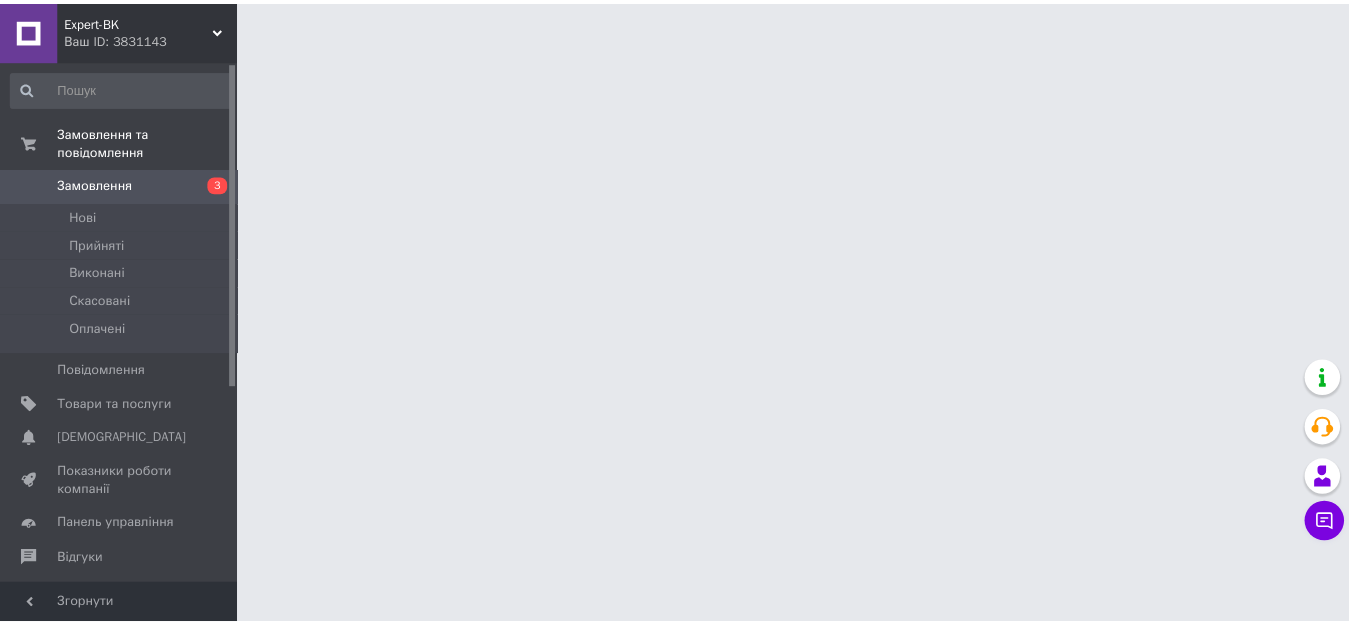scroll, scrollTop: 0, scrollLeft: 0, axis: both 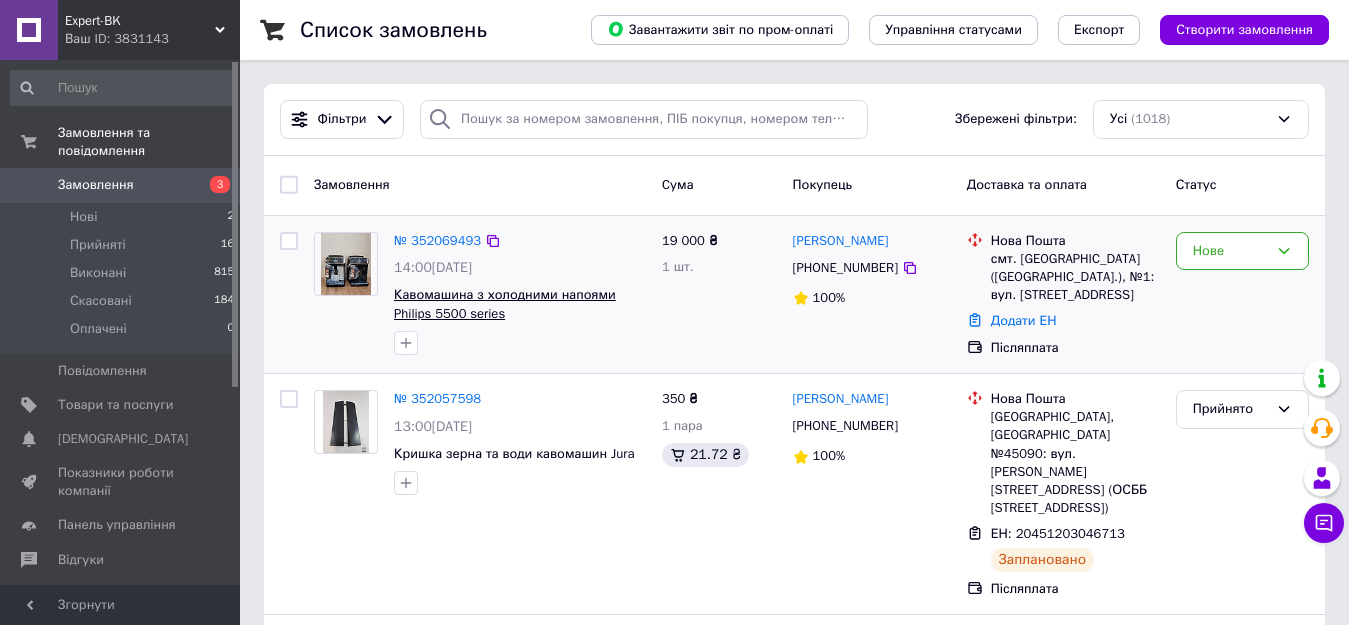 click on "Кавомашина з холодними напоями Philips 5500 series" at bounding box center (505, 304) 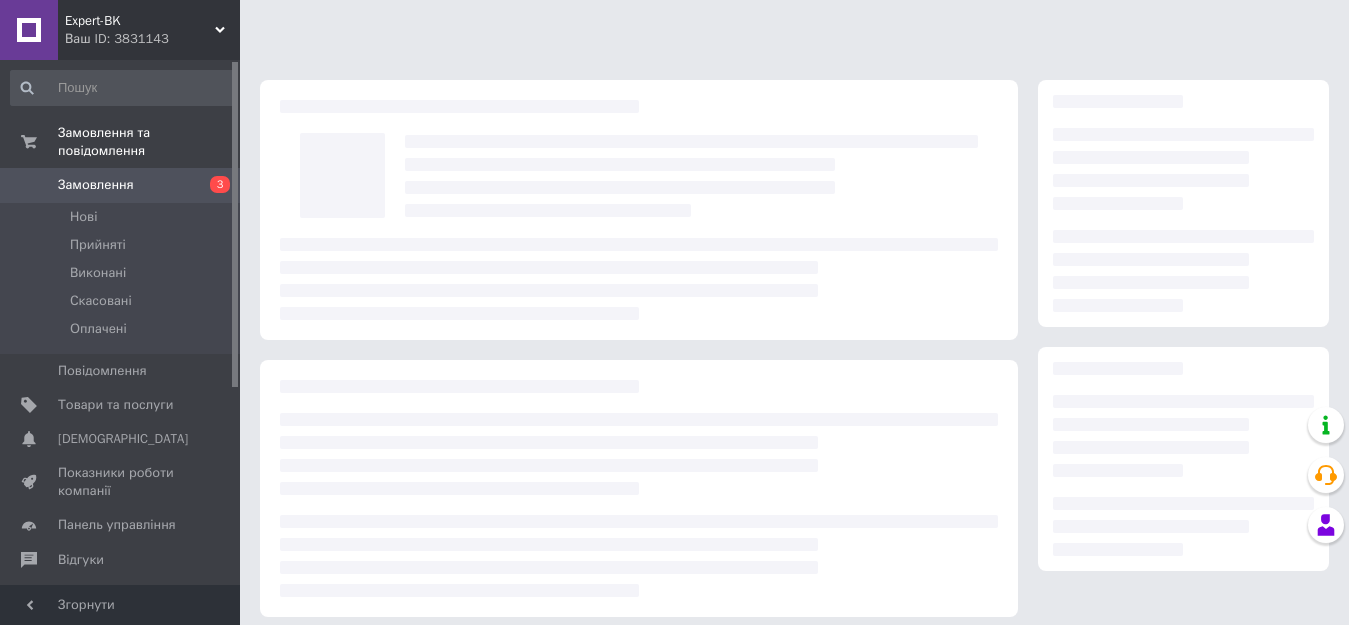 scroll, scrollTop: 0, scrollLeft: 0, axis: both 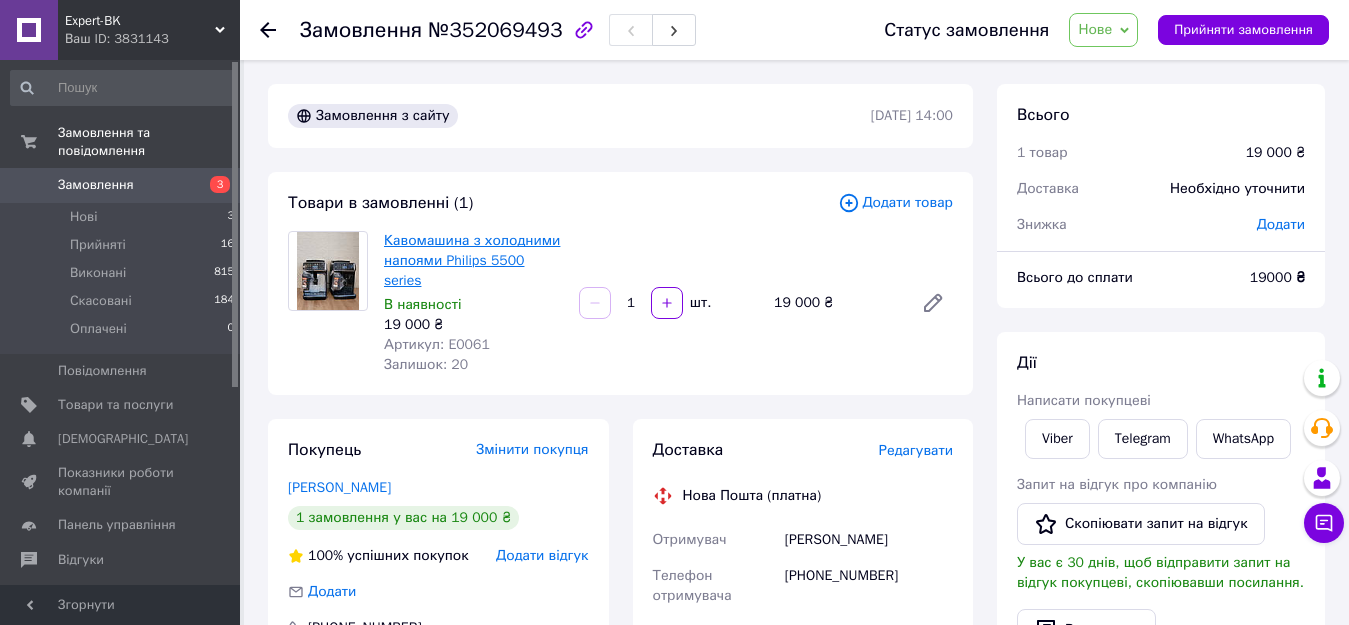 click on "Кавомашина з холодними напоями Philips 5500 series" at bounding box center [472, 260] 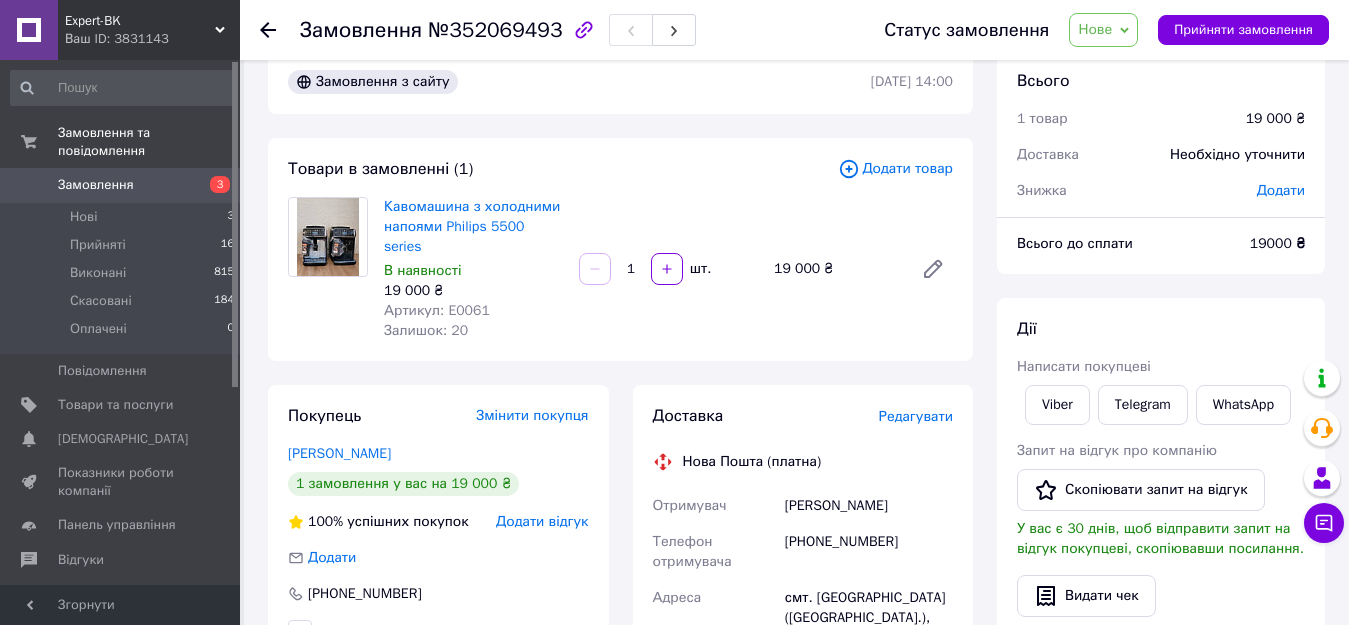scroll, scrollTop: 0, scrollLeft: 0, axis: both 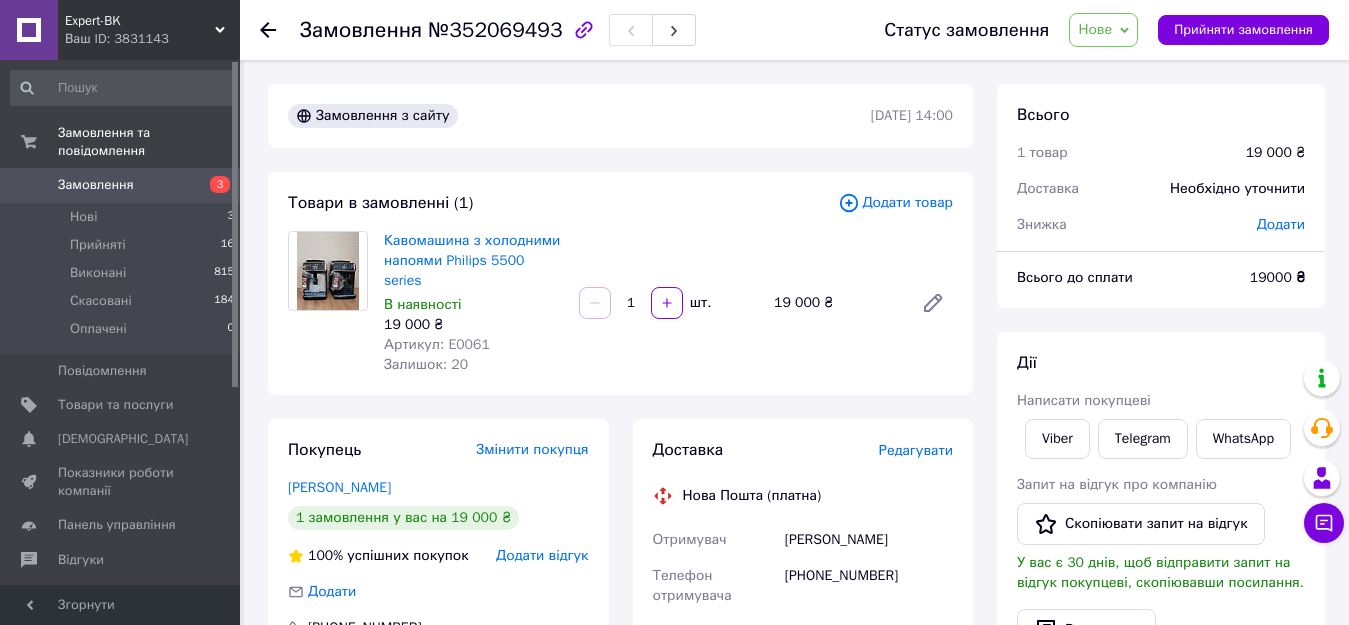 click on "Замовлення №352069493 Статус замовлення Нове Прийнято Виконано Скасовано Оплачено Прийняти замовлення" at bounding box center [794, 30] 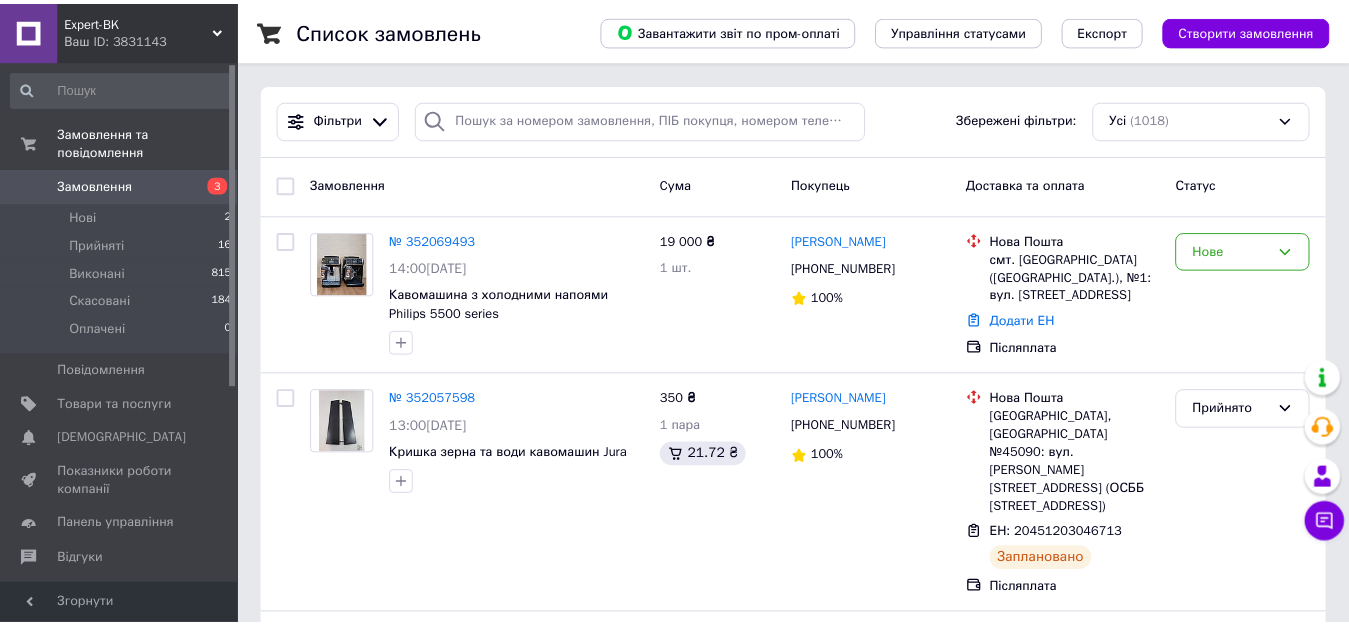 scroll, scrollTop: 0, scrollLeft: 0, axis: both 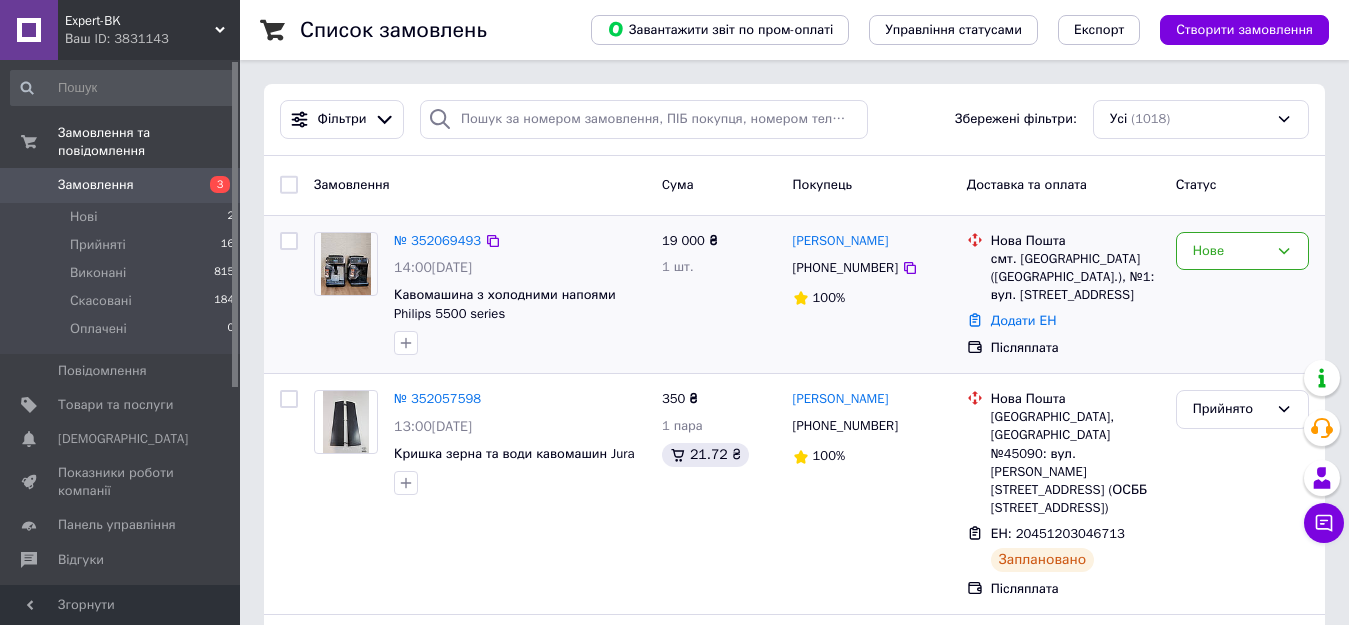 click on "Нове" at bounding box center (1242, 295) 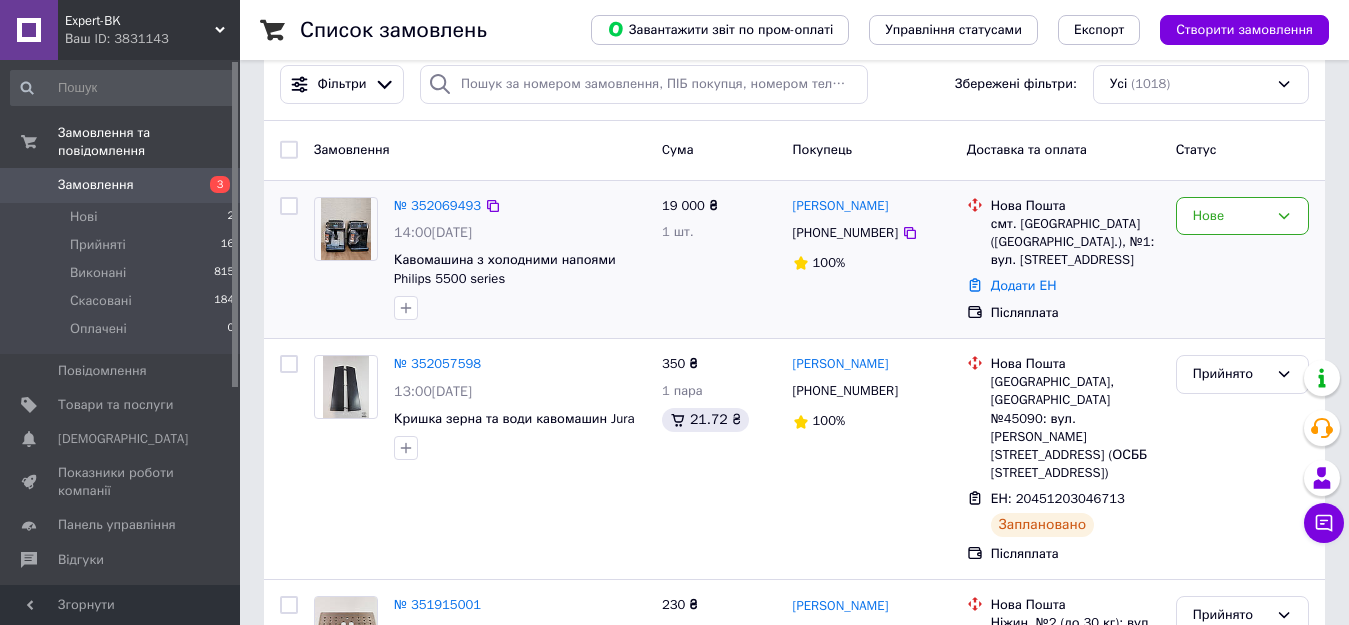 scroll, scrollTop: 0, scrollLeft: 0, axis: both 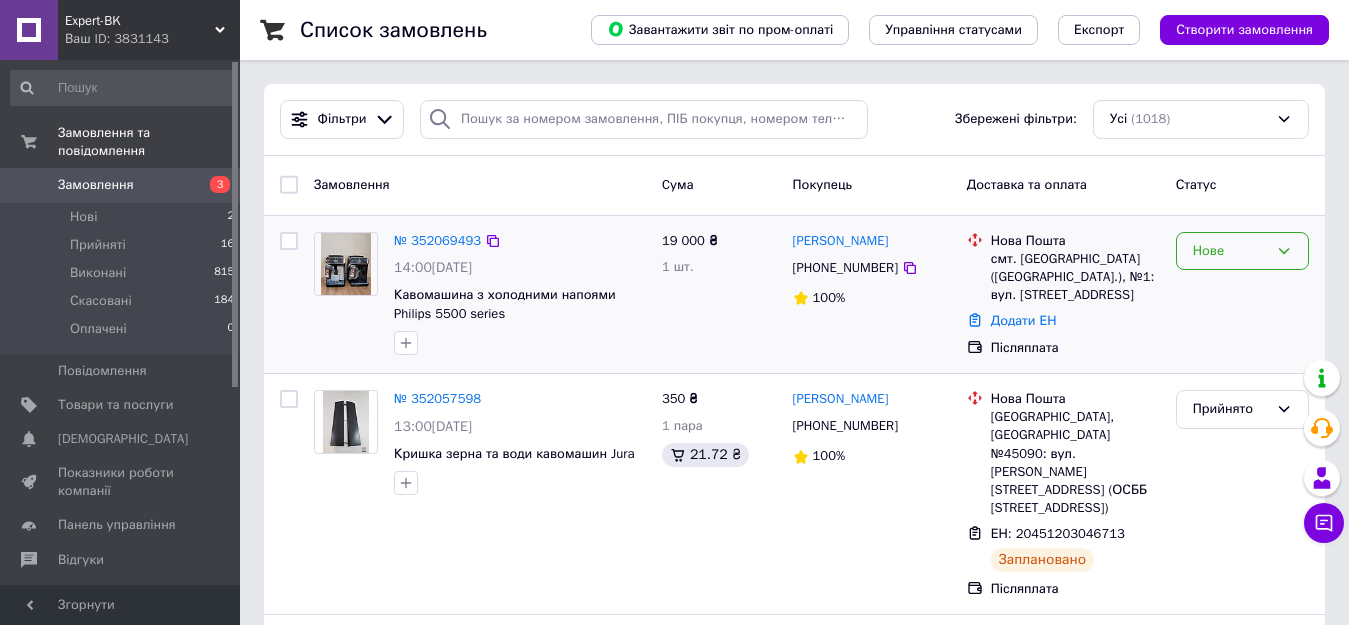 click on "Нове" at bounding box center [1230, 251] 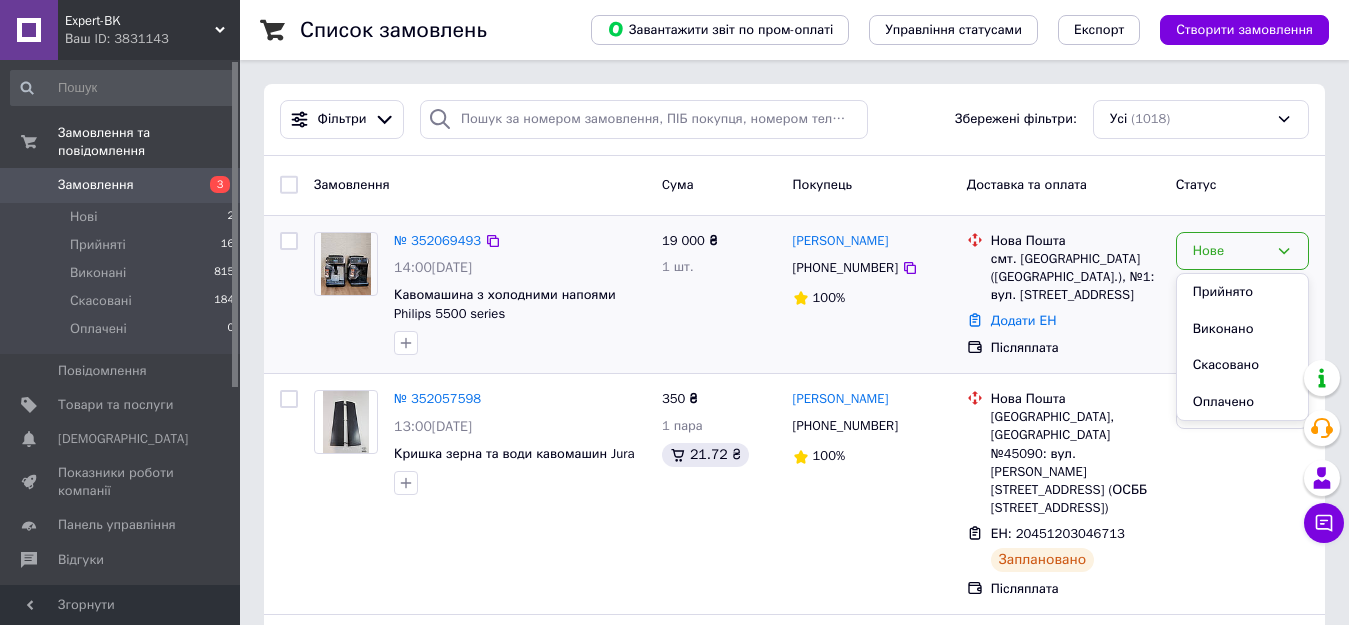 click on "Прийнято" at bounding box center (1242, 292) 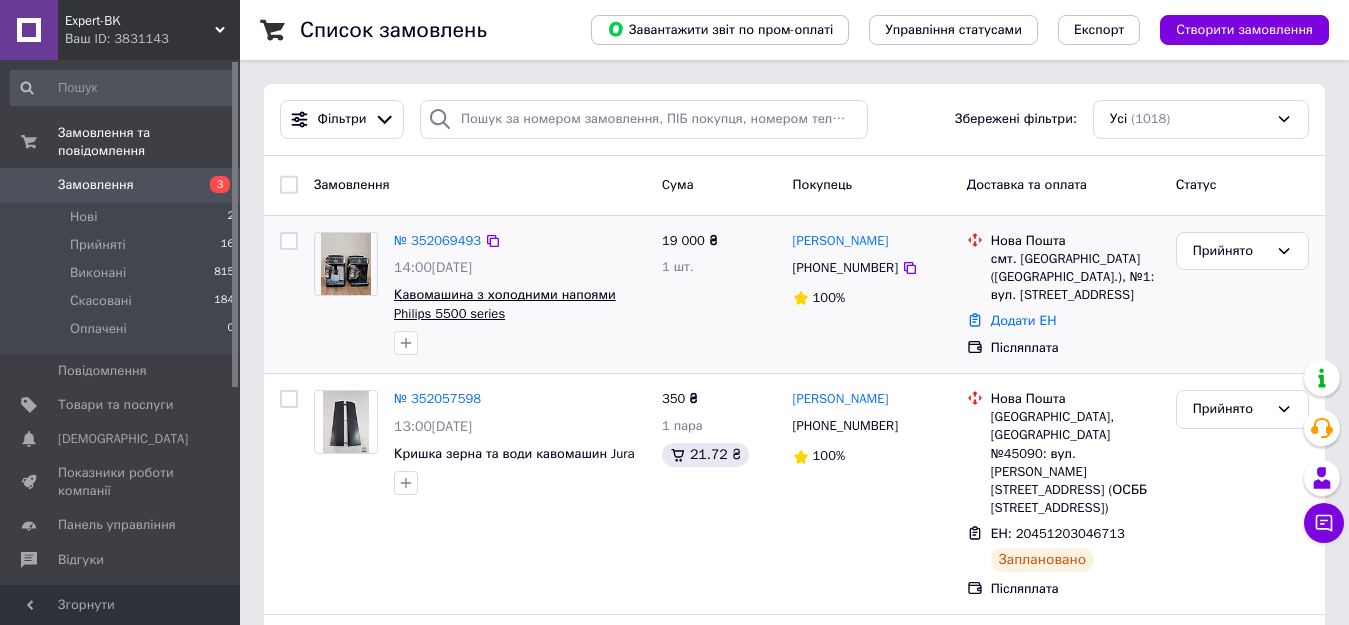 scroll, scrollTop: 100, scrollLeft: 0, axis: vertical 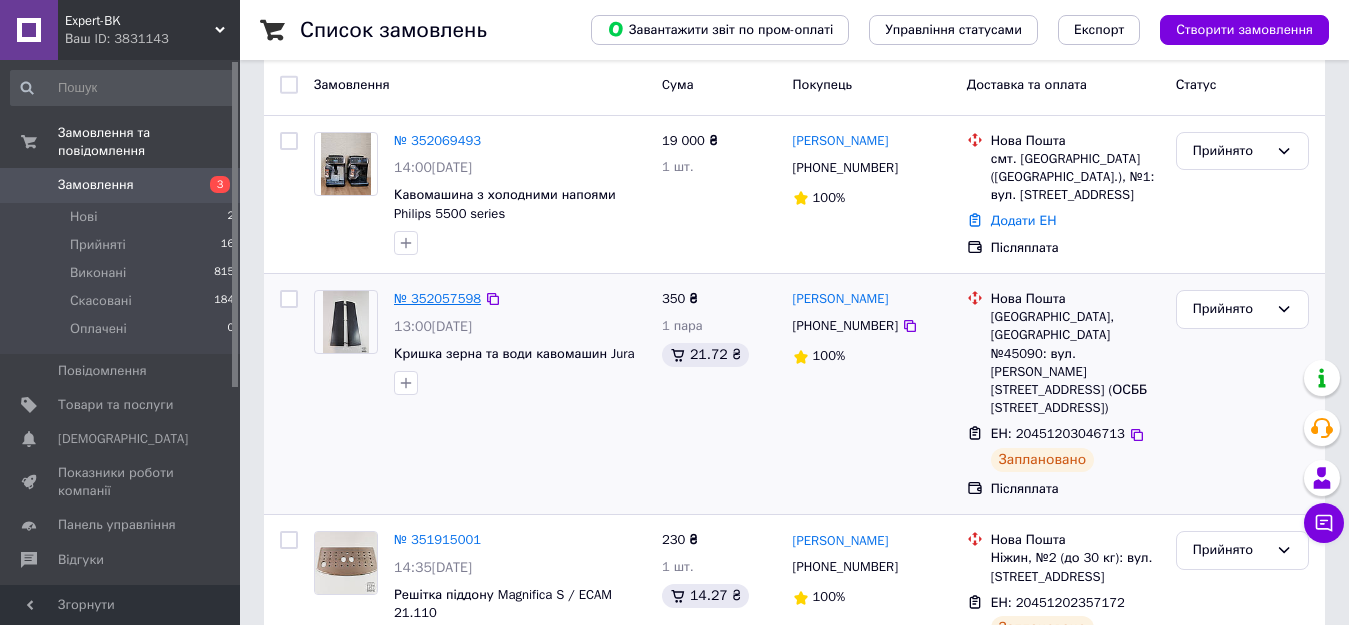 click on "№ 352057598" at bounding box center (437, 298) 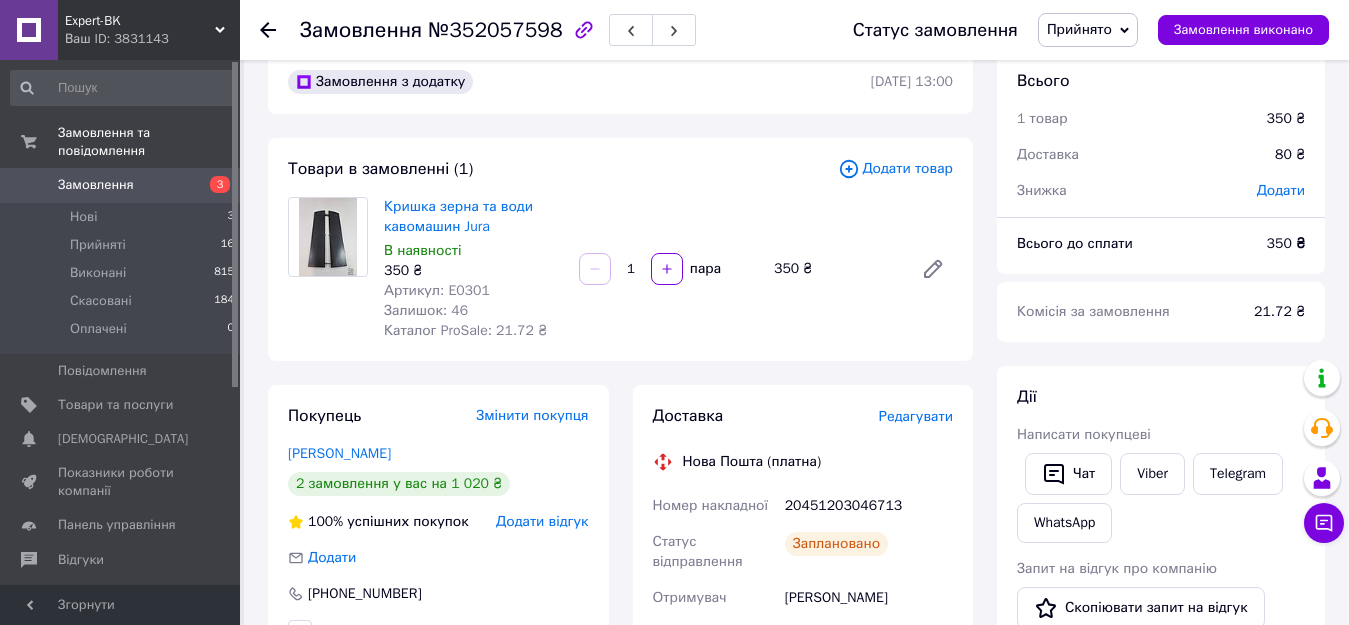 scroll, scrollTop: 0, scrollLeft: 0, axis: both 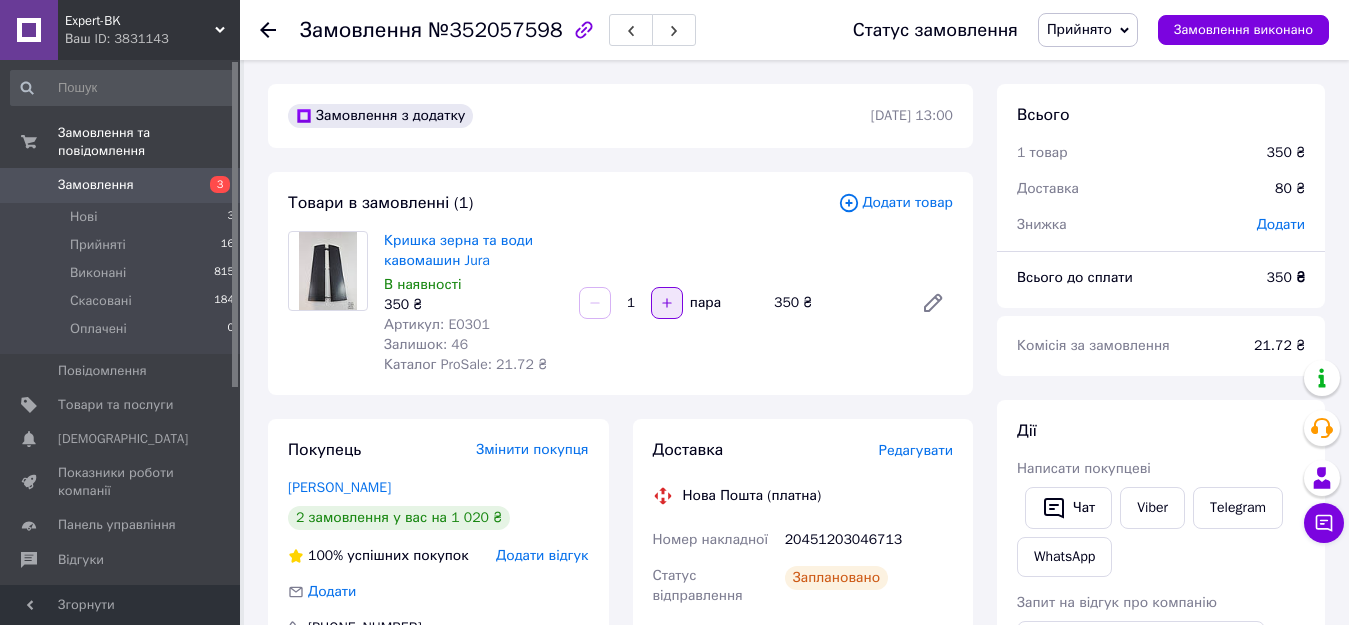 click at bounding box center [667, 303] 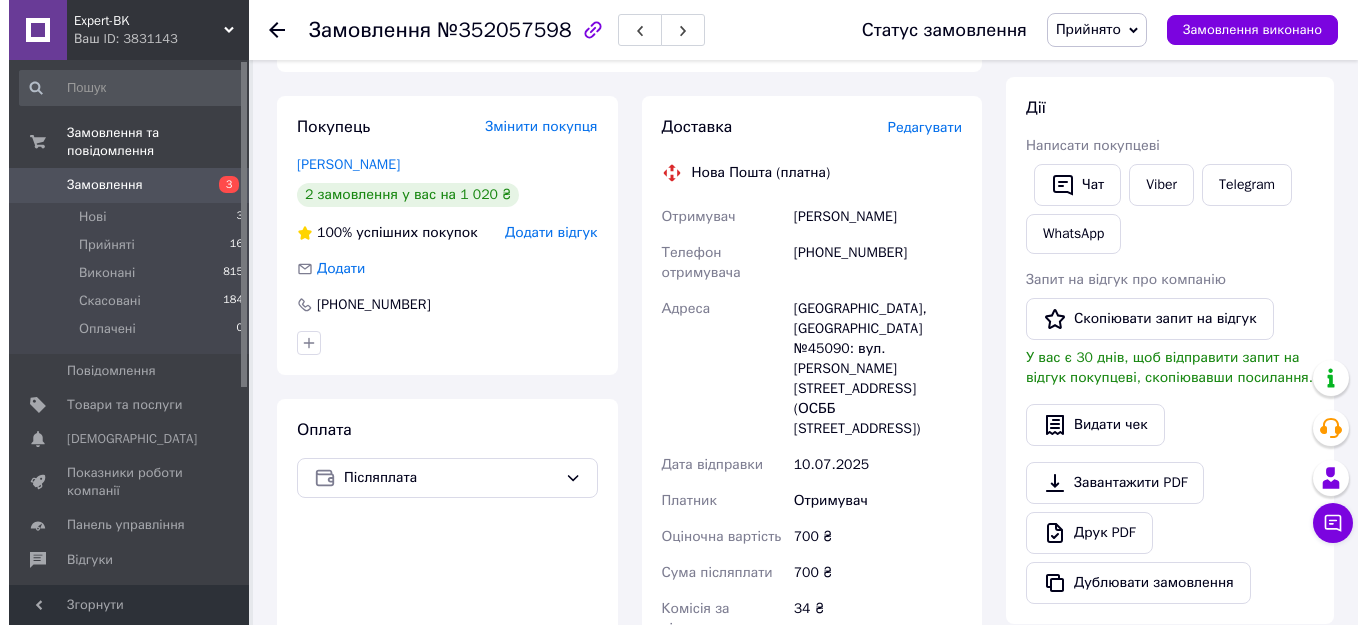 scroll, scrollTop: 300, scrollLeft: 0, axis: vertical 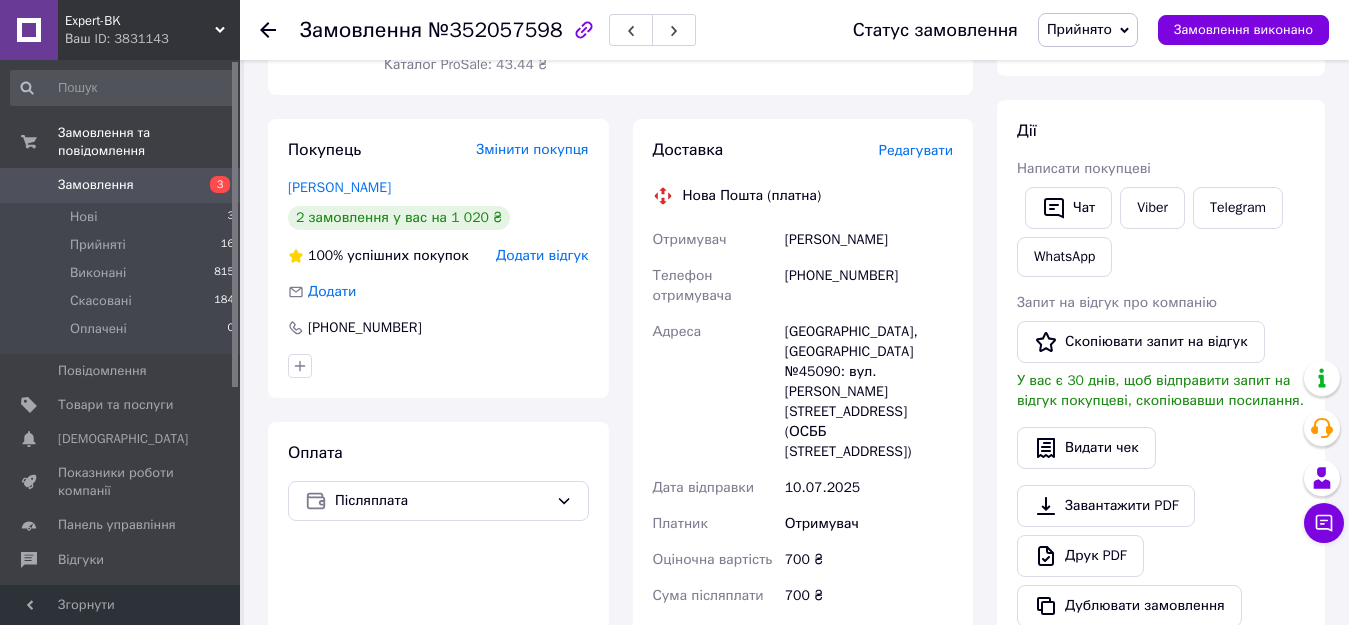 click on "Доставка Редагувати Нова Пошта (платна) Отримувач Андрух Иван Телефон отримувача +380958308719 Адреса Івано-Франківськ, Поштомат №45090: вул. Витвицького, 9 (ОСББ Витвицького 9) Дата відправки 10.07.2025 Платник Отримувач Оціночна вартість 700 ₴ Сума післяплати 700 ₴ Комісія за післяплату 34 ₴ Платник комісії післяплати Отримувач Вартість доставки 80 ₴ Передати номер або Згенерувати ЕН" at bounding box center (803, 547) 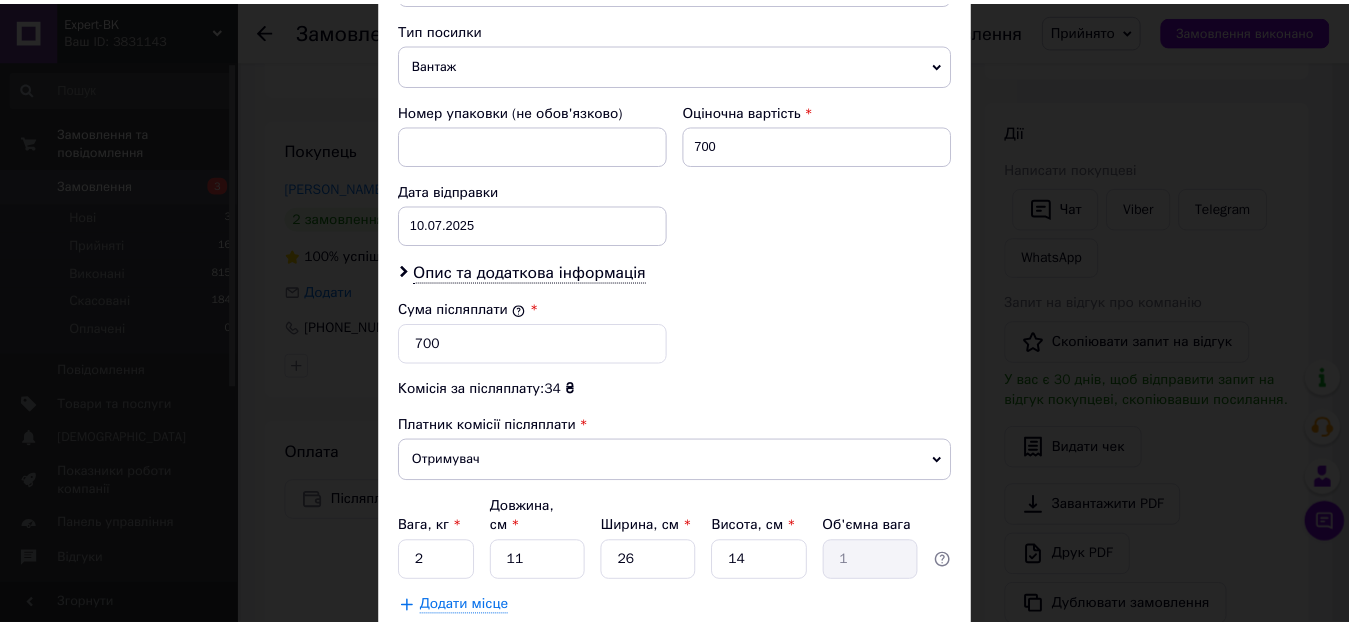 scroll, scrollTop: 901, scrollLeft: 0, axis: vertical 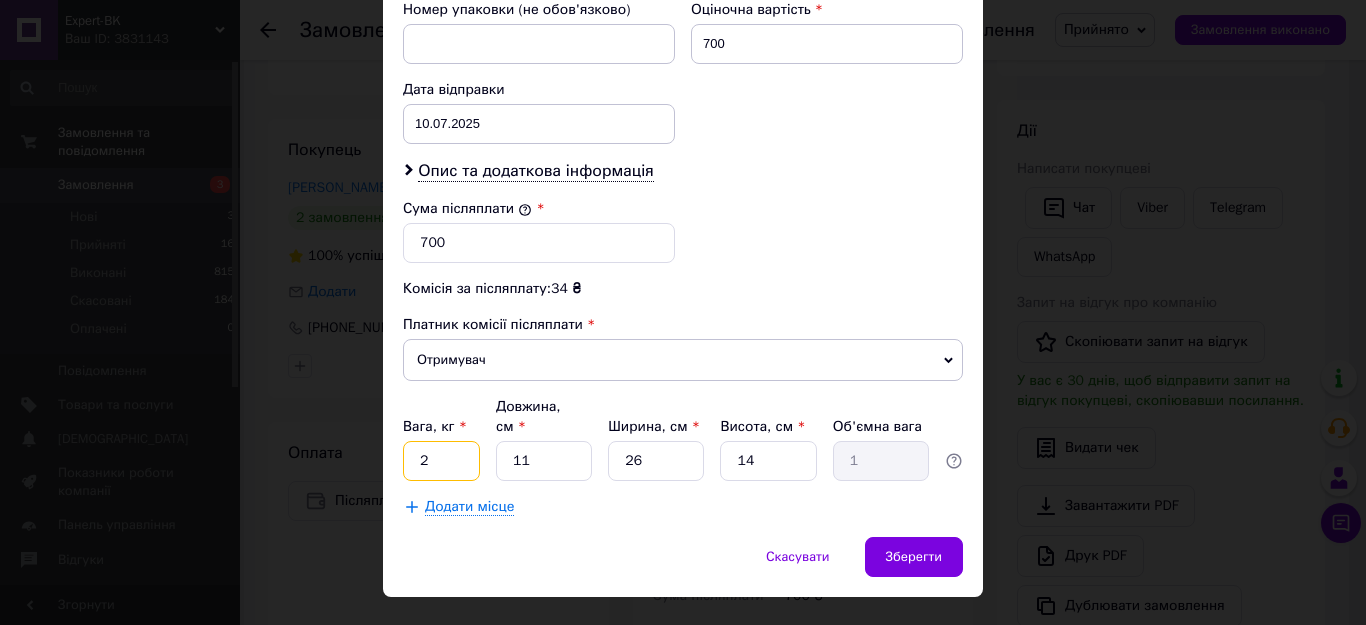 drag, startPoint x: 429, startPoint y: 424, endPoint x: 416, endPoint y: 423, distance: 13.038404 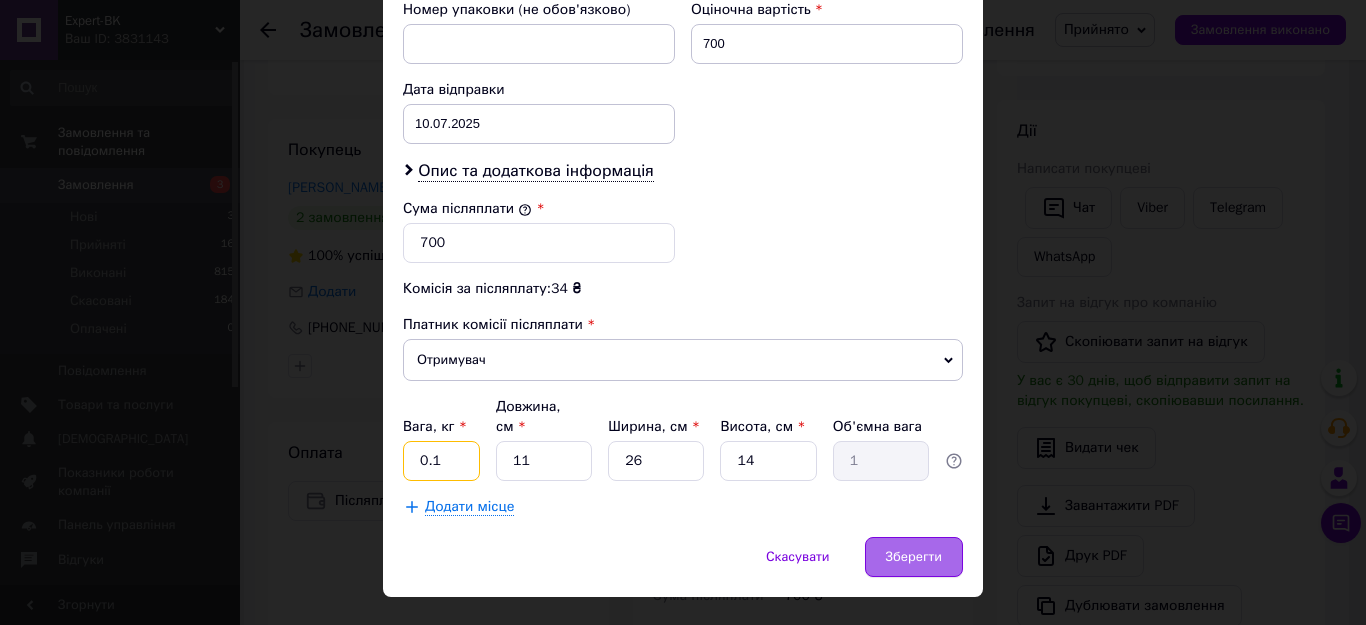 type on "0.1" 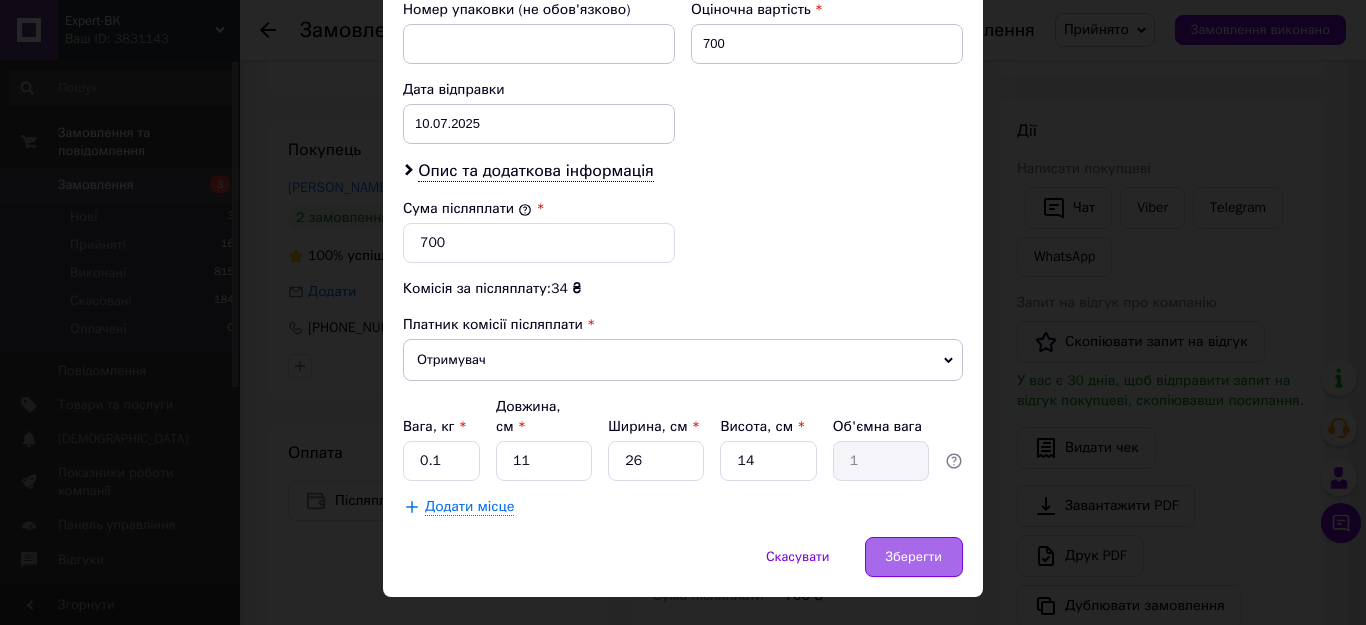 click on "Зберегти" at bounding box center [914, 557] 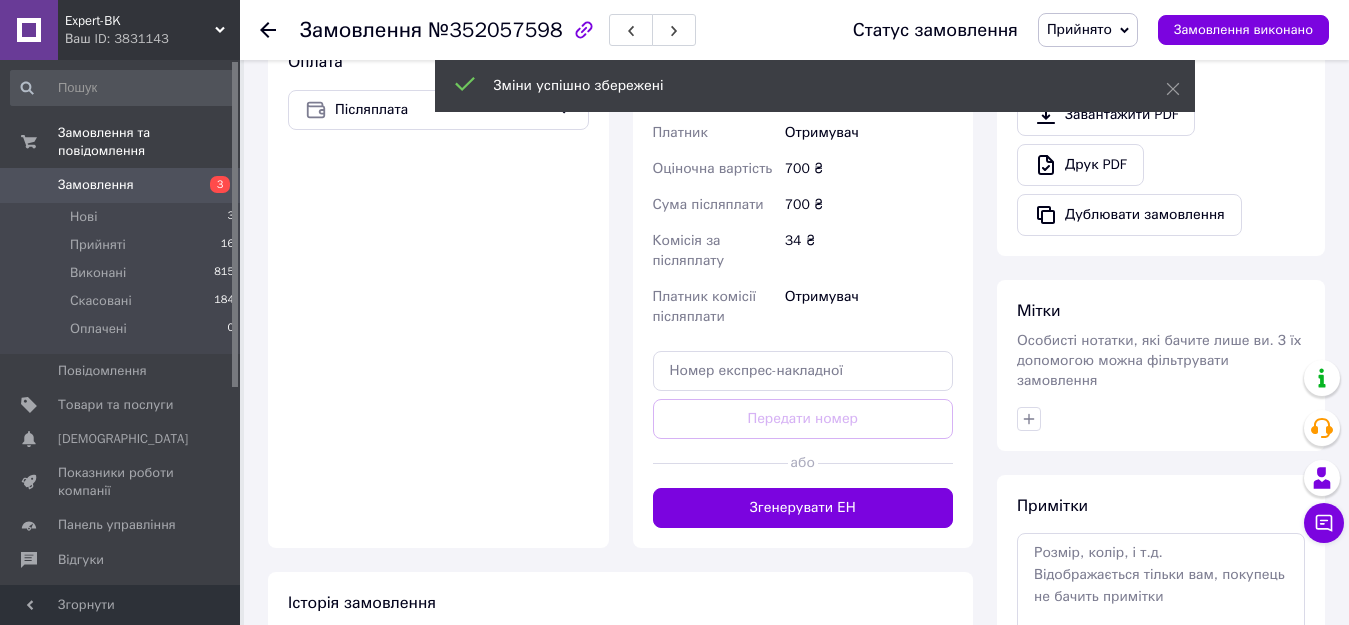 scroll, scrollTop: 800, scrollLeft: 0, axis: vertical 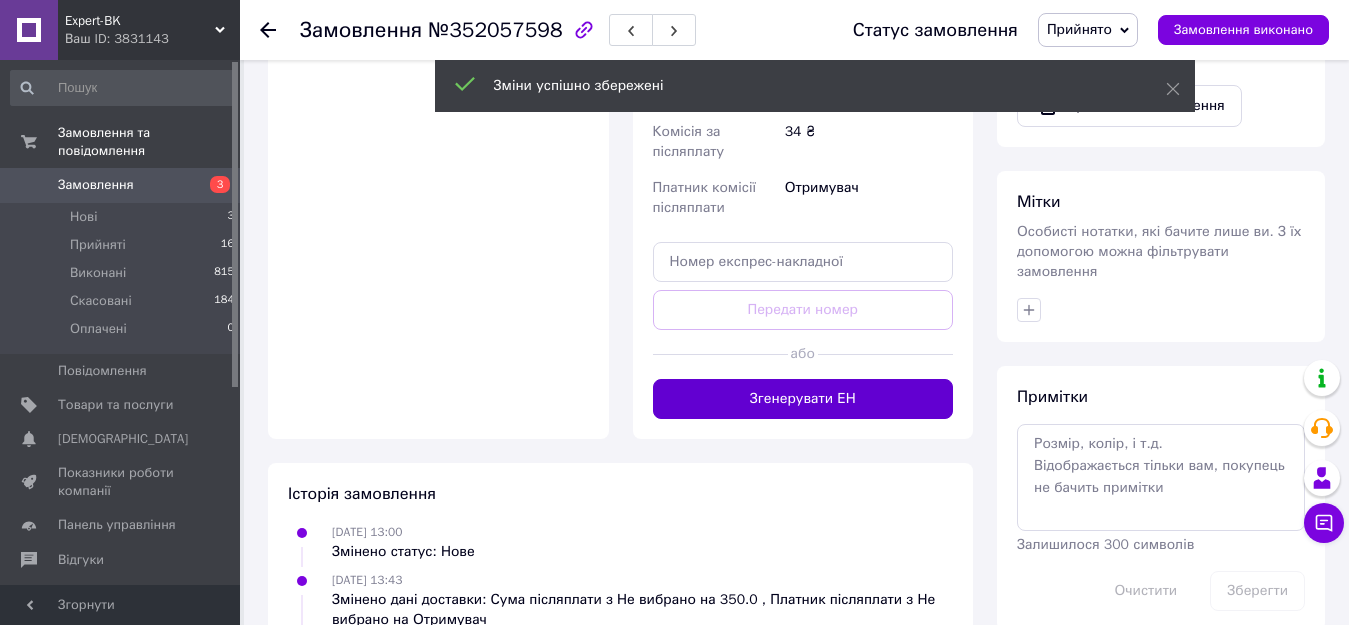 click on "Згенерувати ЕН" at bounding box center (803, 399) 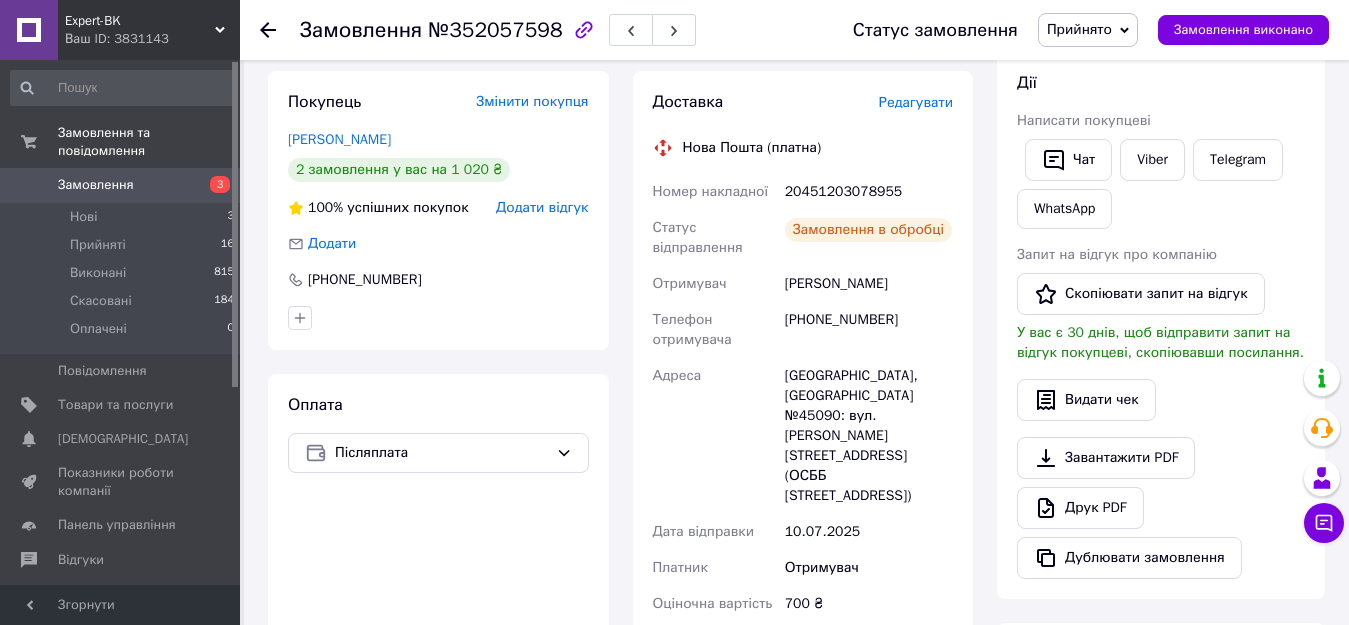 scroll, scrollTop: 300, scrollLeft: 0, axis: vertical 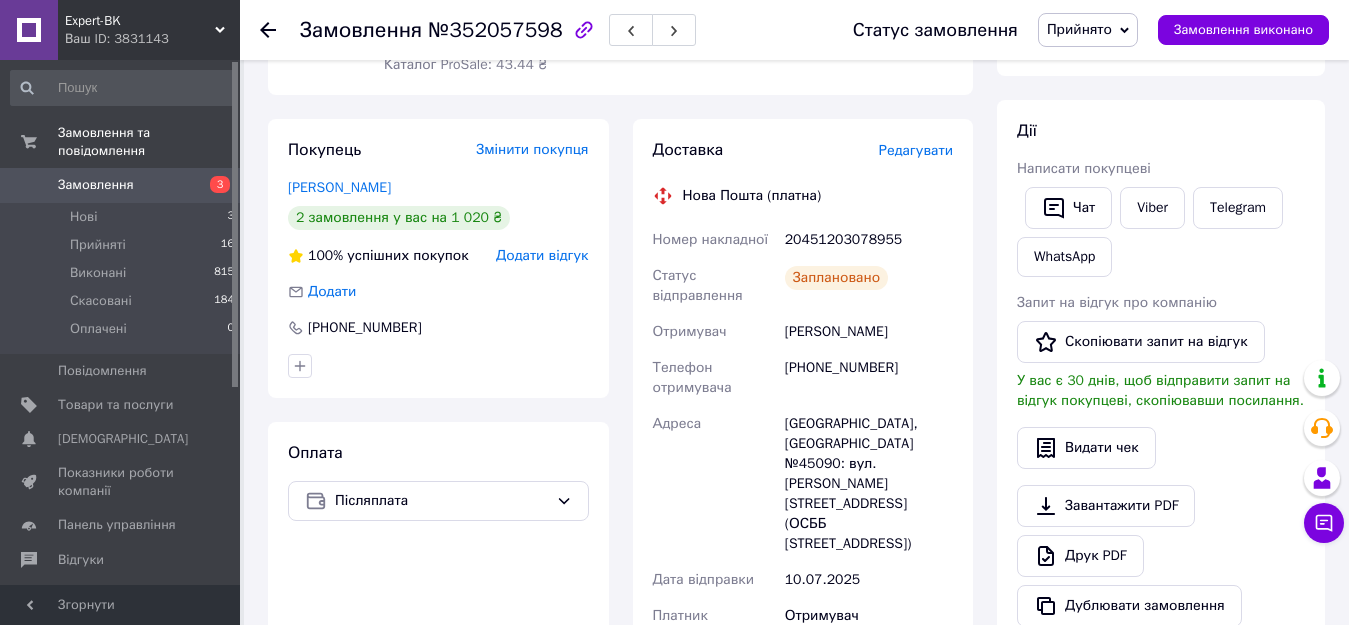 click on "Доставка Редагувати Нова Пошта (платна) Номер накладної 20451203078955 Статус відправлення Заплановано Отримувач Андрух Иван Телефон отримувача +380958308719 Адреса Івано-Франківськ, Поштомат №45090: вул. Витвицького, 9 (ОСББ Витвицького 9) Дата відправки 10.07.2025 Платник Отримувач Оціночна вартість 700 ₴ Сума післяплати 700 ₴ Комісія за післяплату 34 ₴ Платник комісії післяплати Отримувач Вартість доставки 83.50 ₴ Роздрукувати ЕН" at bounding box center [803, 524] 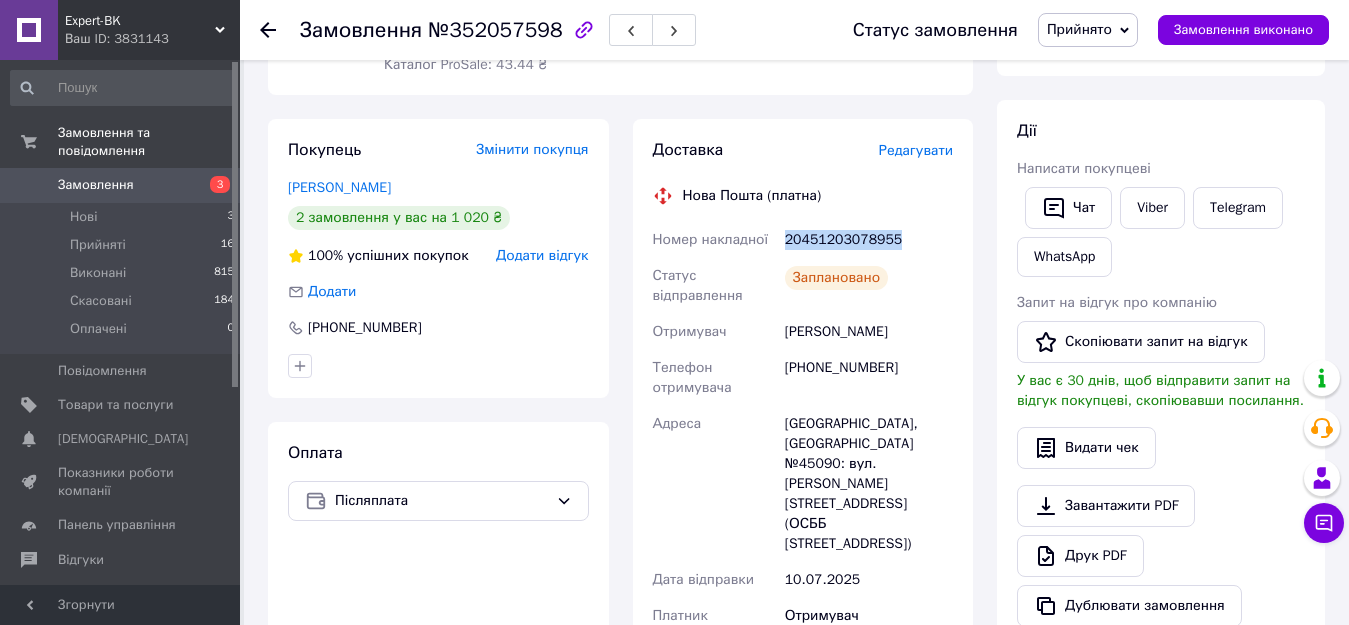 drag, startPoint x: 897, startPoint y: 236, endPoint x: 785, endPoint y: 239, distance: 112.04017 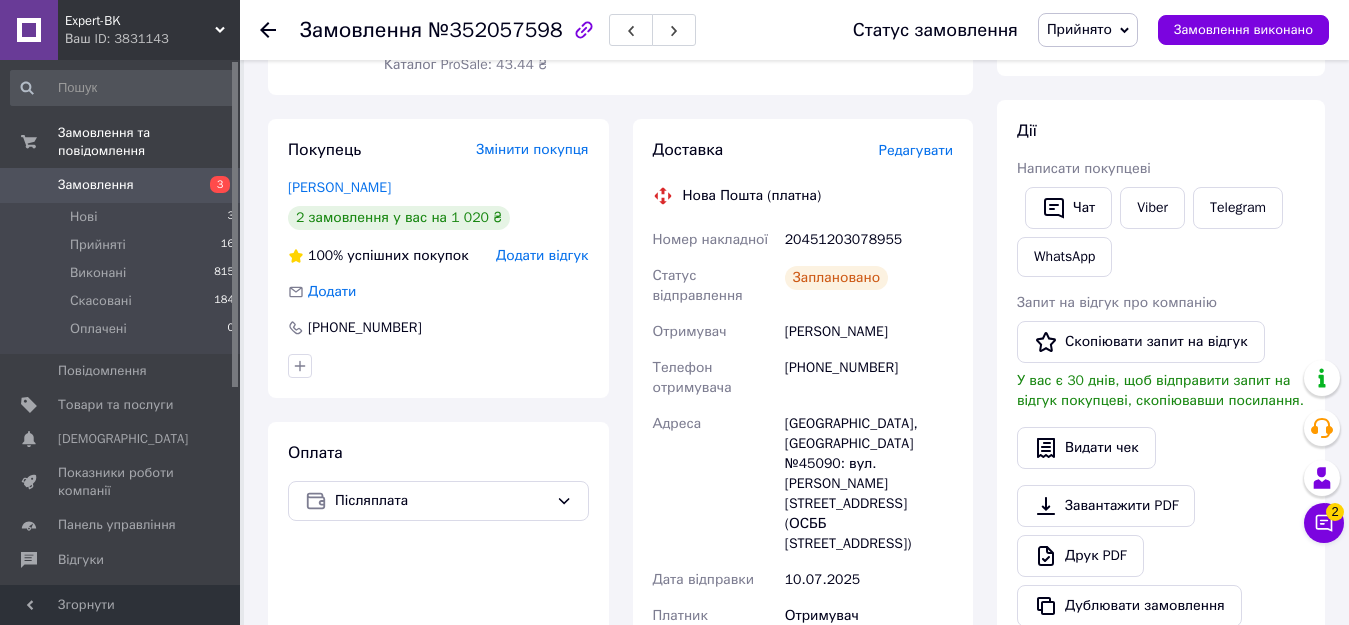 click on "Дії Написати покупцеві   Чат Viber Telegram WhatsApp Запит на відгук про компанію   Скопіювати запит на відгук У вас є 30 днів, щоб відправити запит на відгук покупцеві, скопіювавши посилання.   Видати чек   Завантажити PDF   Друк PDF   Дублювати замовлення" at bounding box center (1161, 373) 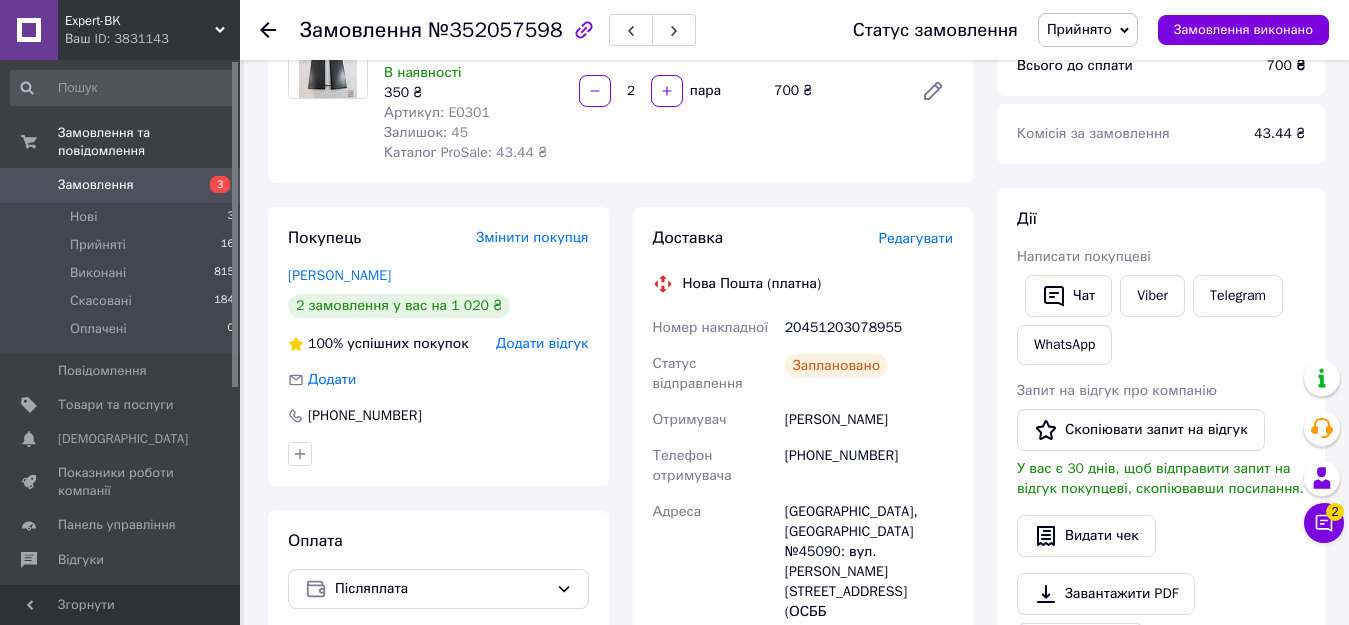 scroll, scrollTop: 0, scrollLeft: 0, axis: both 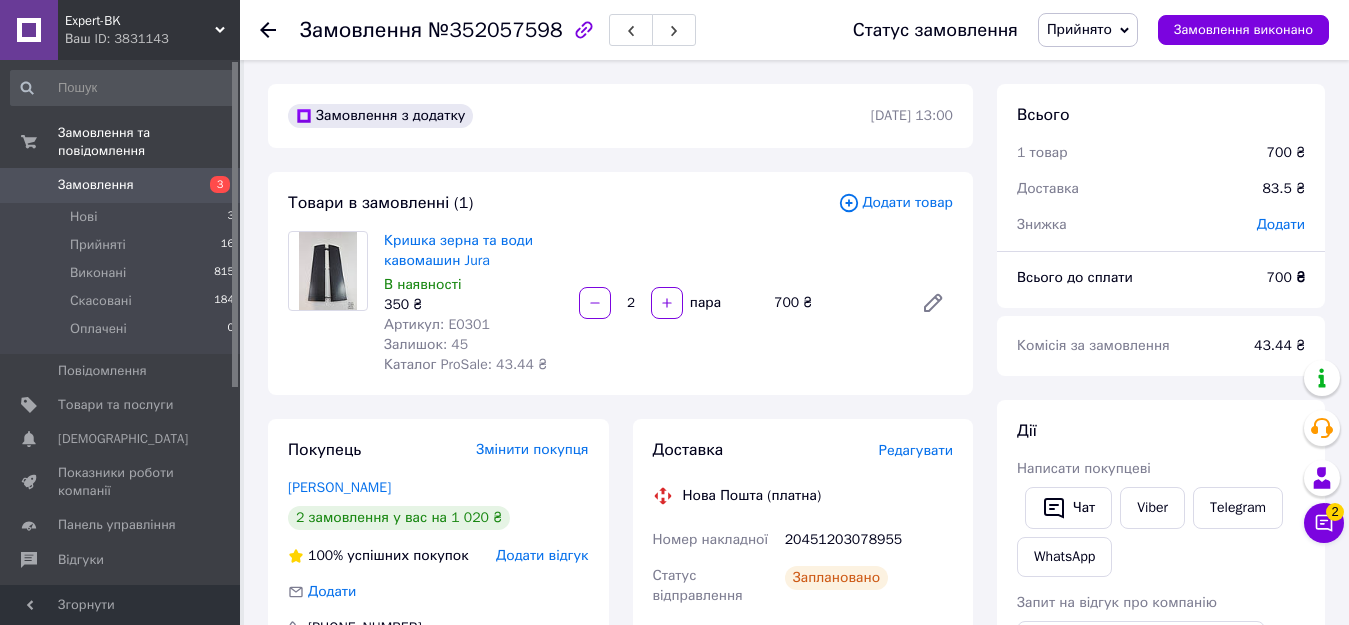 click 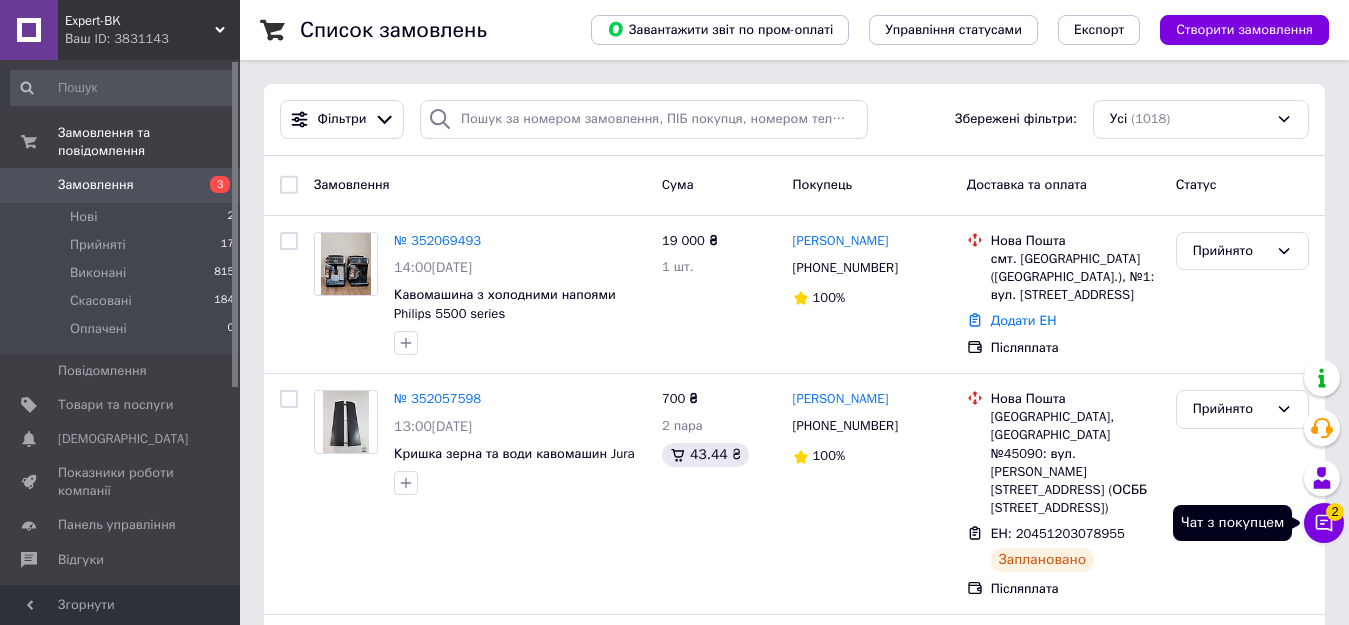 click on "Чат з покупцем 2" at bounding box center [1324, 523] 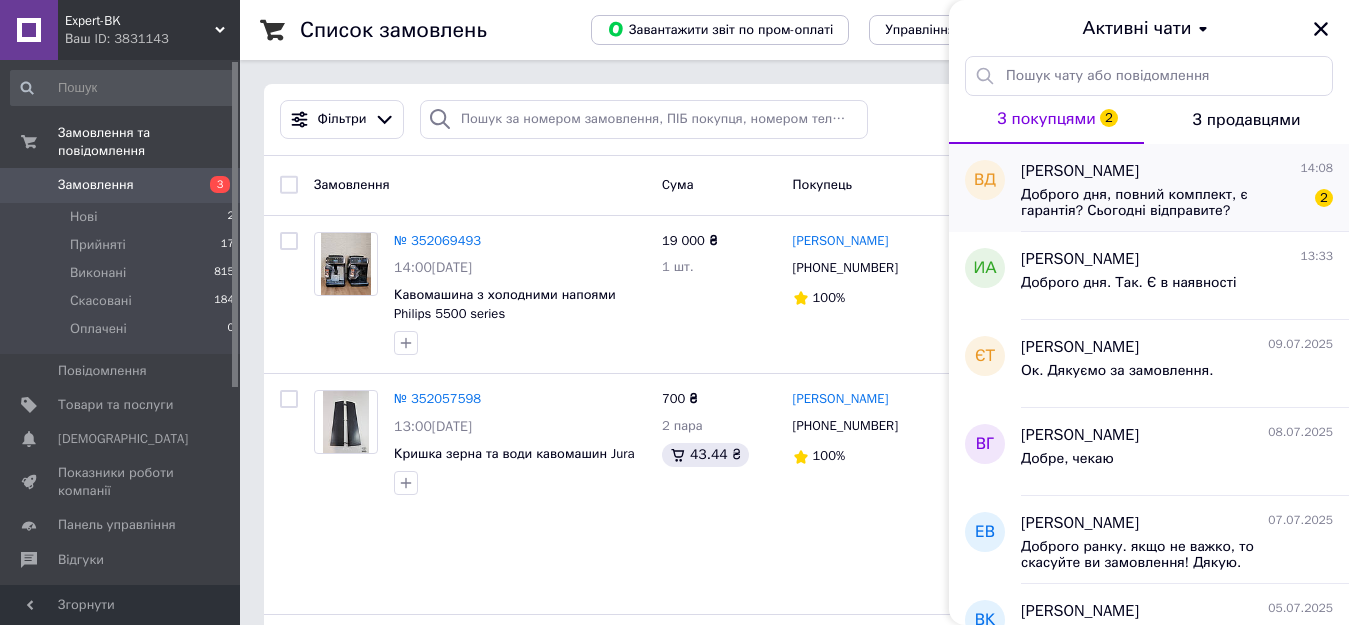 click on "Доброго дня, повний комплект, є гарантія? Сьогодні відправите?" at bounding box center (1163, 203) 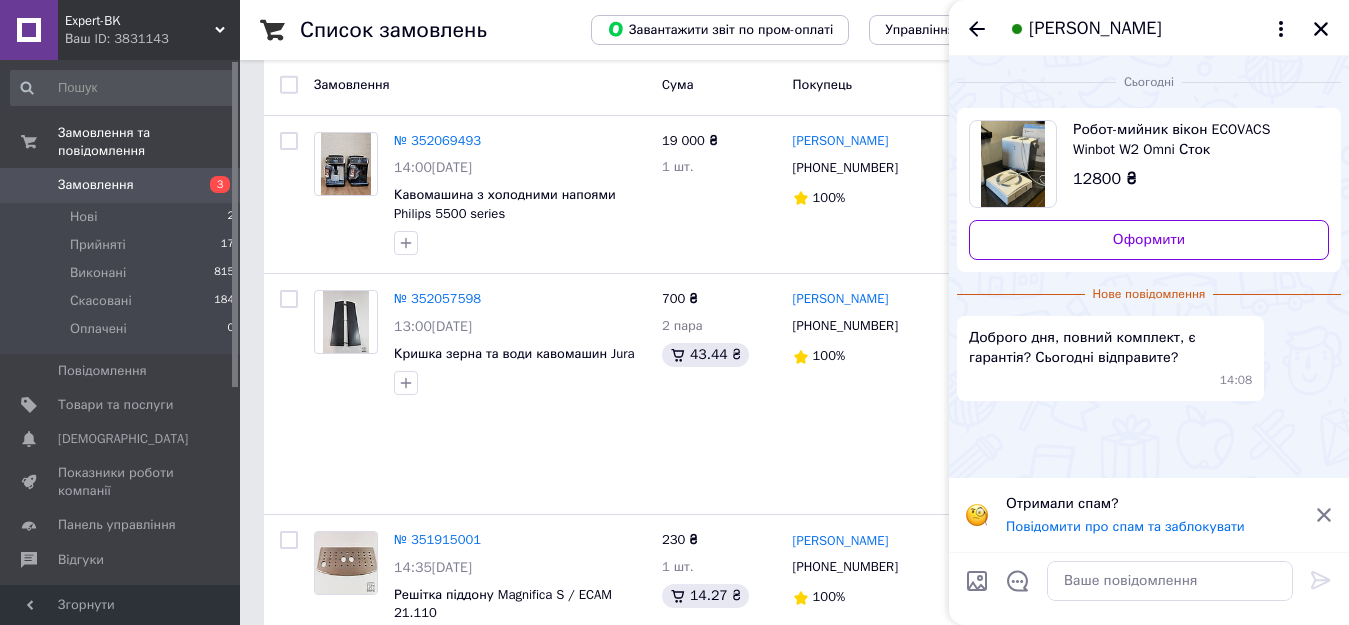 scroll, scrollTop: 0, scrollLeft: 0, axis: both 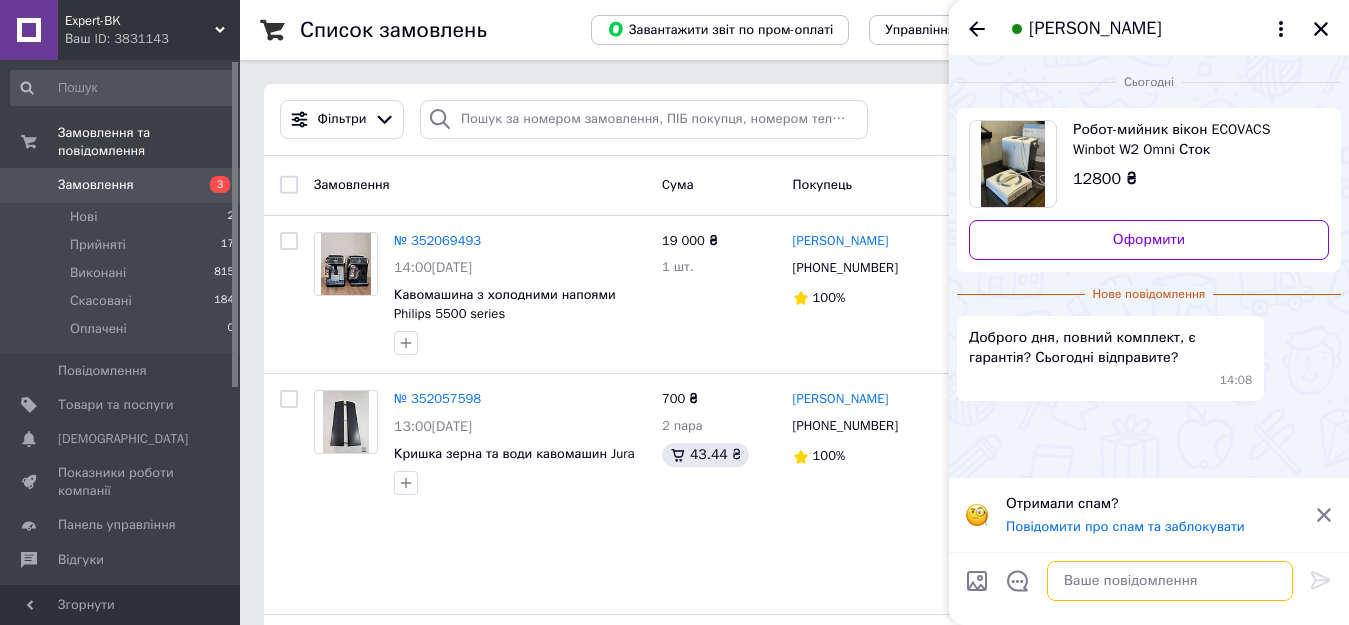 click at bounding box center (1170, 581) 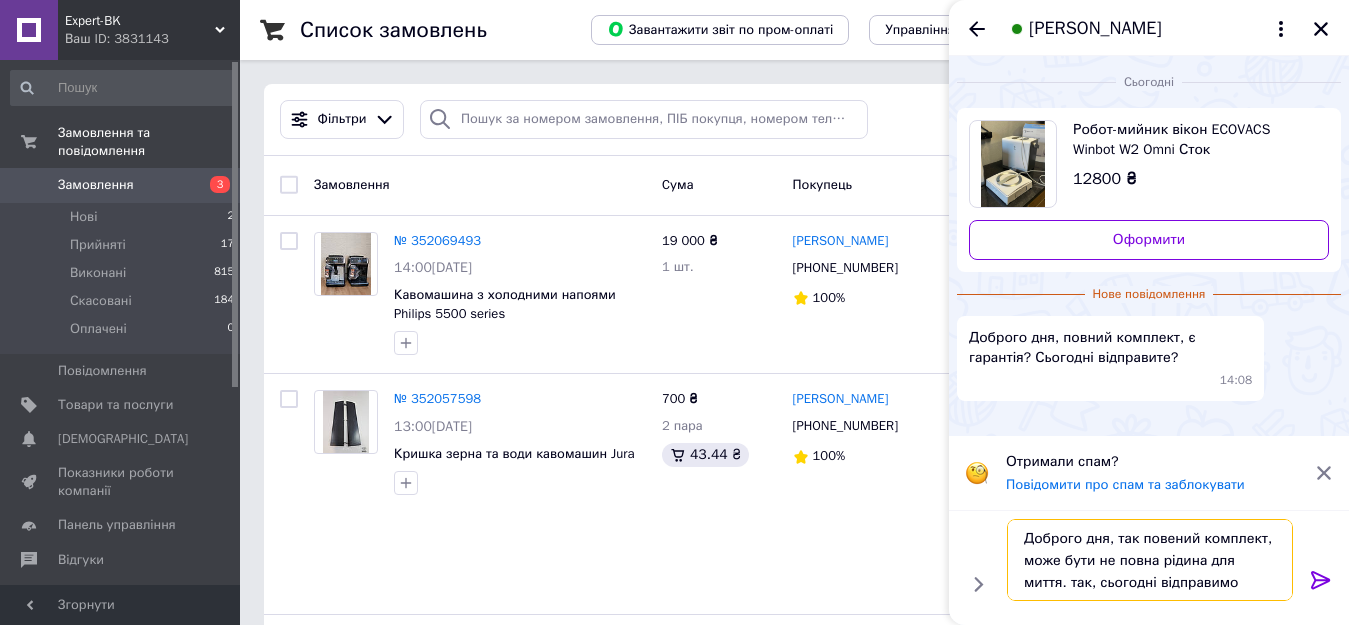 type on "Доброго дня, так повений комплект, може бути не повна рідина для миття. так, сьогодні відправимо." 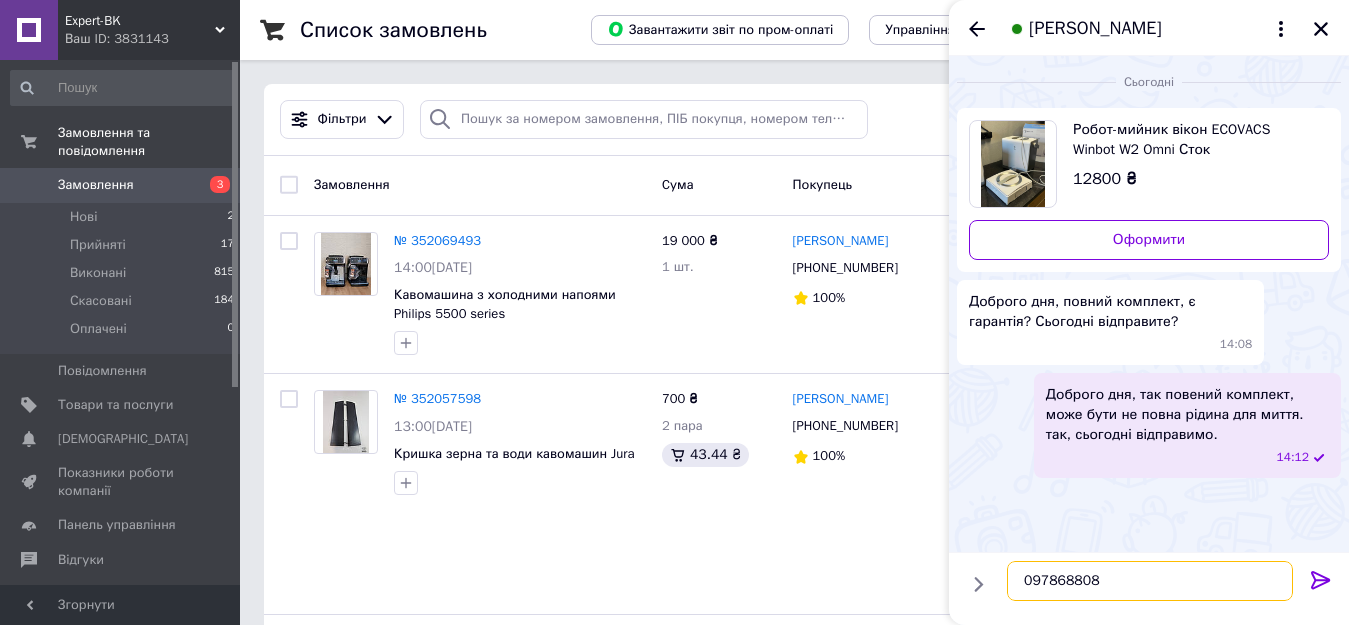 type on "0978688088" 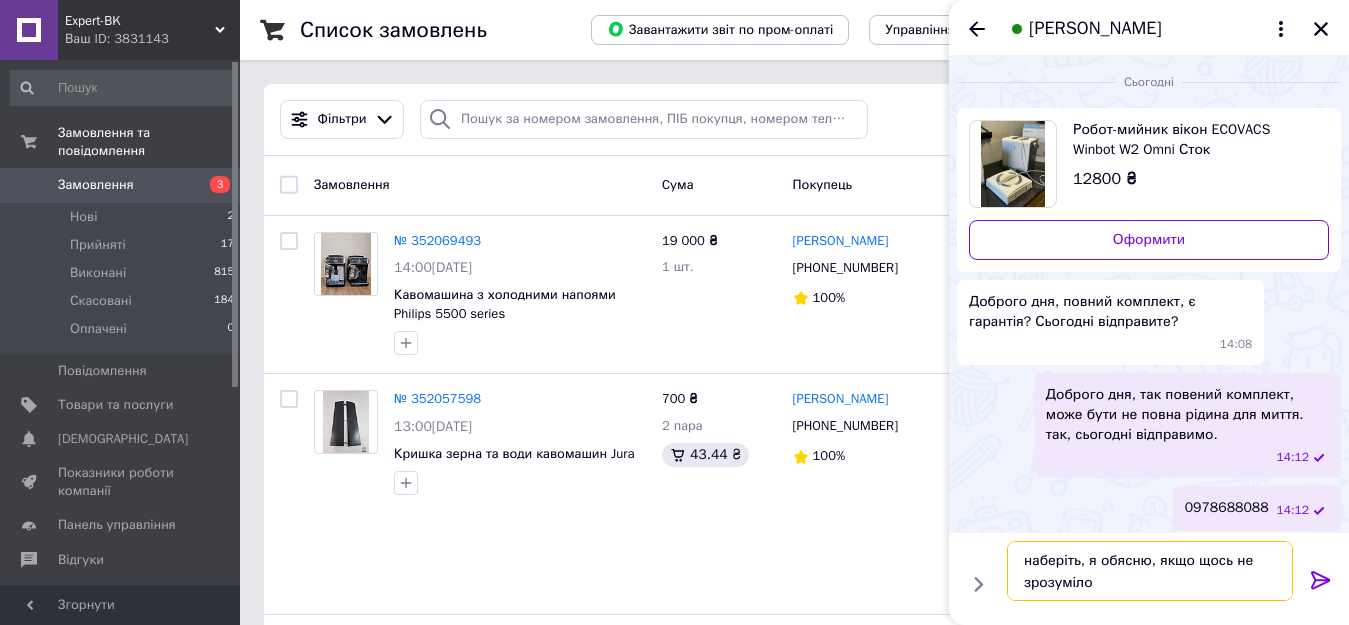 type on "наберіть, я обясню, якщо щось не зрозуміло)" 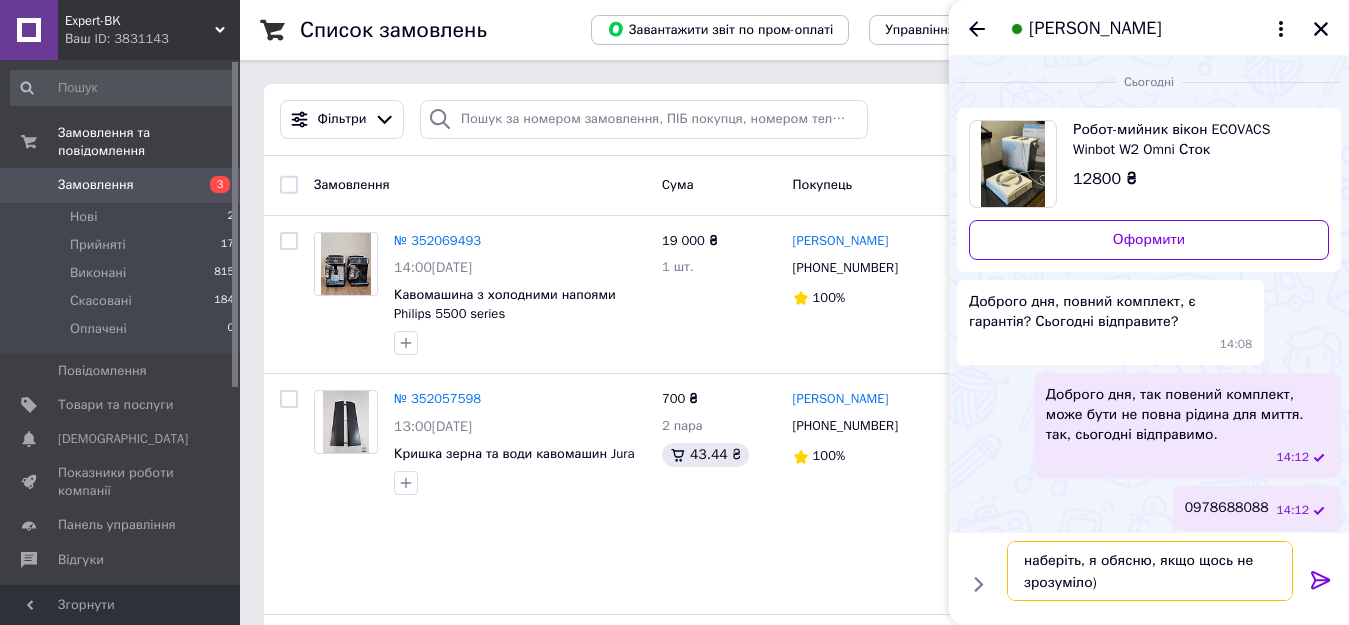 type 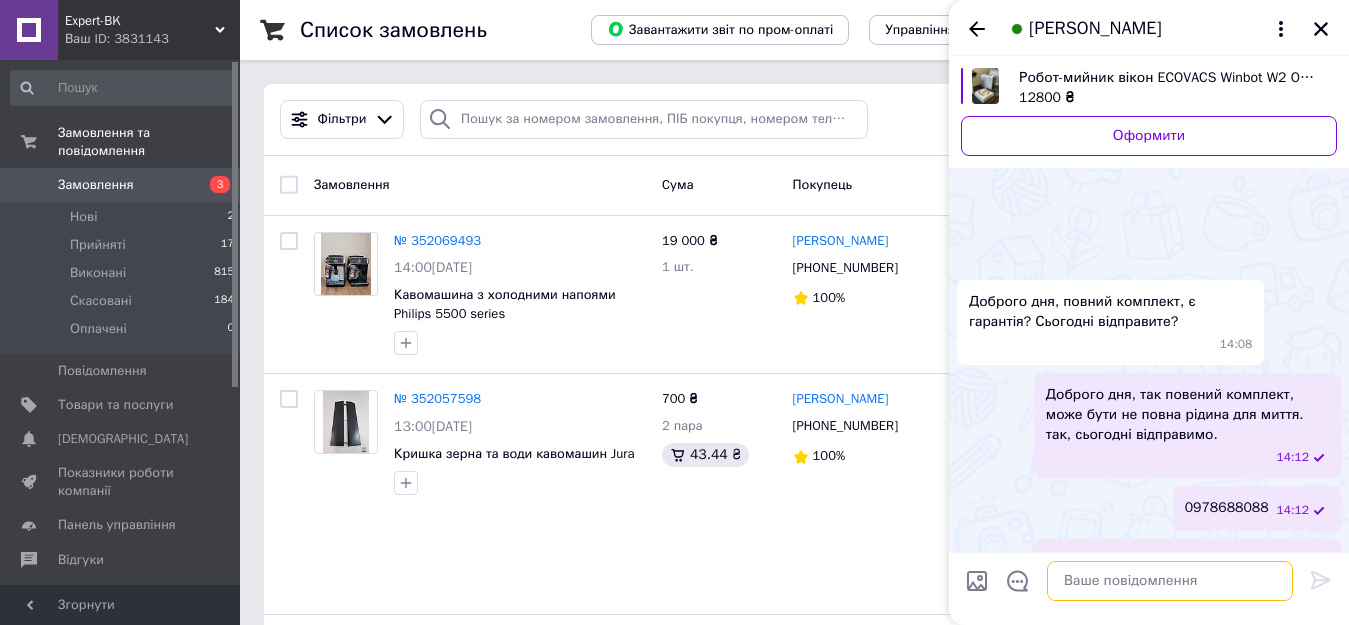 scroll, scrollTop: 81, scrollLeft: 0, axis: vertical 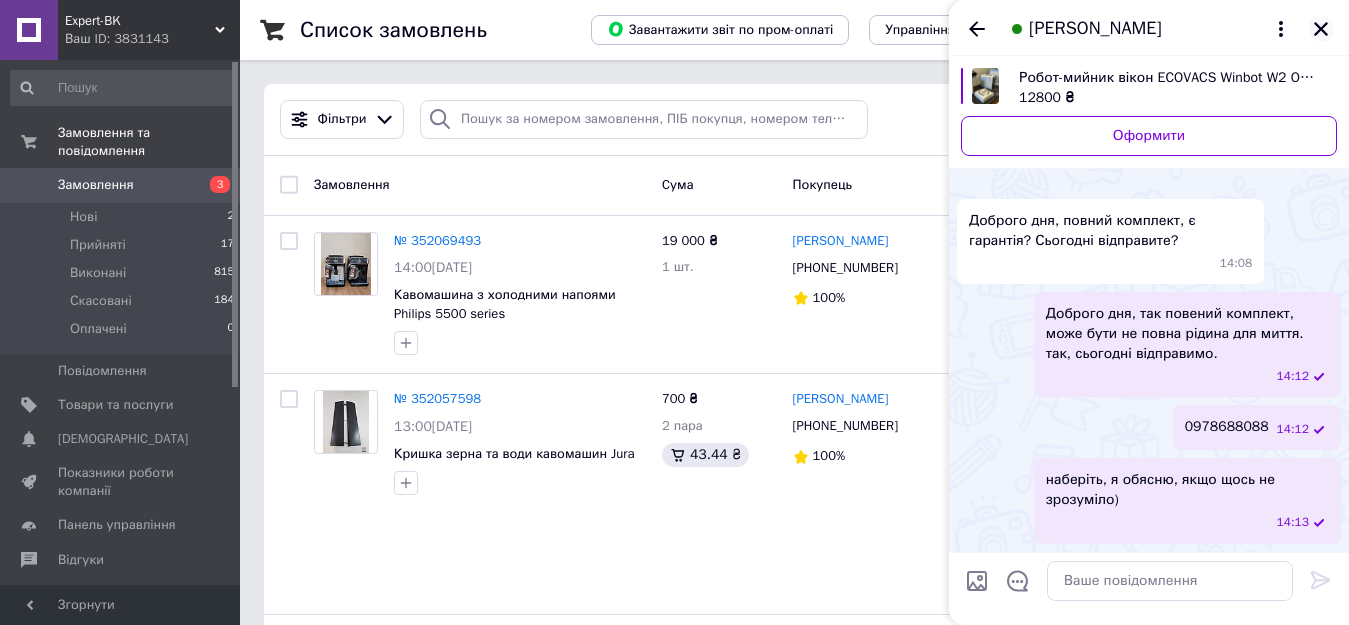 click 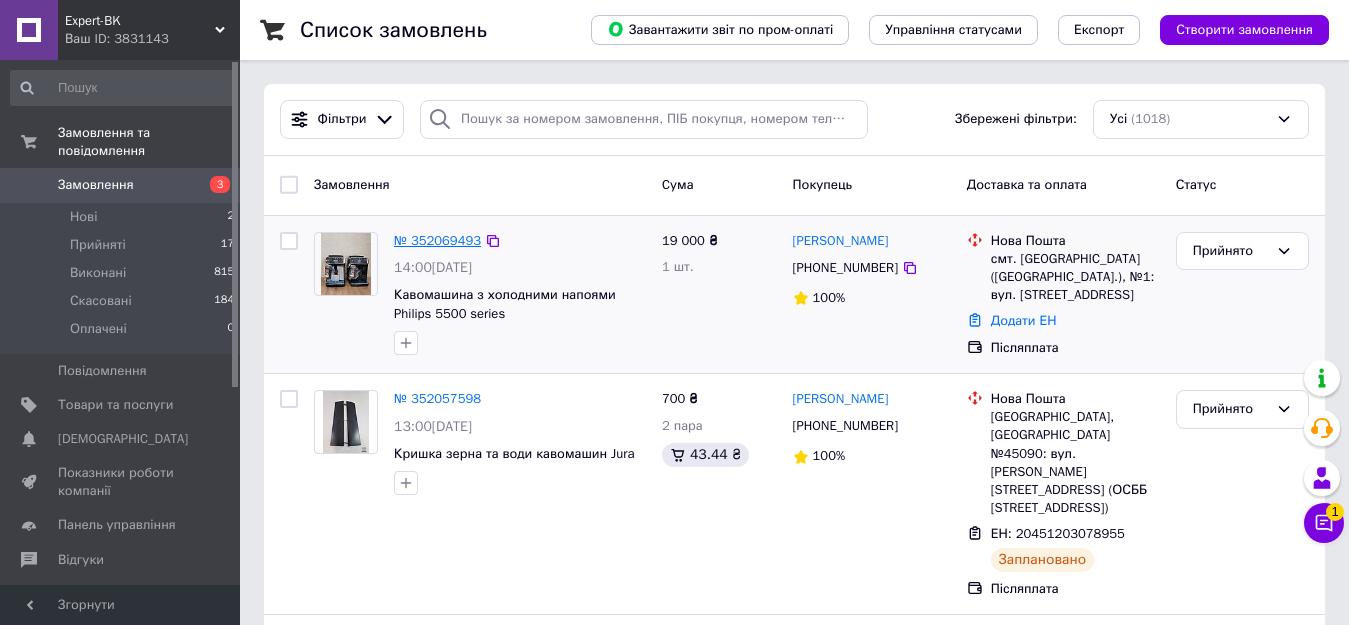 click on "№ 352069493" at bounding box center (437, 240) 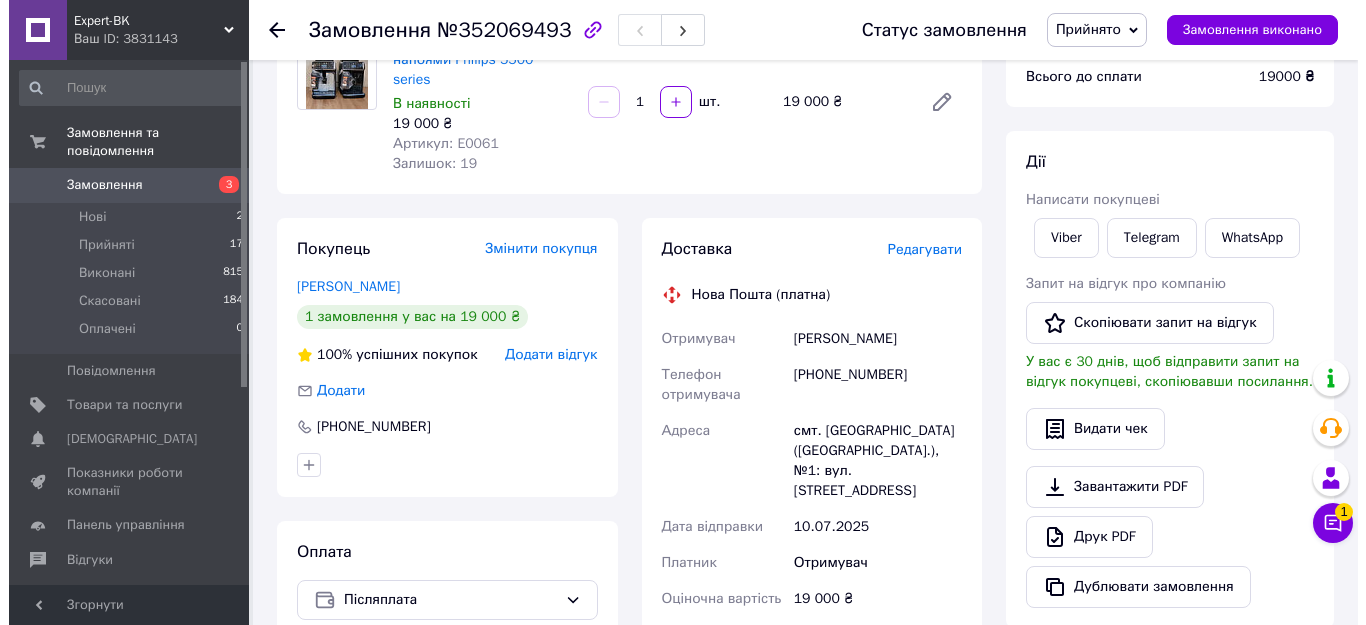 scroll, scrollTop: 200, scrollLeft: 0, axis: vertical 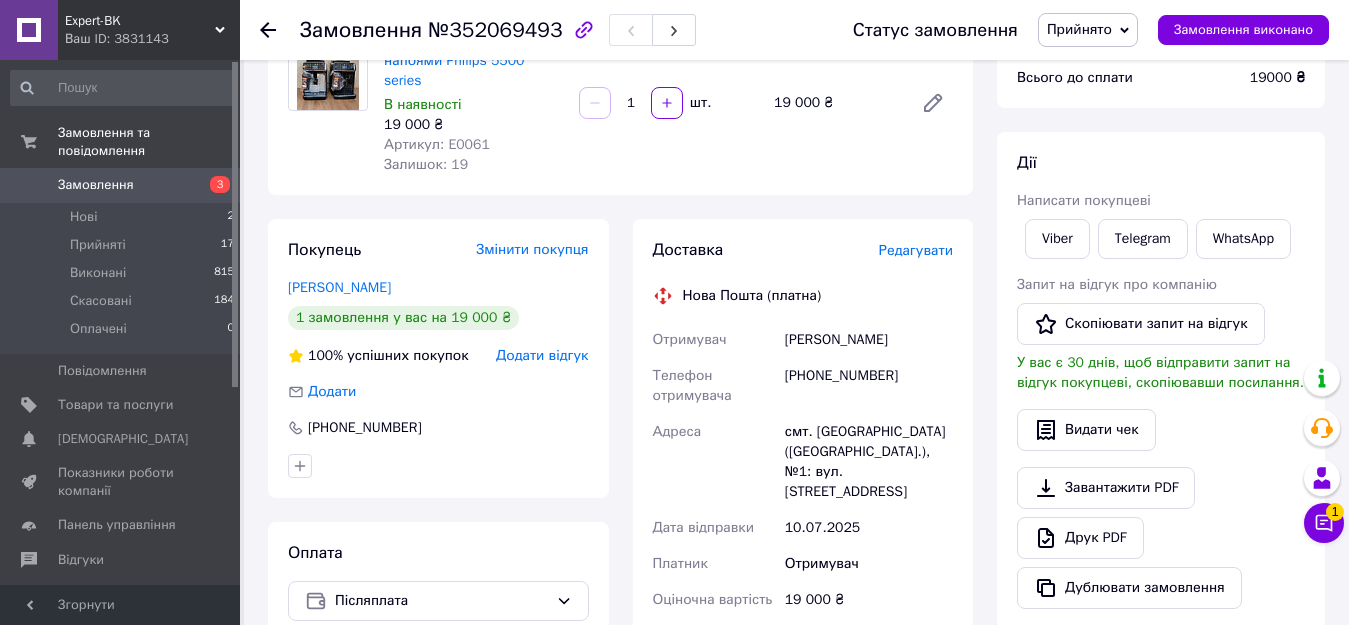 click on "Редагувати" at bounding box center [916, 250] 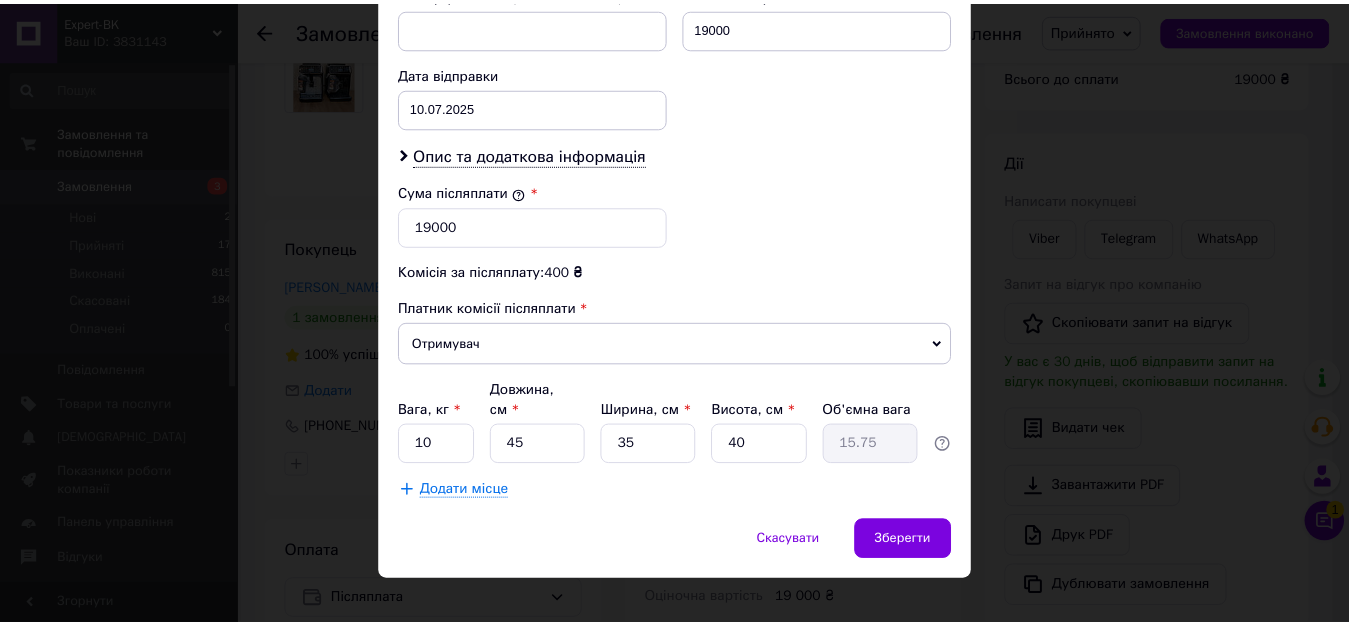 scroll, scrollTop: 900, scrollLeft: 0, axis: vertical 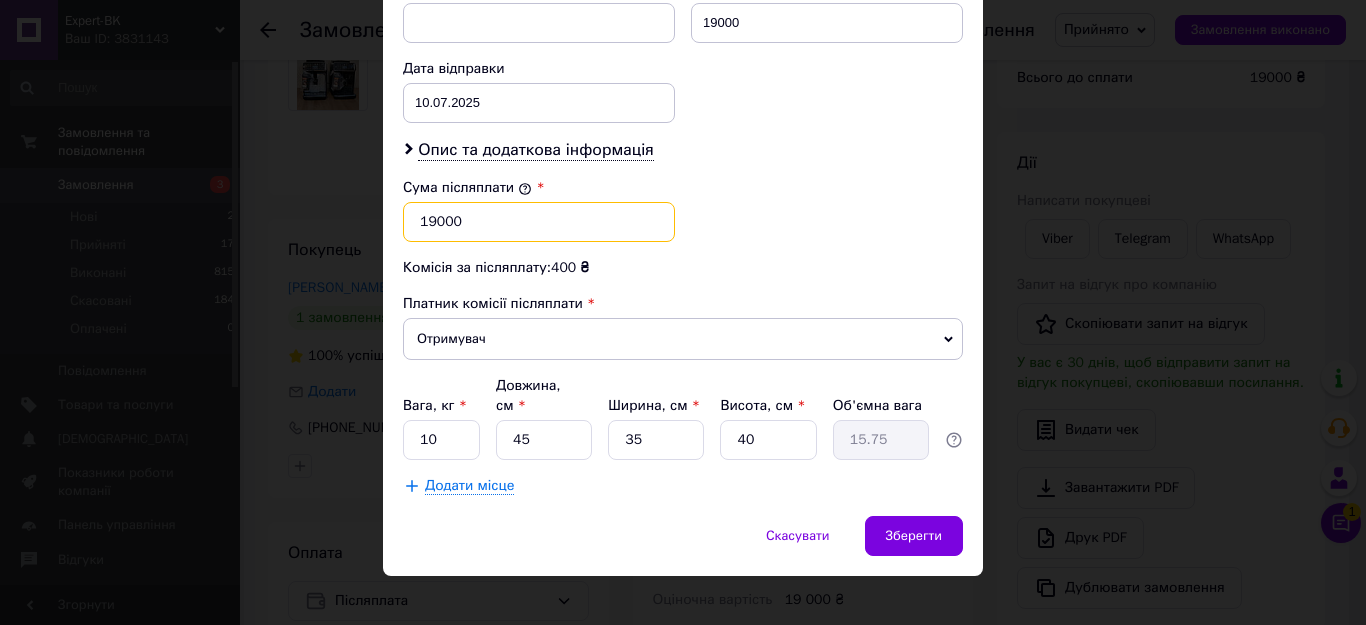 click on "19000" at bounding box center (539, 222) 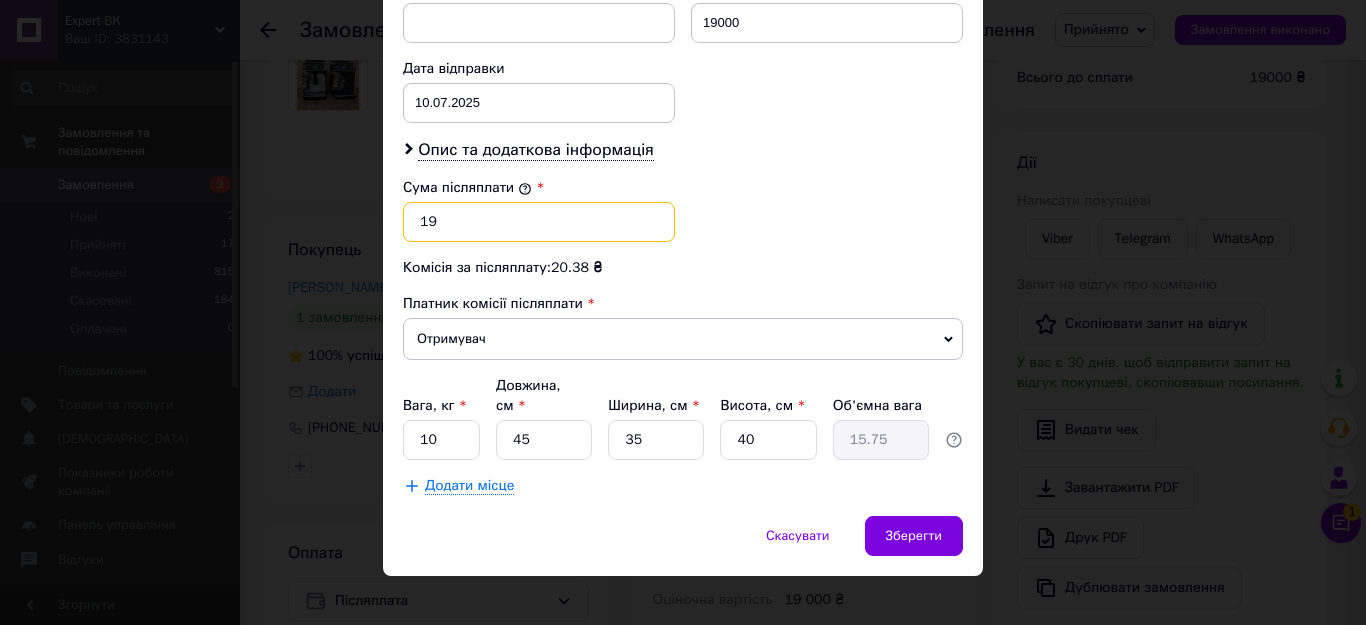 type on "1" 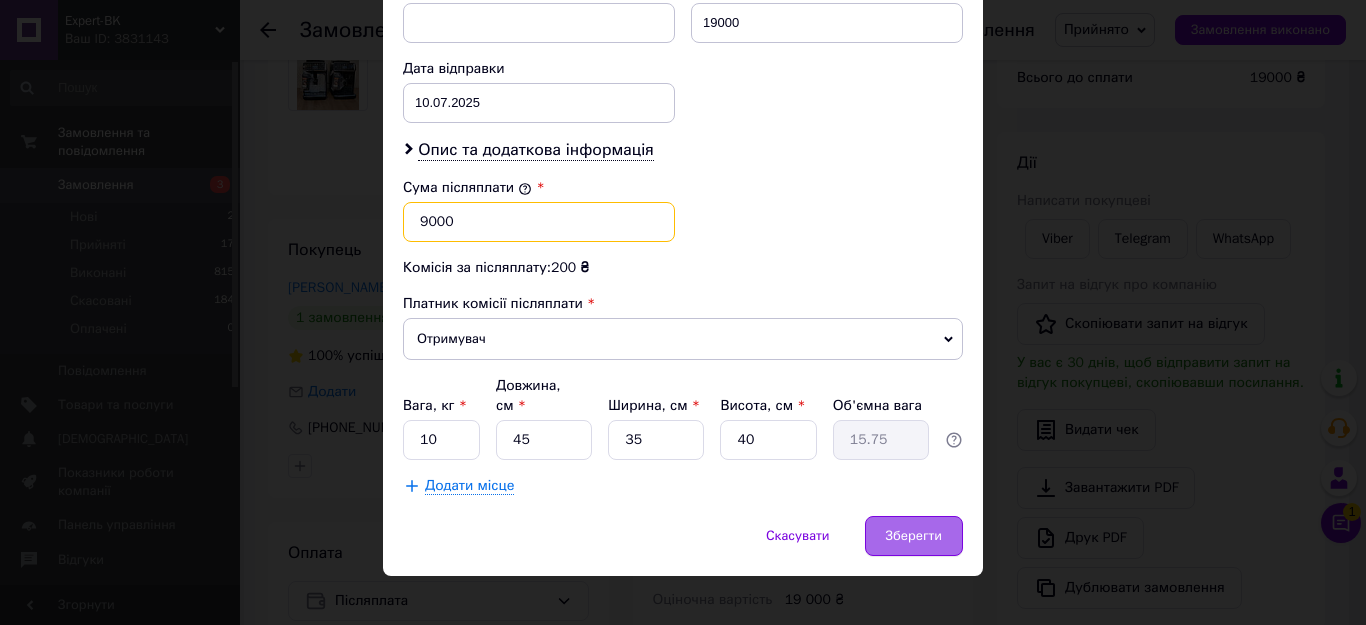 type on "9000" 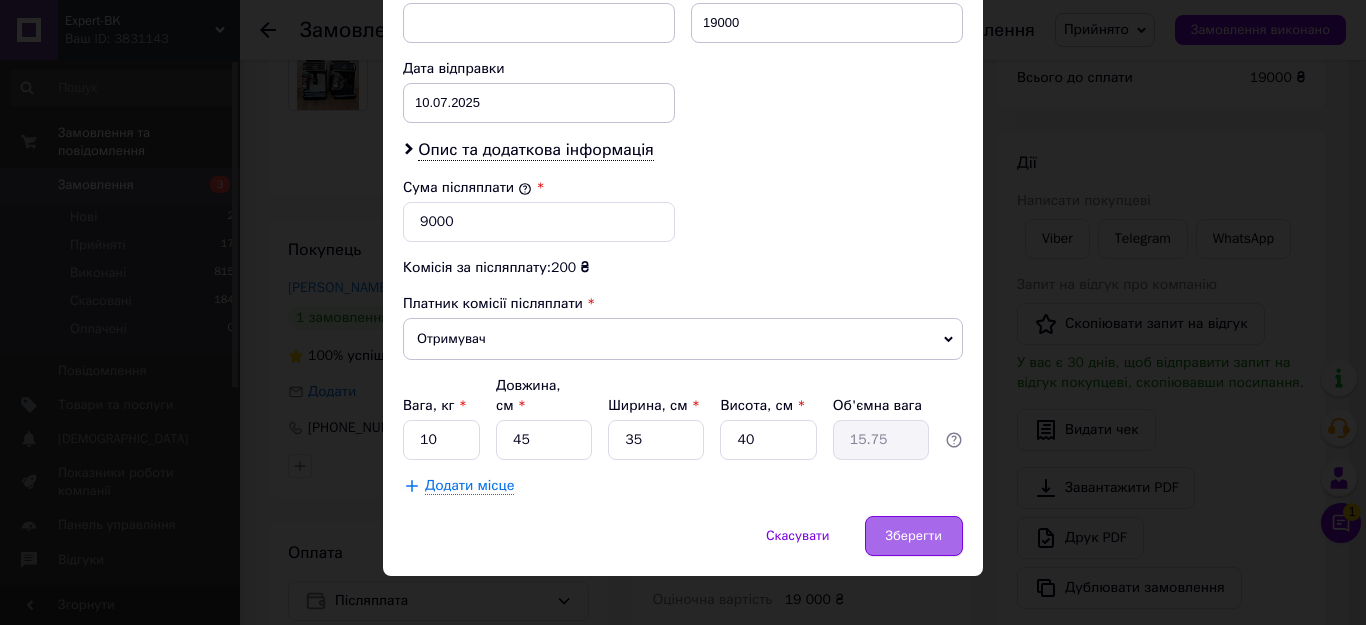 click on "Зберегти" at bounding box center [914, 536] 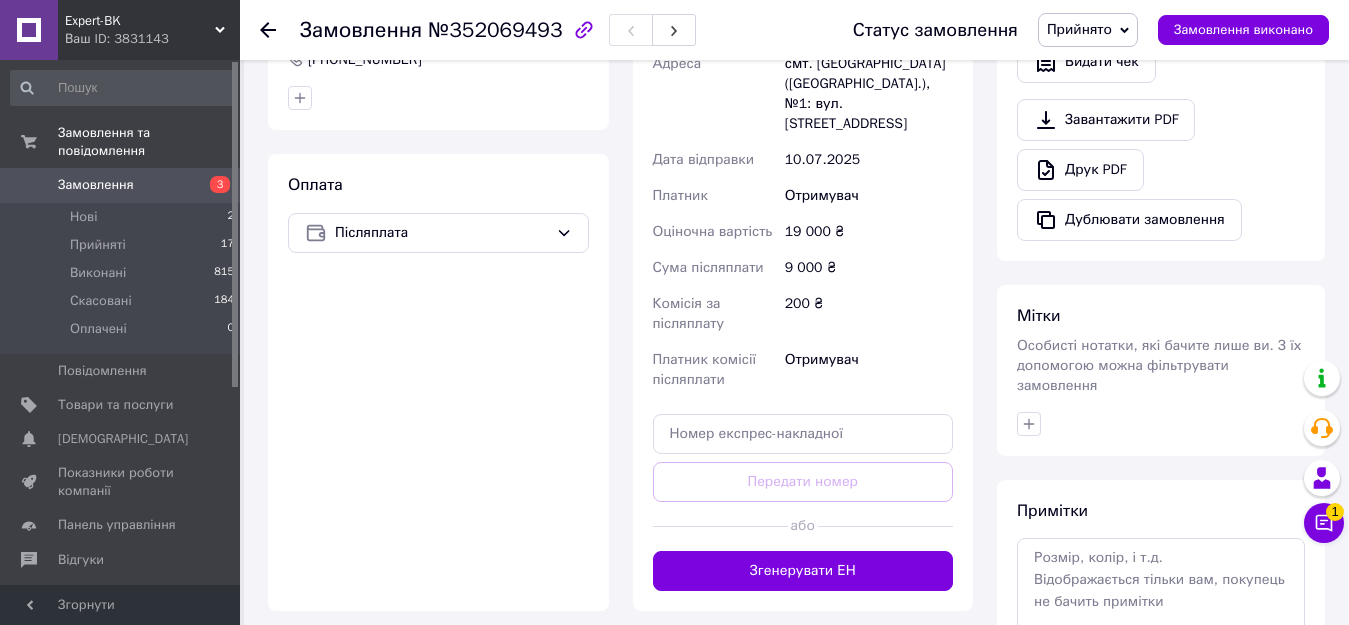scroll, scrollTop: 600, scrollLeft: 0, axis: vertical 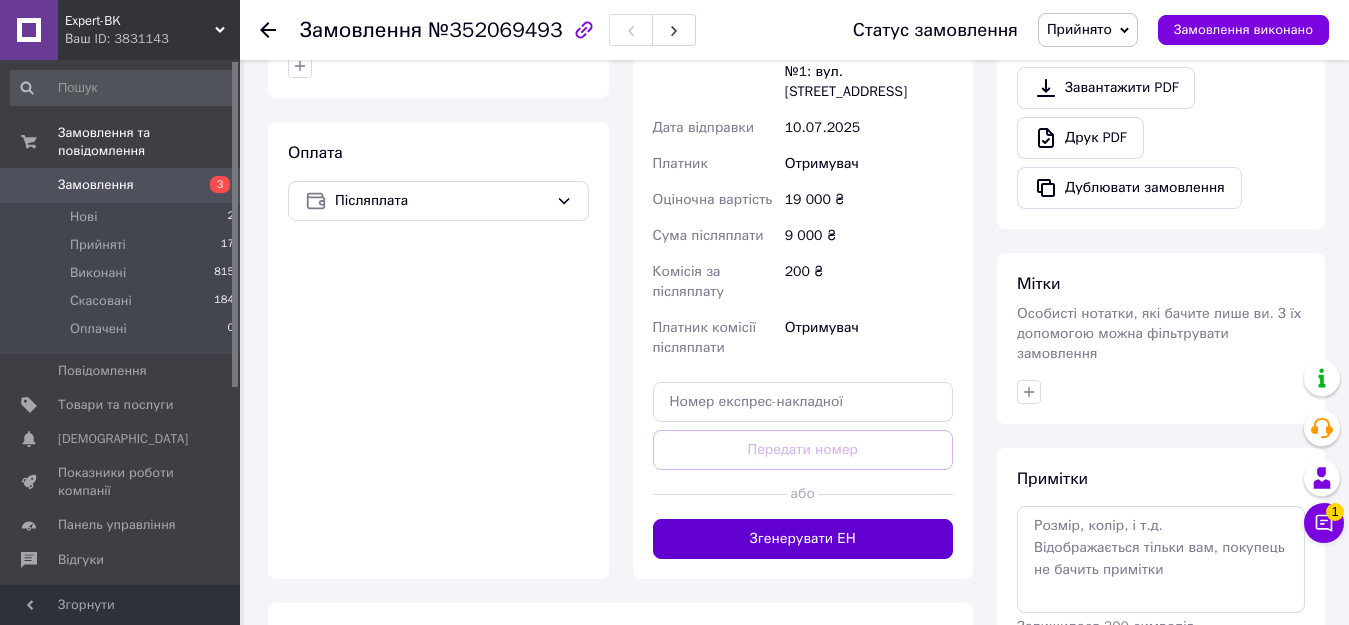 click on "Згенерувати ЕН" at bounding box center (803, 539) 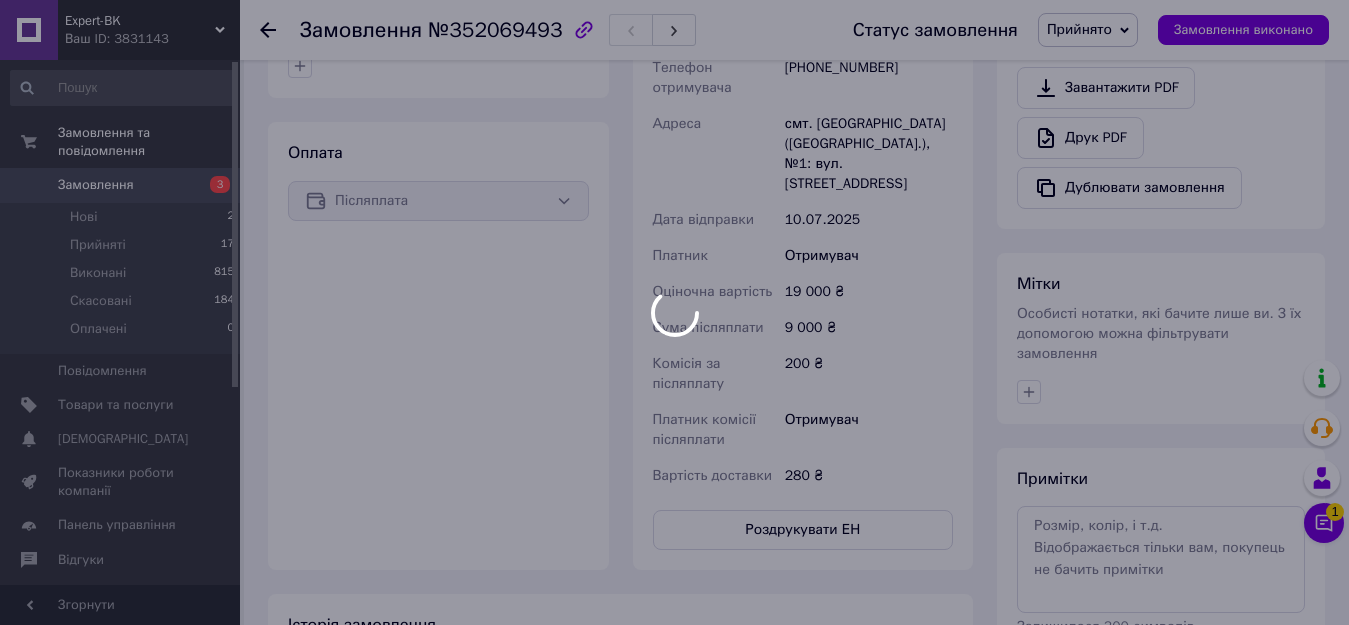 click at bounding box center [674, 312] 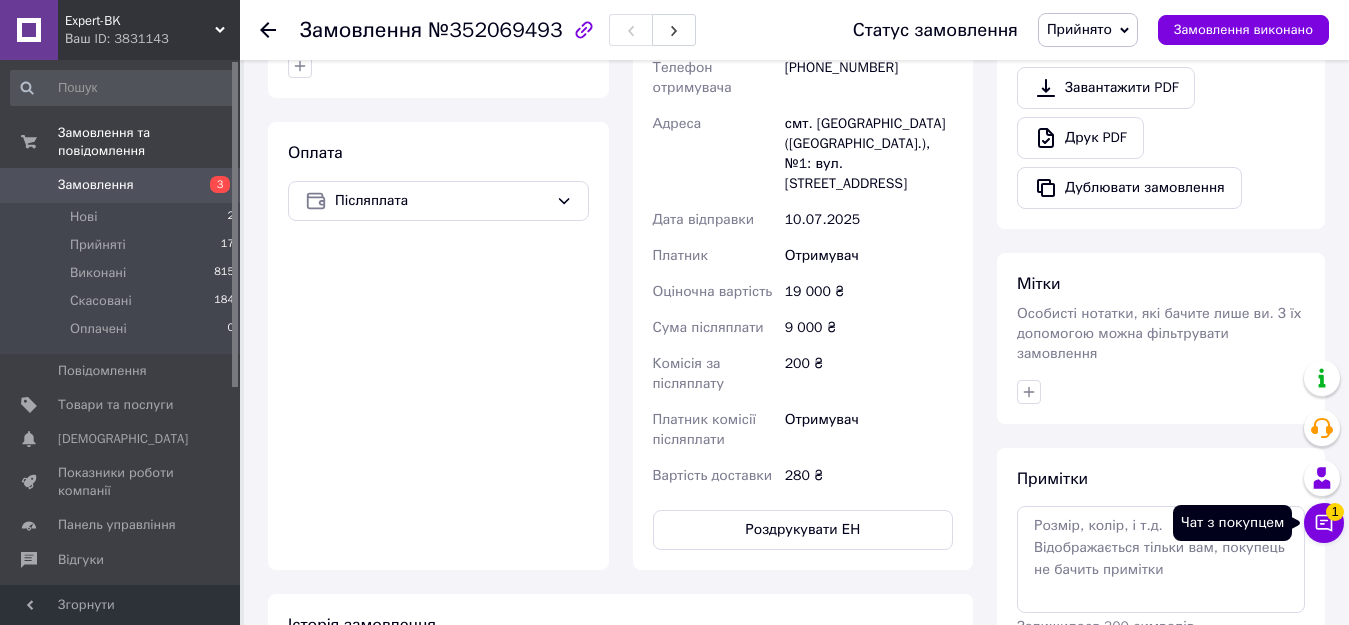 click 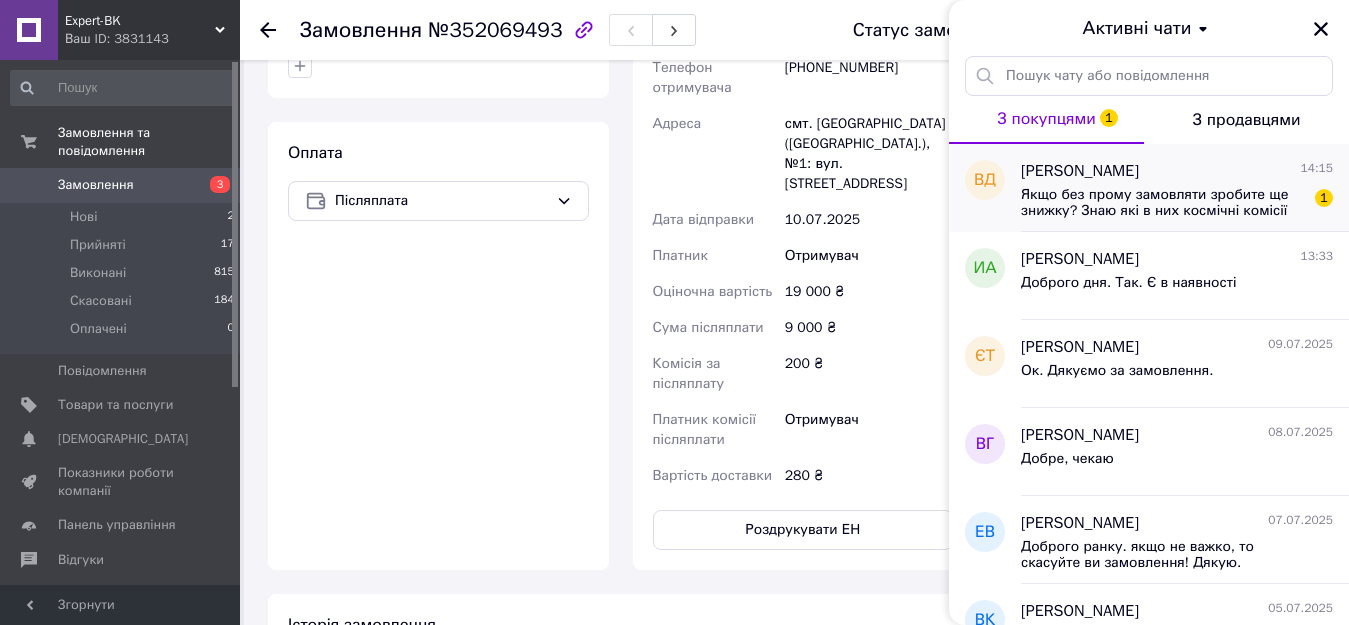 click on "Якщо без прому замовляти зробите ще знижку? Знаю які в них космічні комісії" at bounding box center (1163, 203) 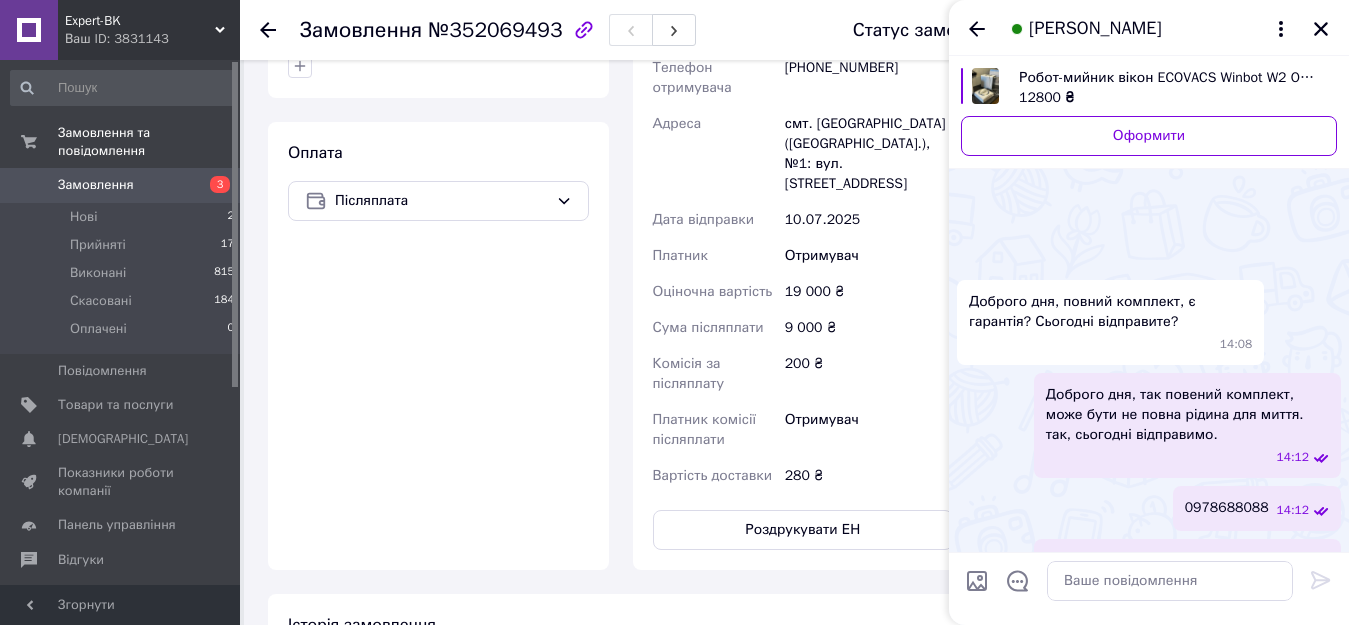 scroll, scrollTop: 210, scrollLeft: 0, axis: vertical 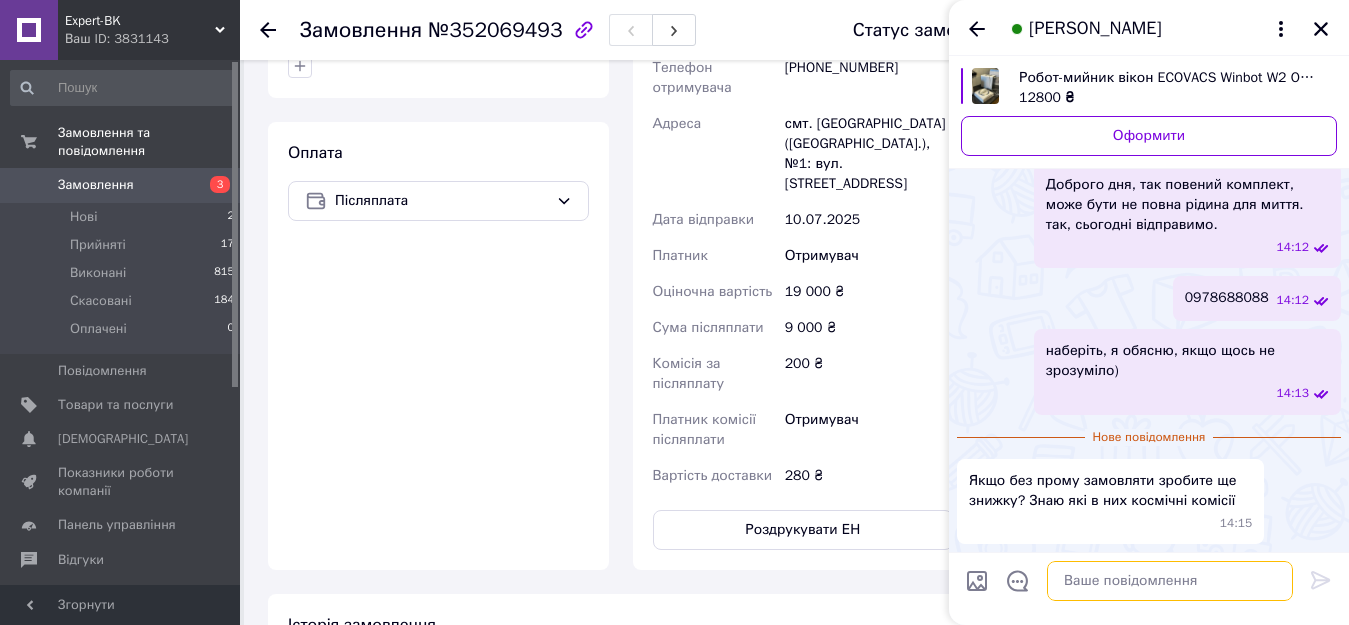 click at bounding box center [1170, 581] 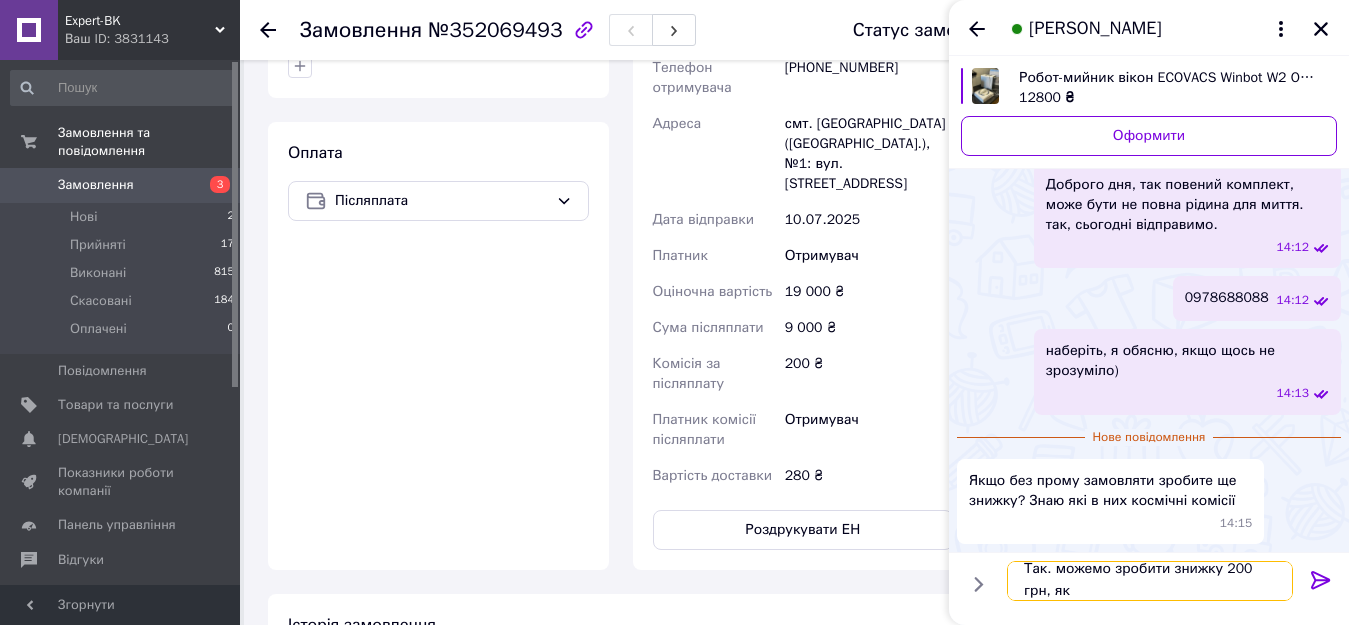 scroll, scrollTop: 2, scrollLeft: 0, axis: vertical 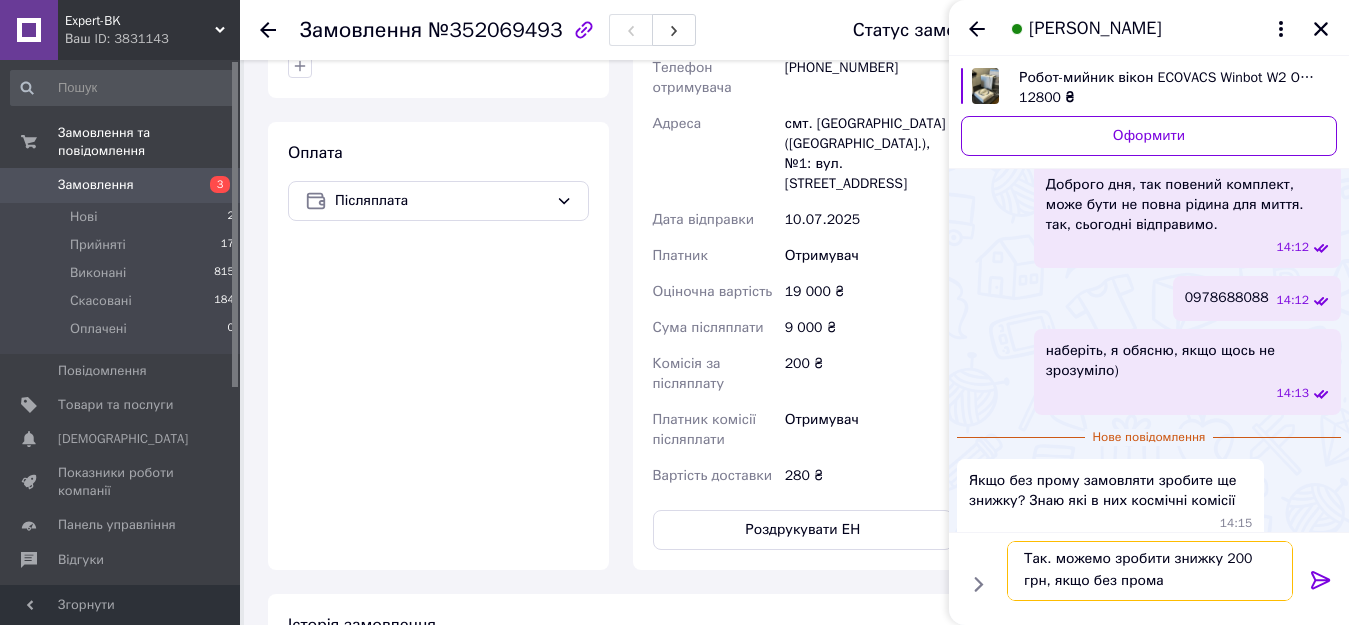 type on "Так. можемо зробити знижку 200 грн, якщо без прома." 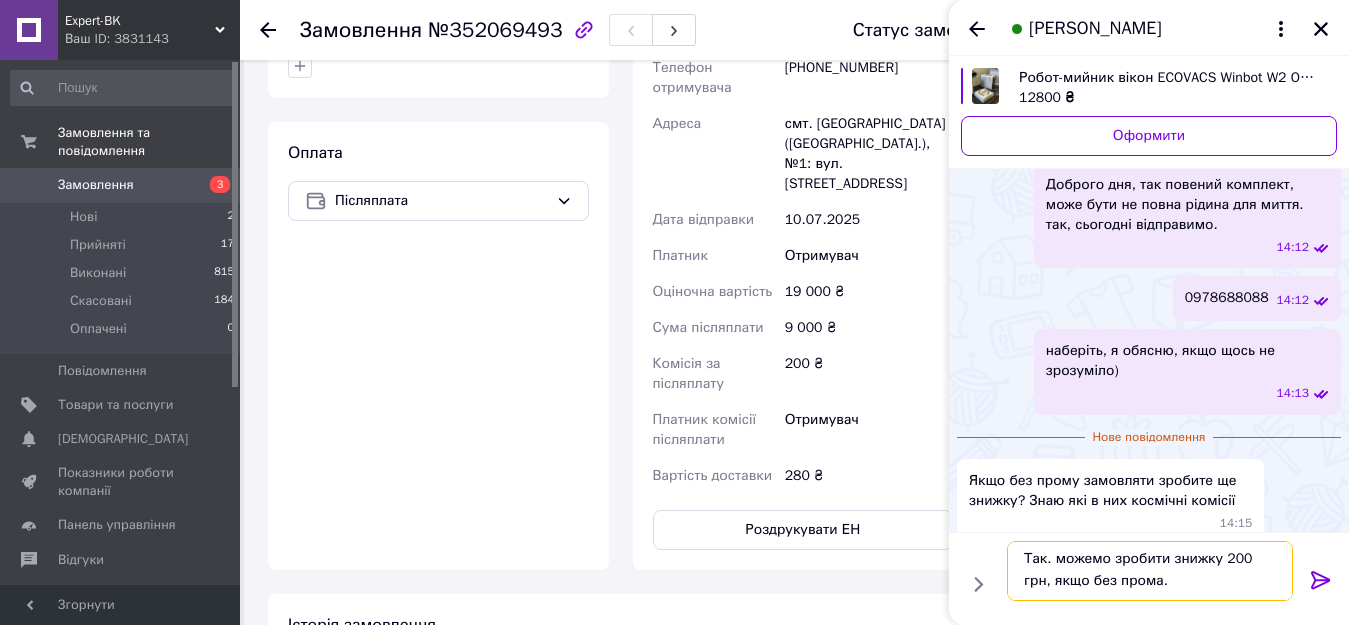 type 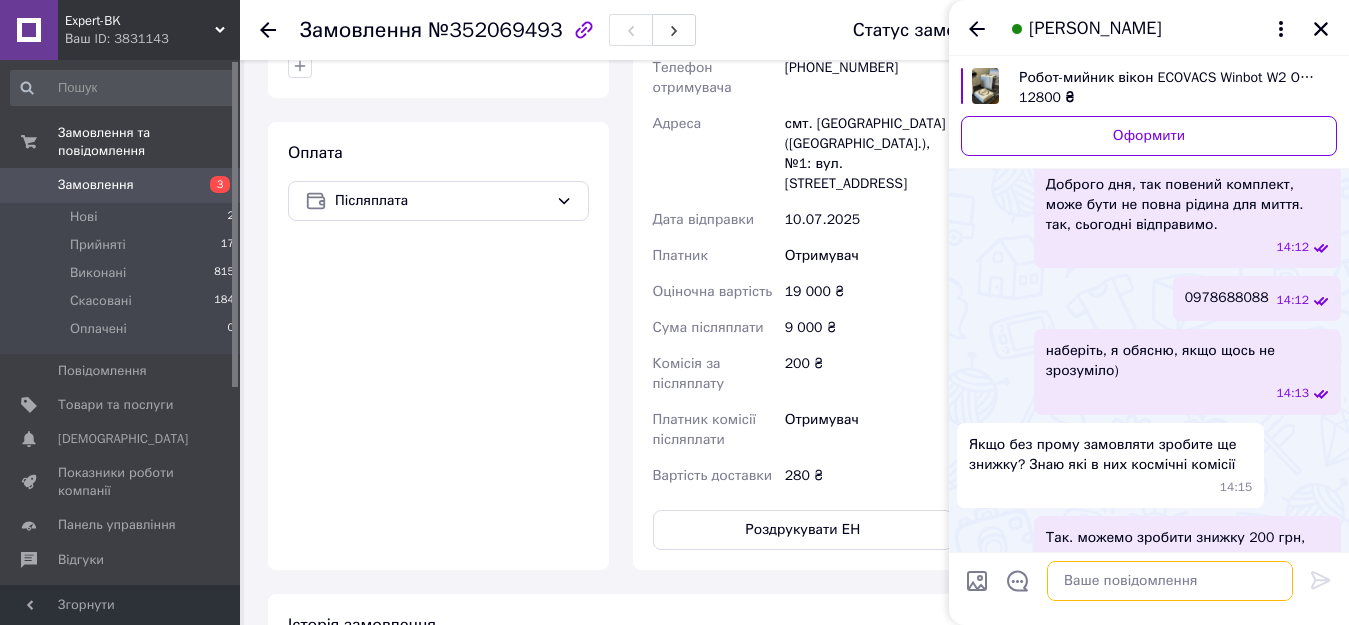 scroll, scrollTop: 0, scrollLeft: 0, axis: both 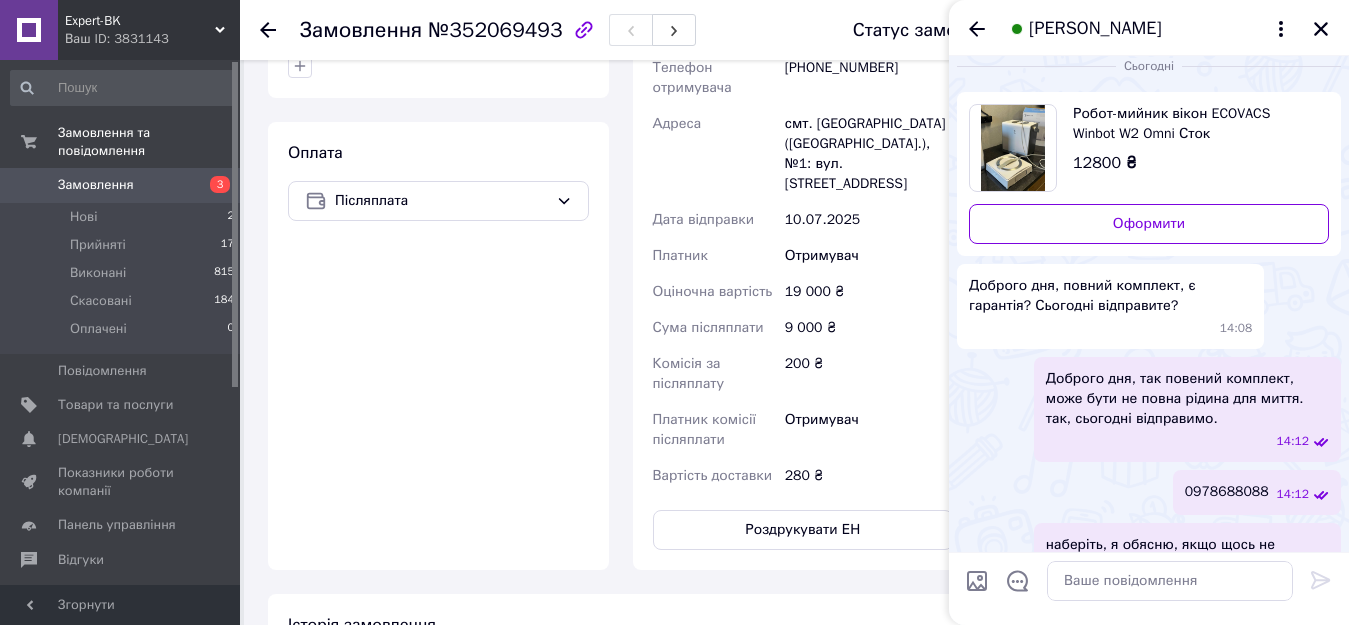 click on "Володимир Данилець" at bounding box center [1149, 28] 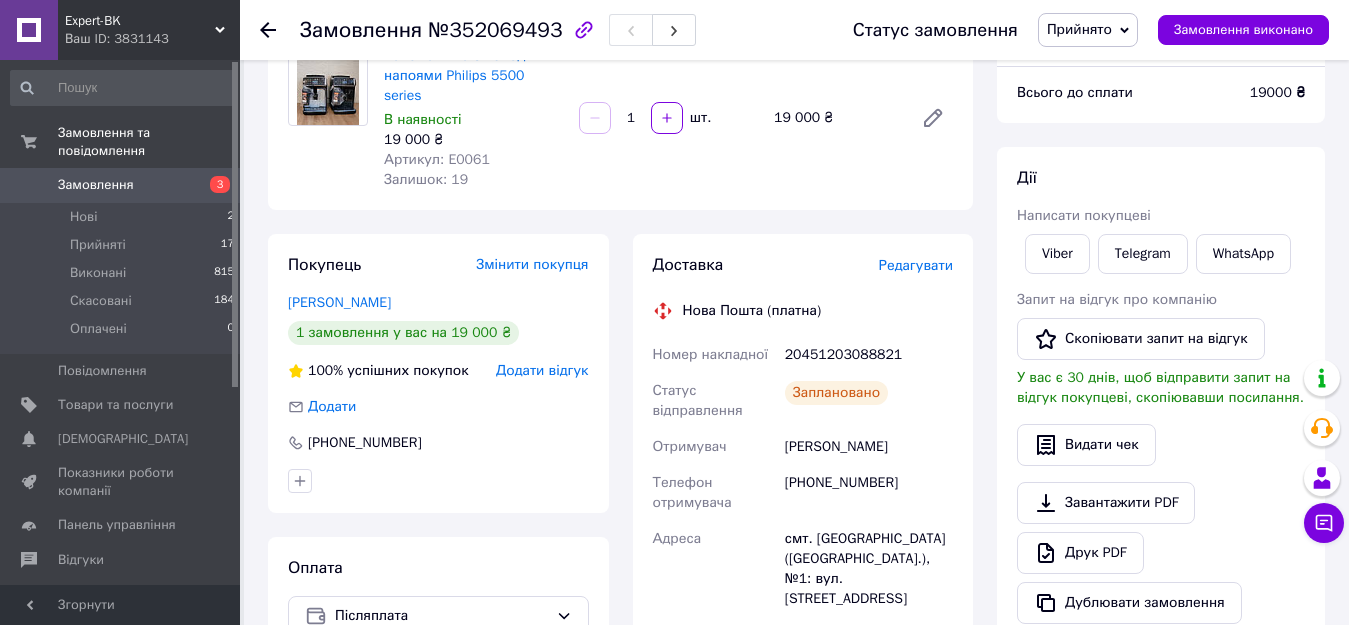 scroll, scrollTop: 200, scrollLeft: 0, axis: vertical 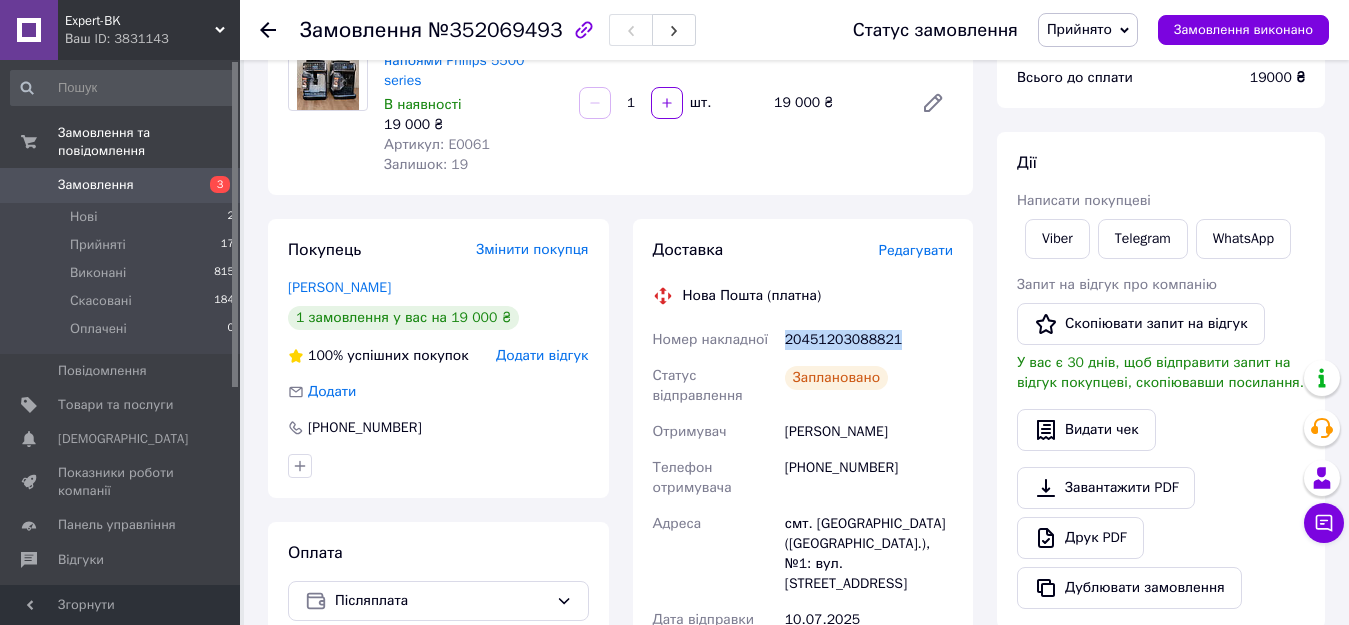 drag, startPoint x: 895, startPoint y: 320, endPoint x: 785, endPoint y: 321, distance: 110.00455 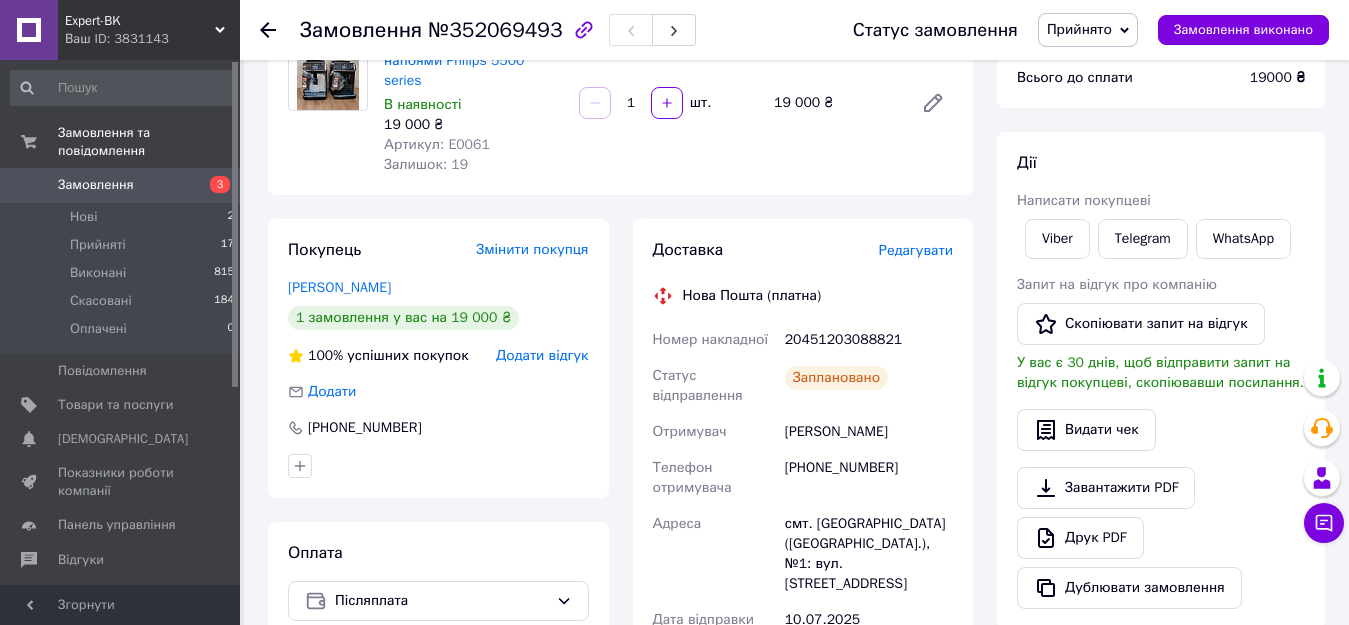 click on "Дії Написати покупцеві Viber Telegram WhatsApp Запит на відгук про компанію   Скопіювати запит на відгук У вас є 30 днів, щоб відправити запит на відгук покупцеві, скопіювавши посилання.   Видати чек   Завантажити PDF   Друк PDF   Дублювати замовлення" at bounding box center [1161, 380] 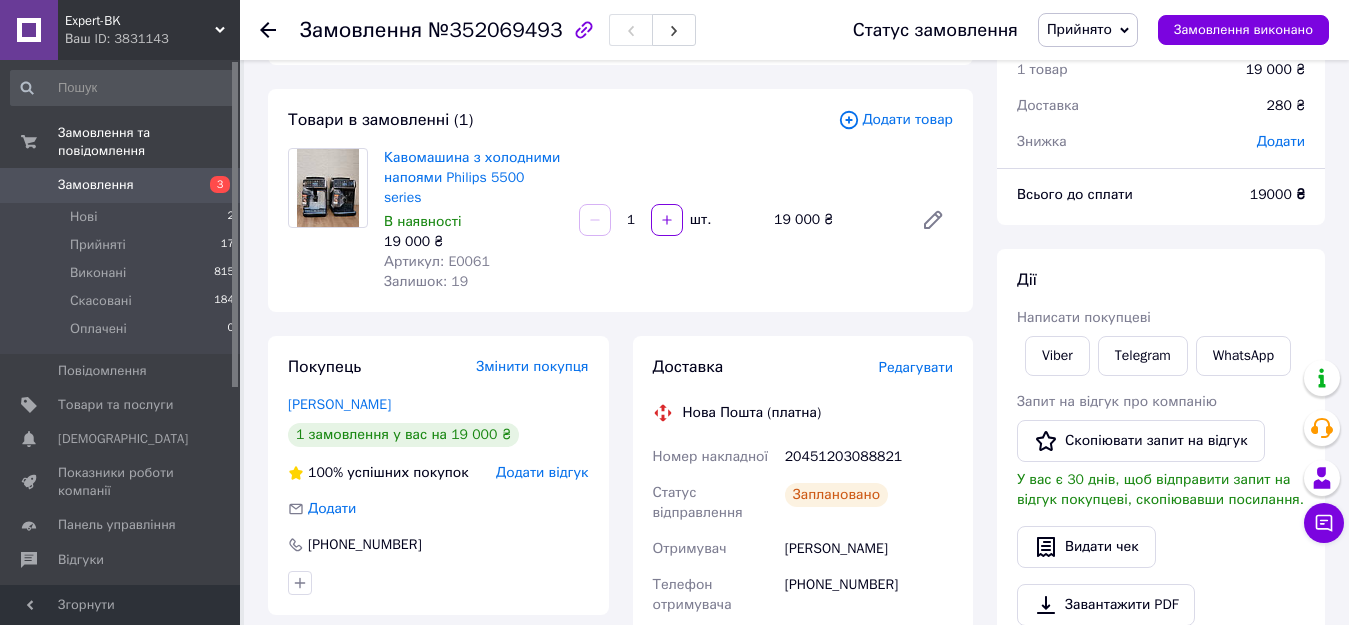 scroll, scrollTop: 0, scrollLeft: 0, axis: both 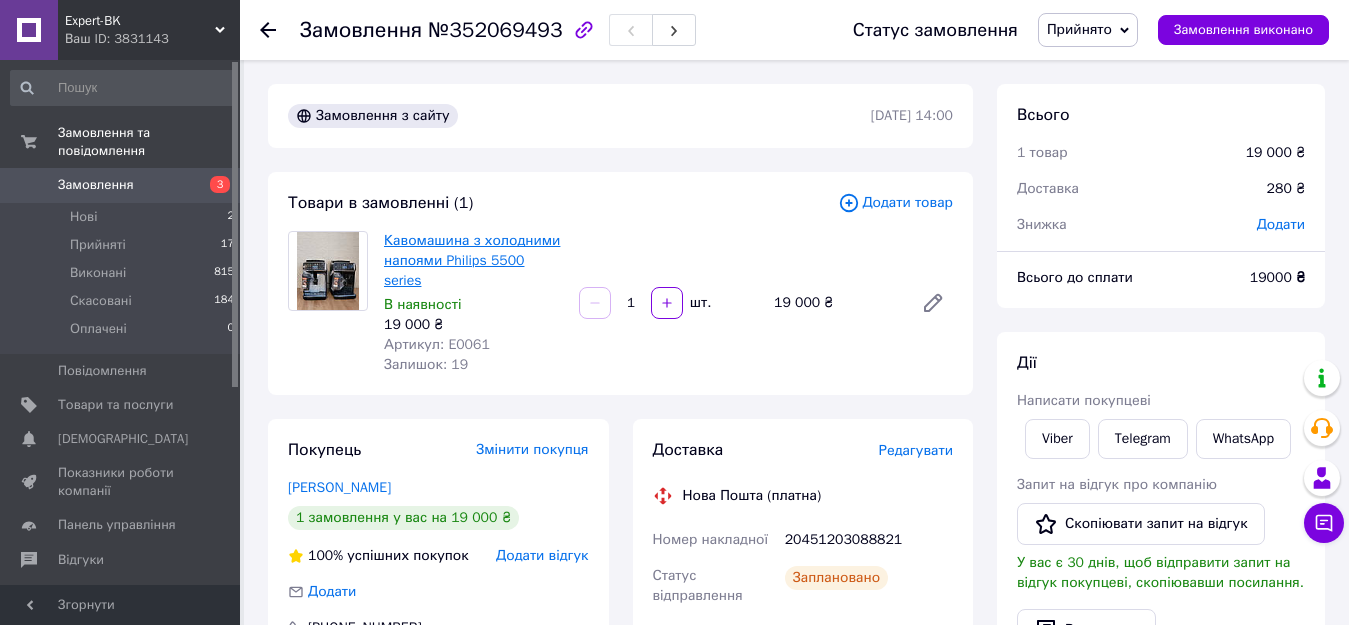 click on "Кавомашина з холодними напоями Philips 5500 series" at bounding box center (472, 260) 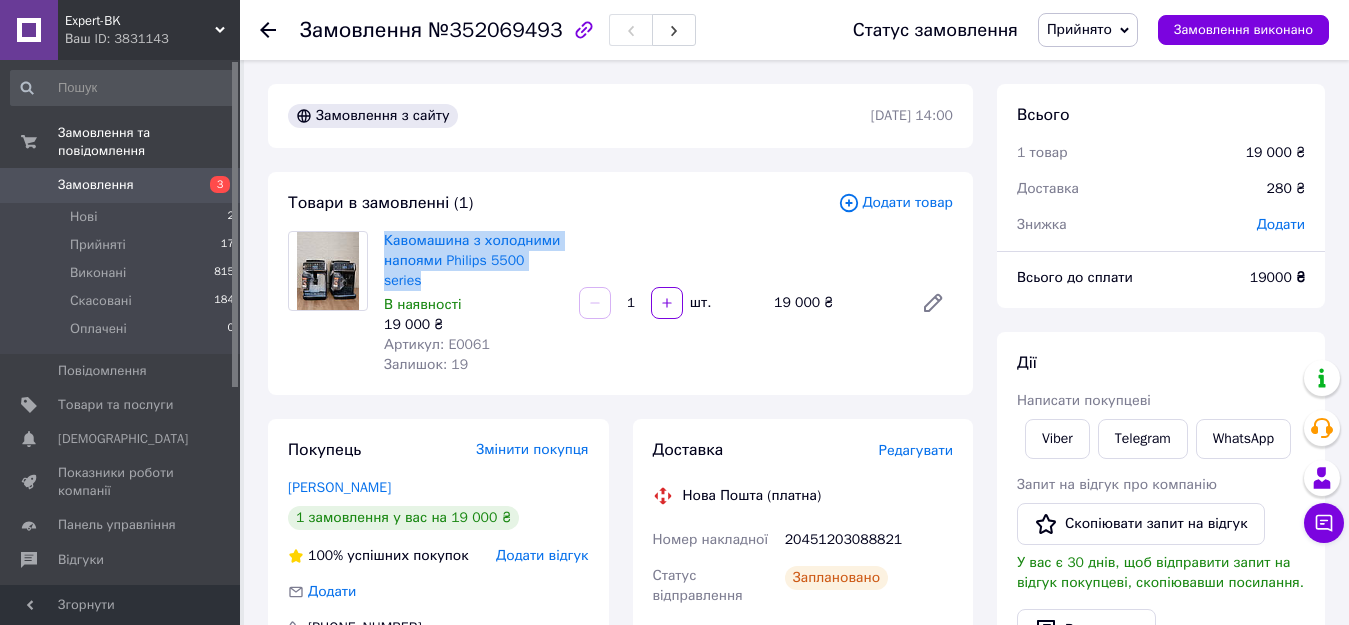 drag, startPoint x: 570, startPoint y: 253, endPoint x: 381, endPoint y: 242, distance: 189.31984 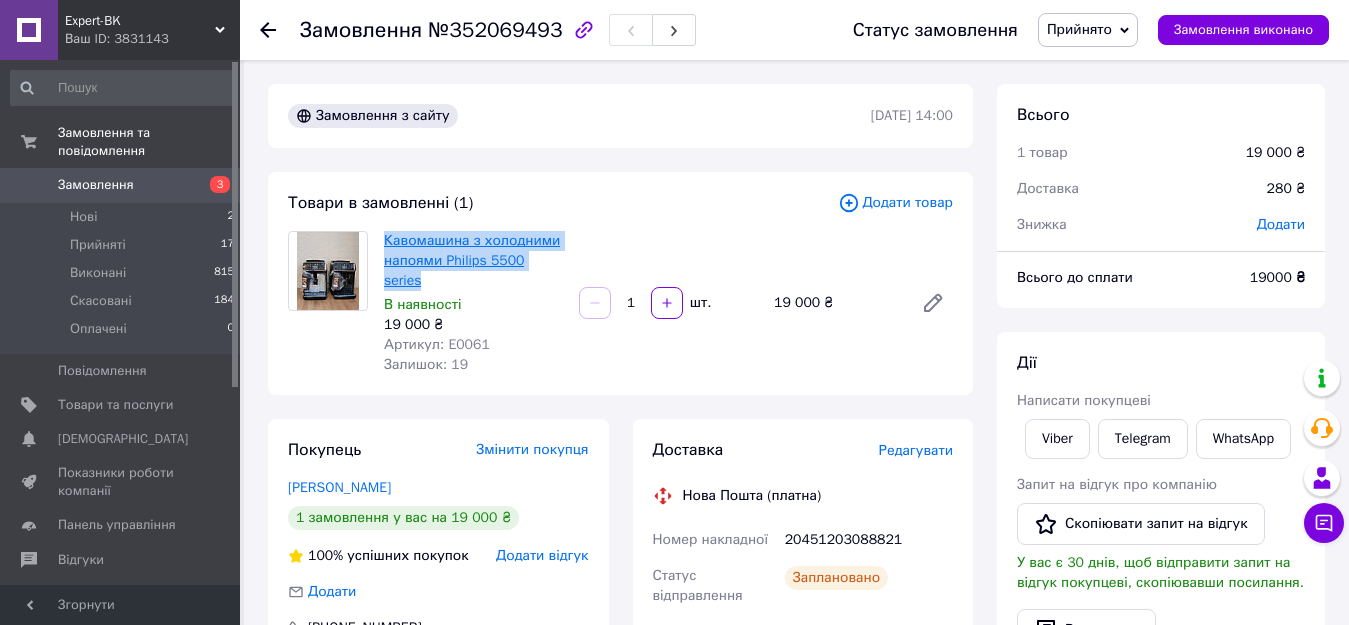 copy on "Кавомашина з холодними напоями Philips 5500 series" 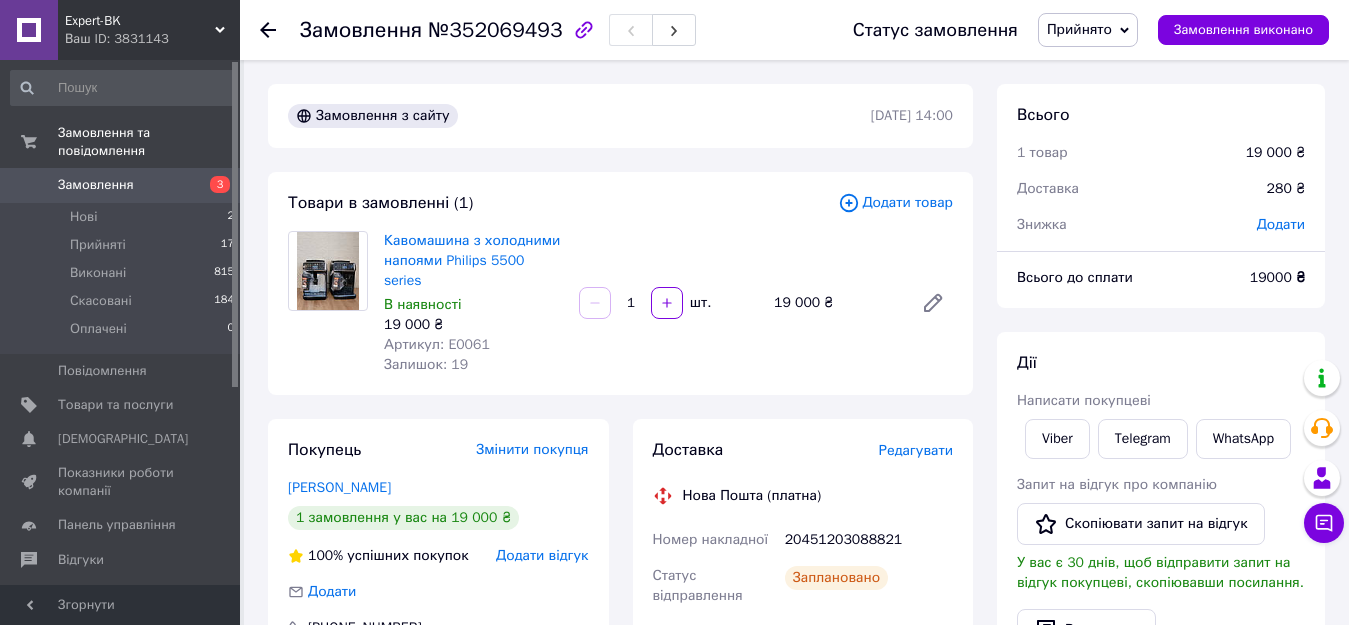 click 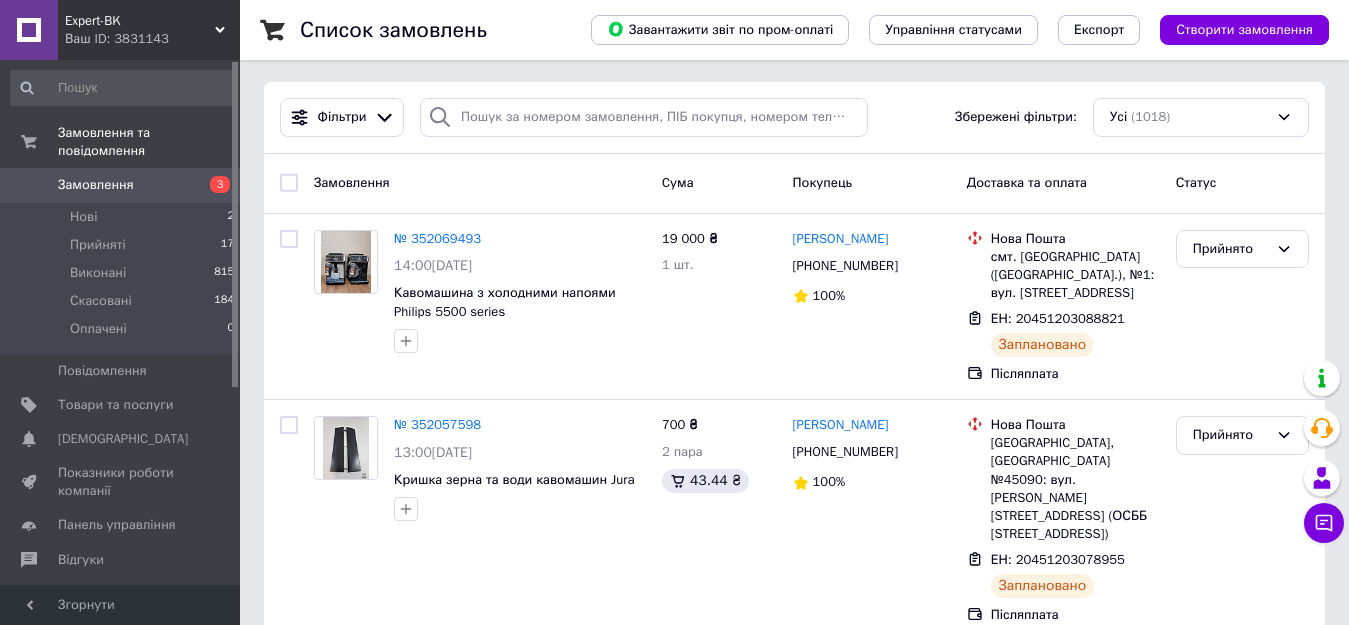 scroll, scrollTop: 0, scrollLeft: 0, axis: both 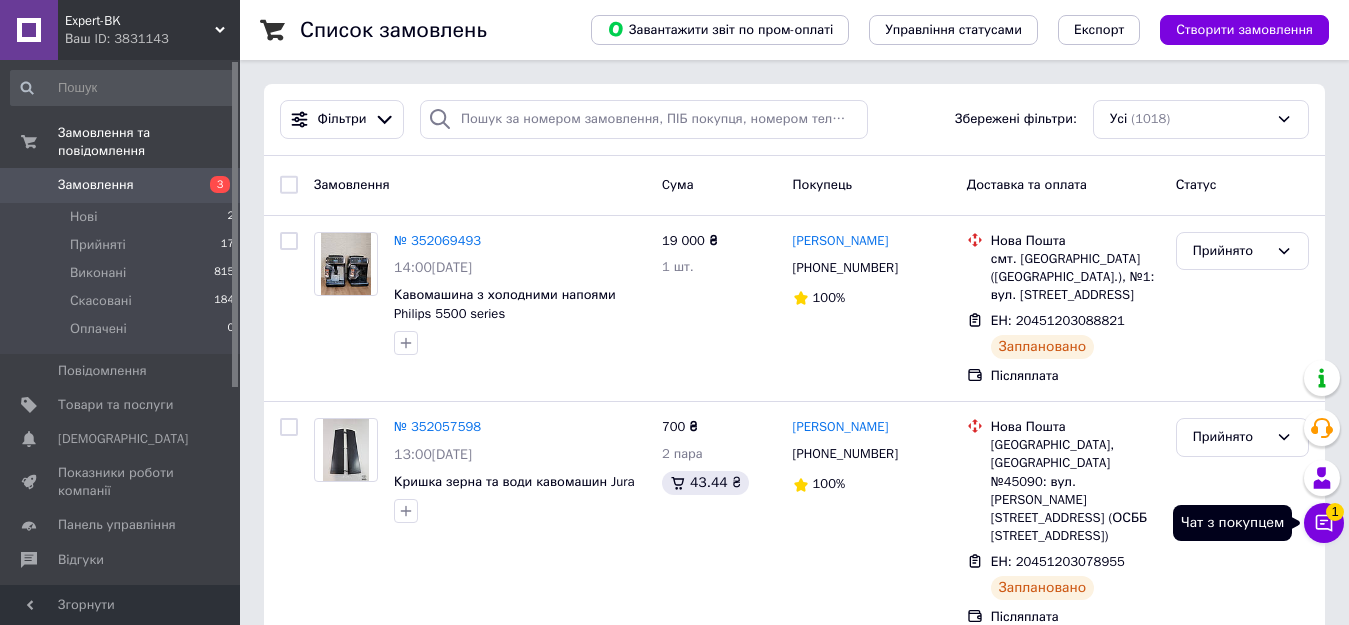 click on "Чат з покупцем 1" at bounding box center [1324, 523] 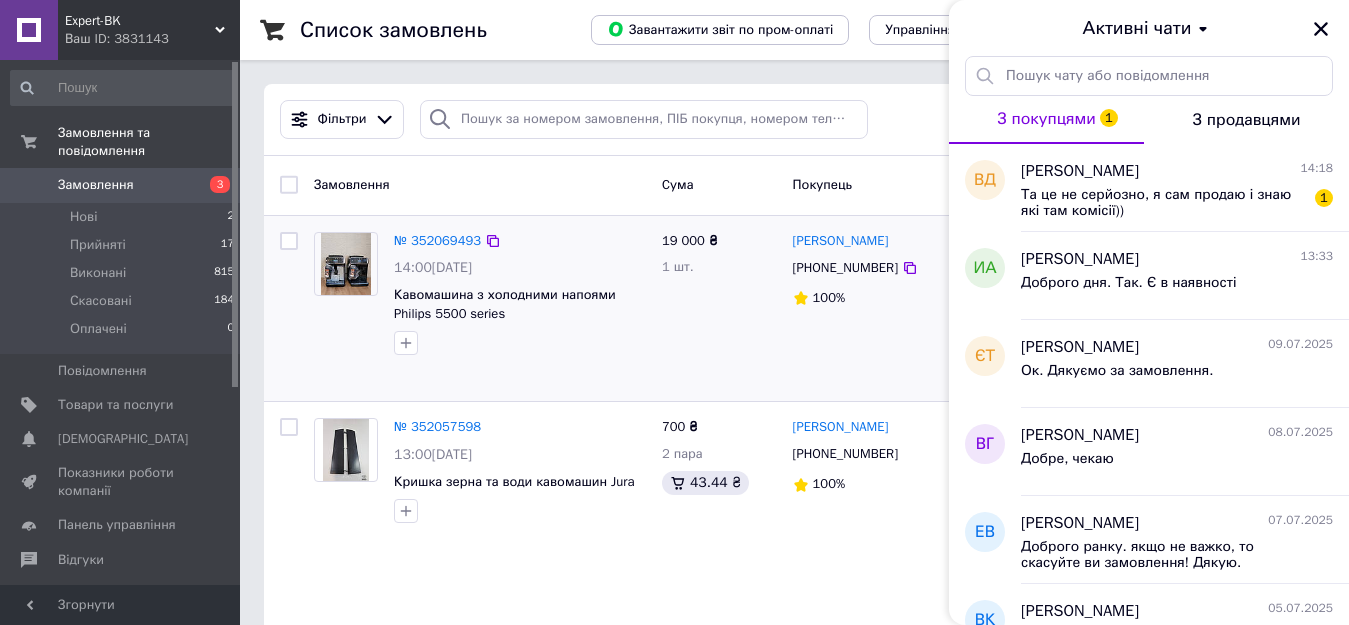 click on "Юрій Алб +380968479494 100%" at bounding box center [872, 309] 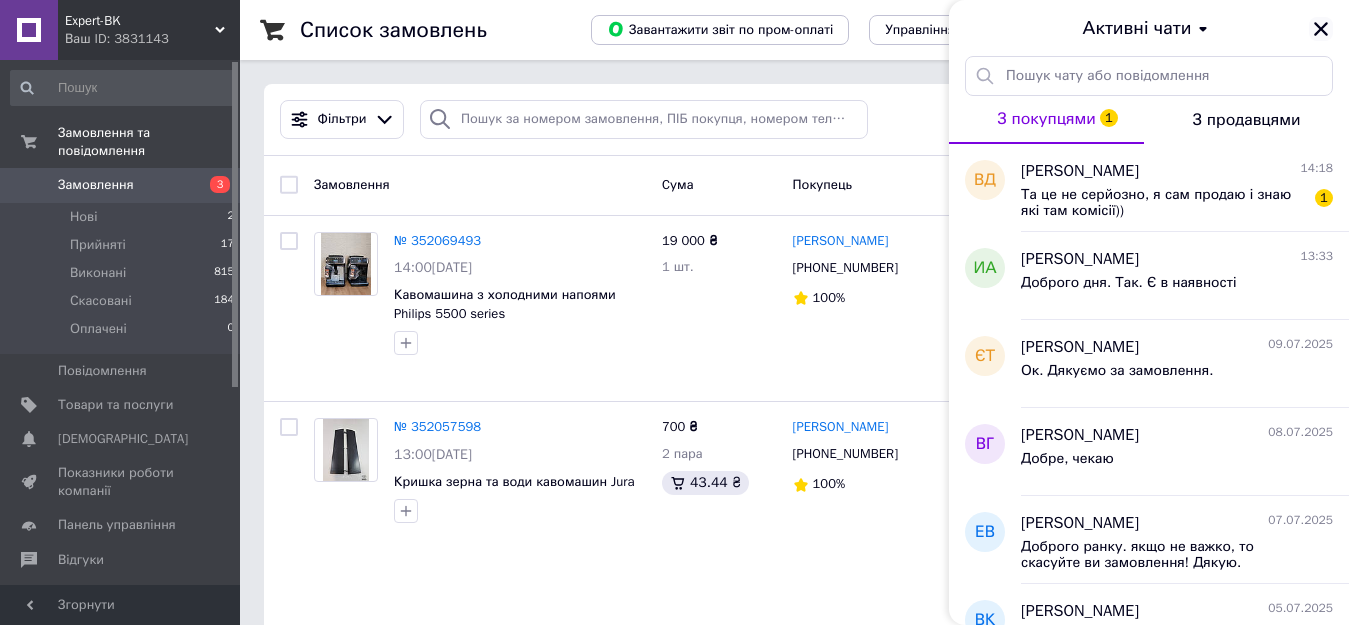 click 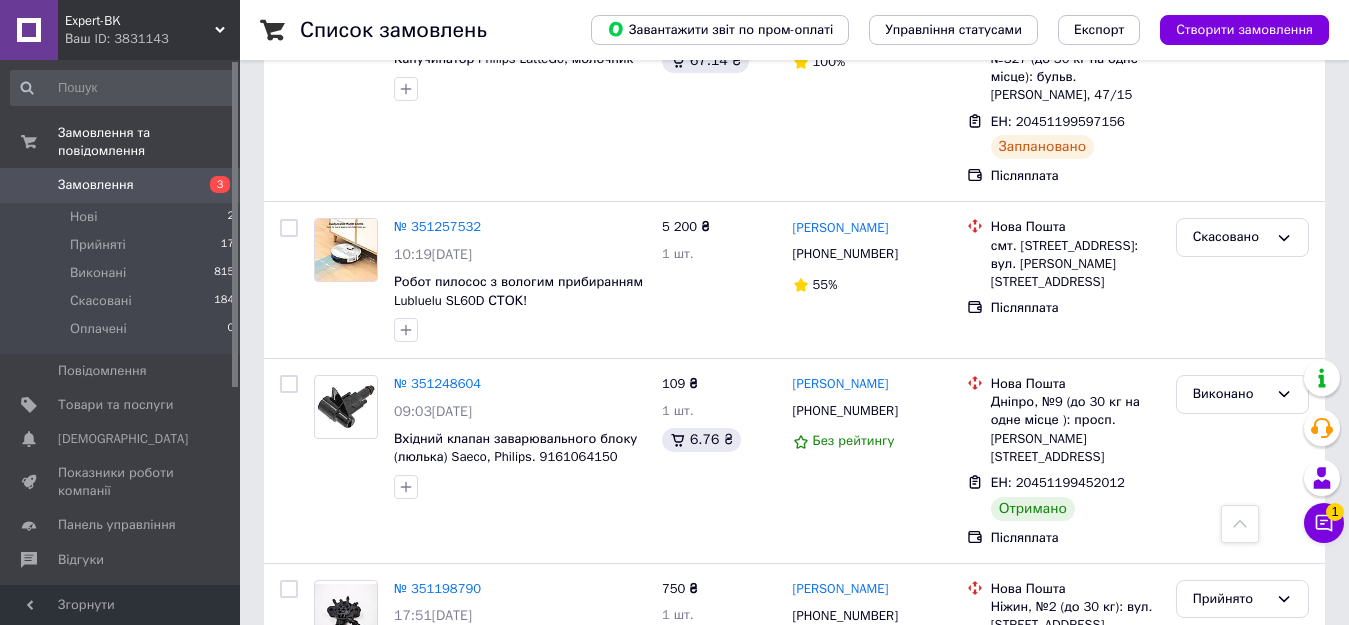 scroll, scrollTop: 3507, scrollLeft: 0, axis: vertical 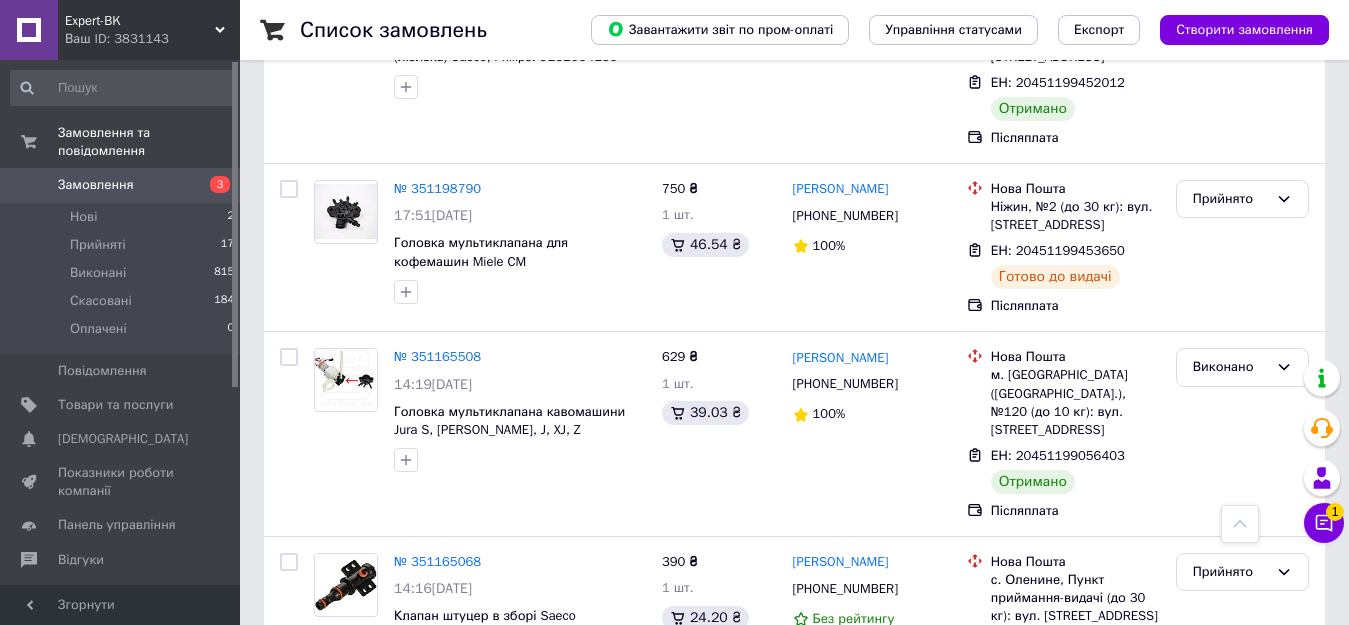 click on "2" at bounding box center (327, 783) 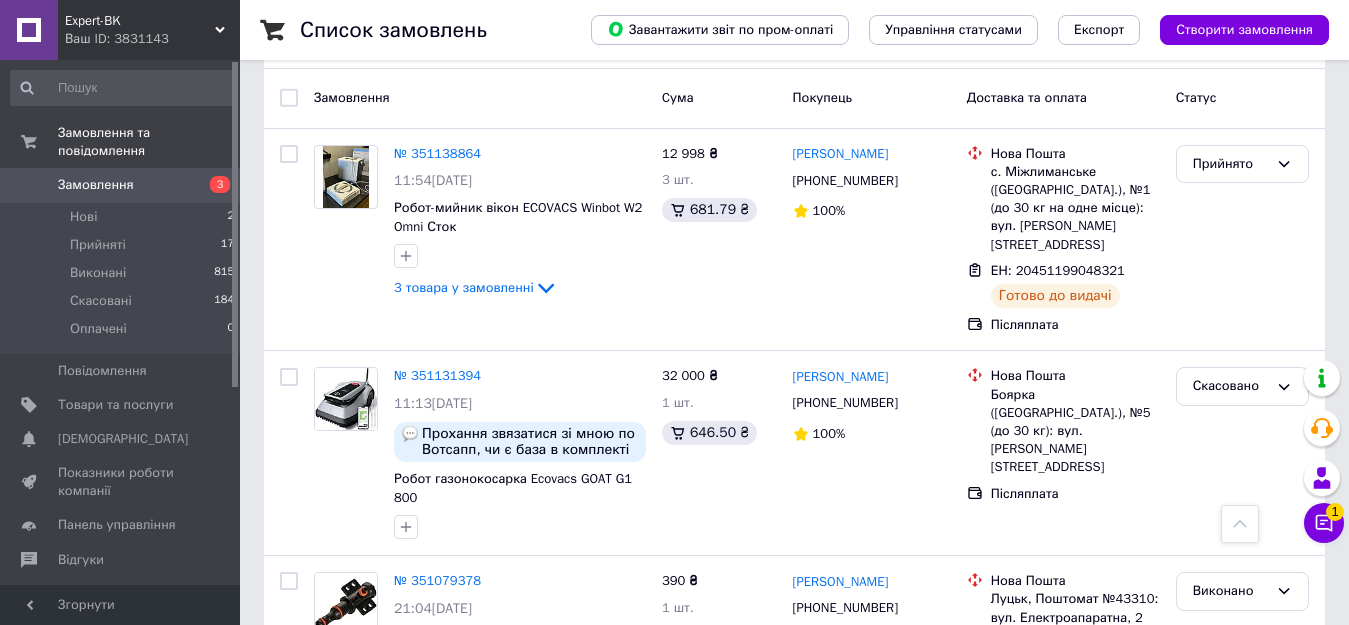 scroll, scrollTop: 0, scrollLeft: 0, axis: both 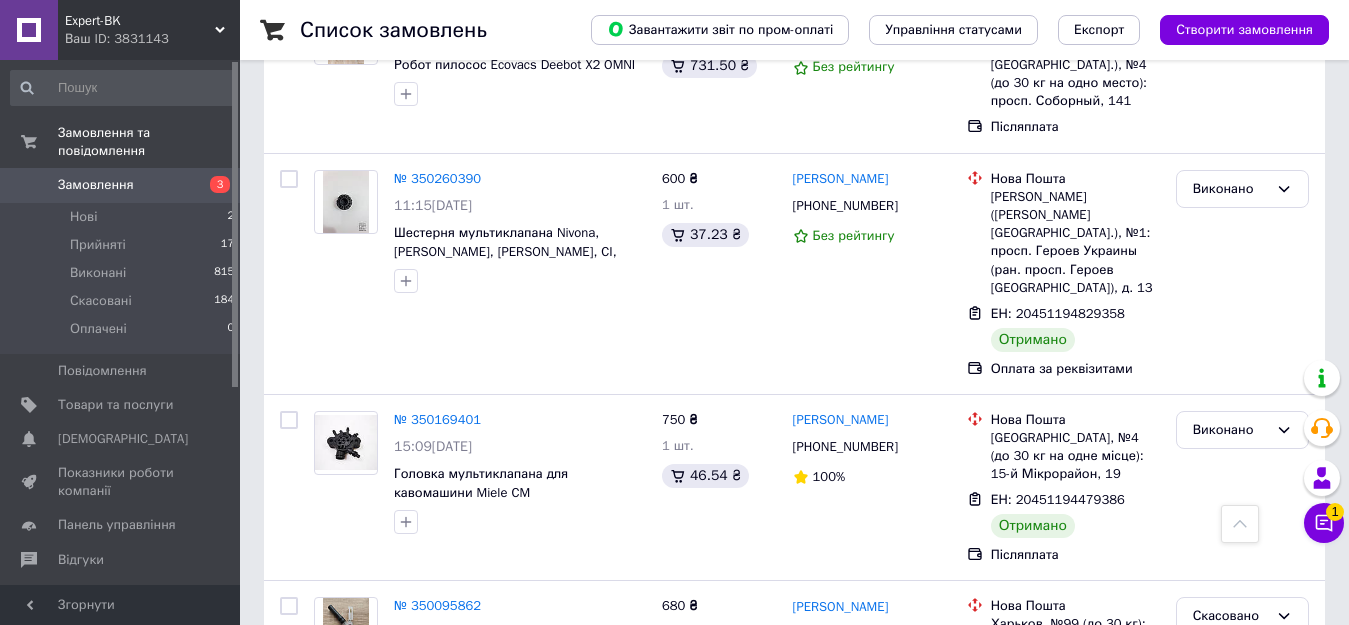 click on "1" at bounding box center [404, 782] 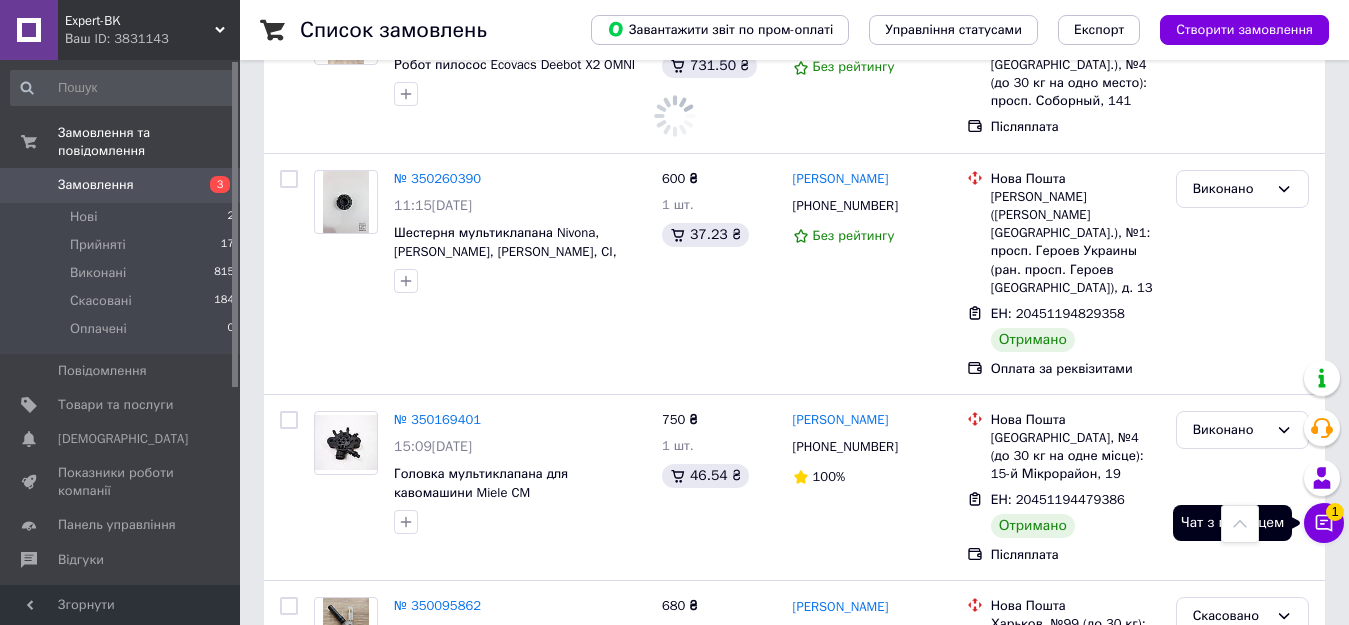 click 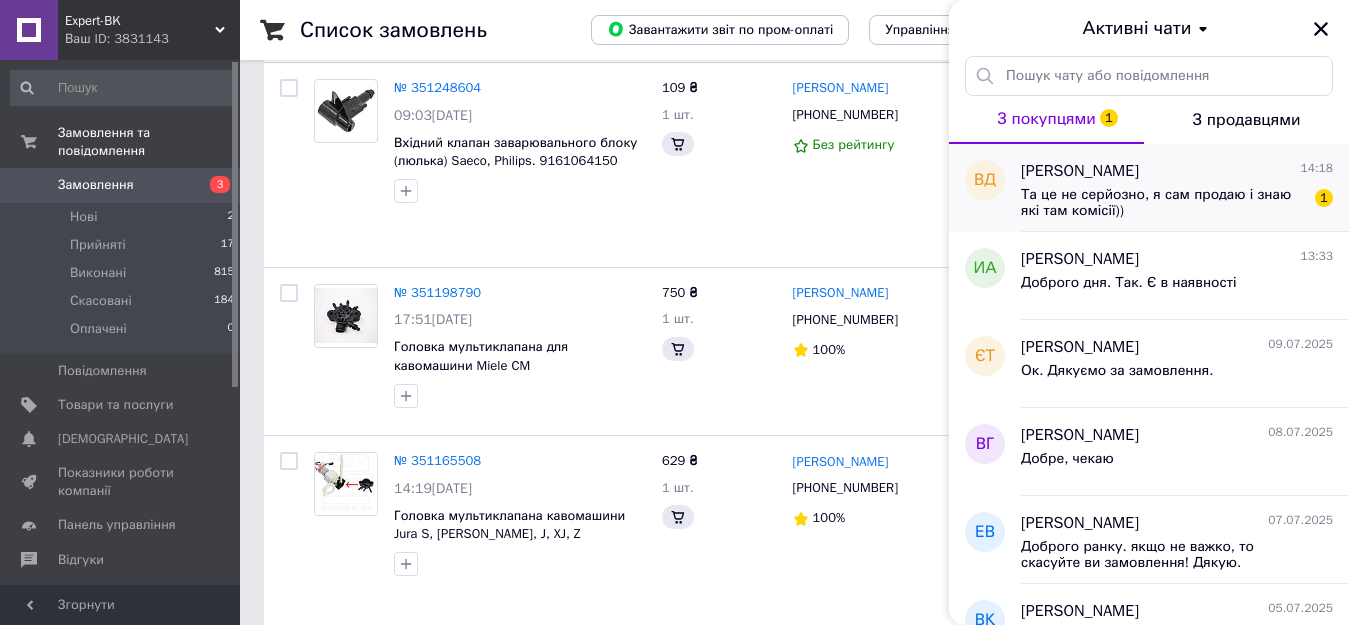 scroll, scrollTop: 0, scrollLeft: 0, axis: both 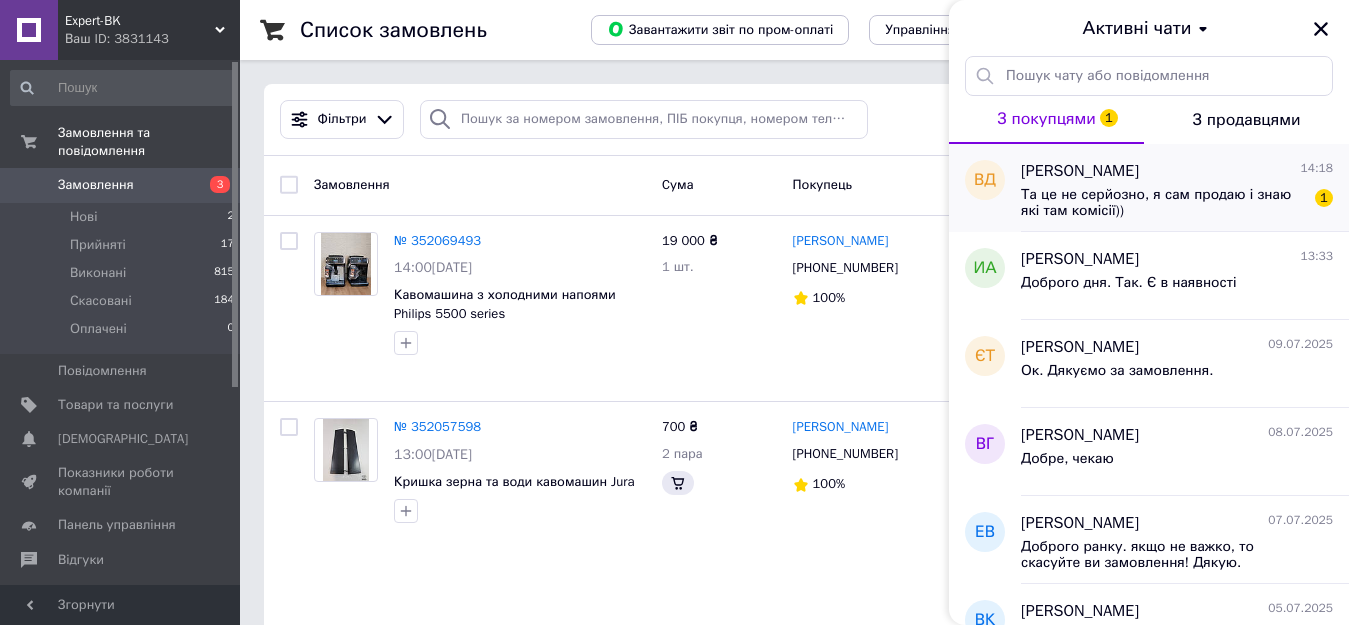 click on "Та це не серйозно, я сам продаю і знаю які там комісії))" at bounding box center (1163, 203) 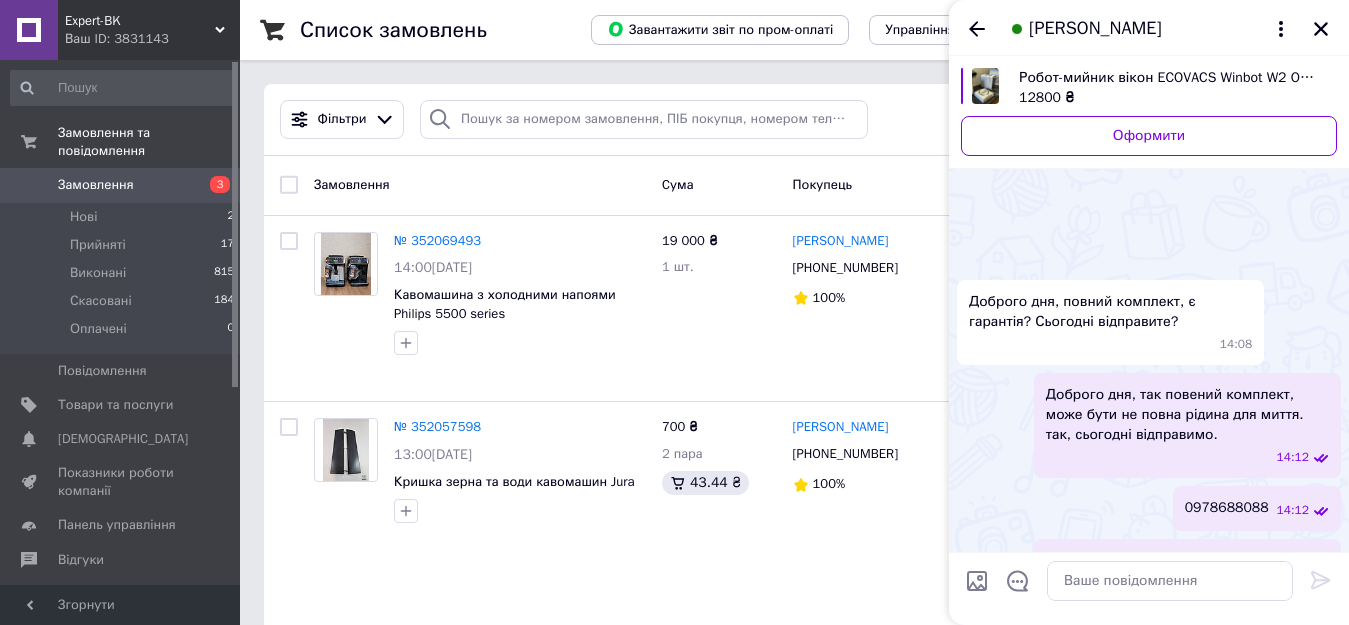 scroll, scrollTop: 396, scrollLeft: 0, axis: vertical 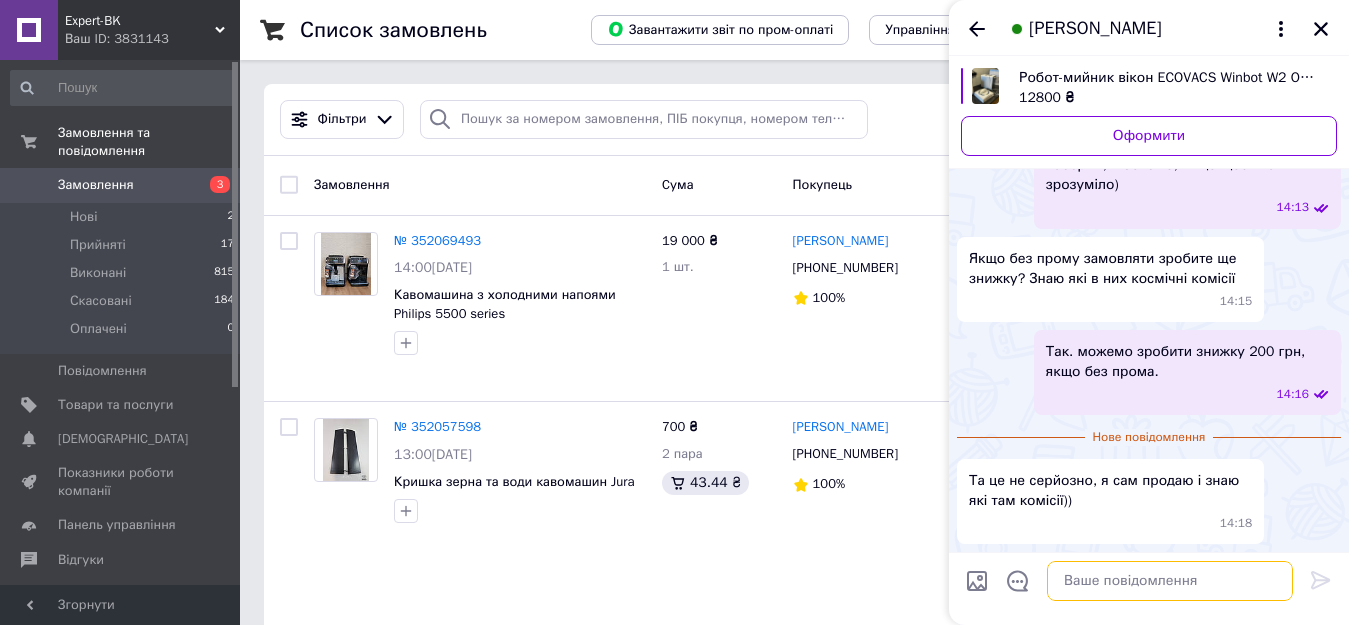 click at bounding box center (1170, 581) 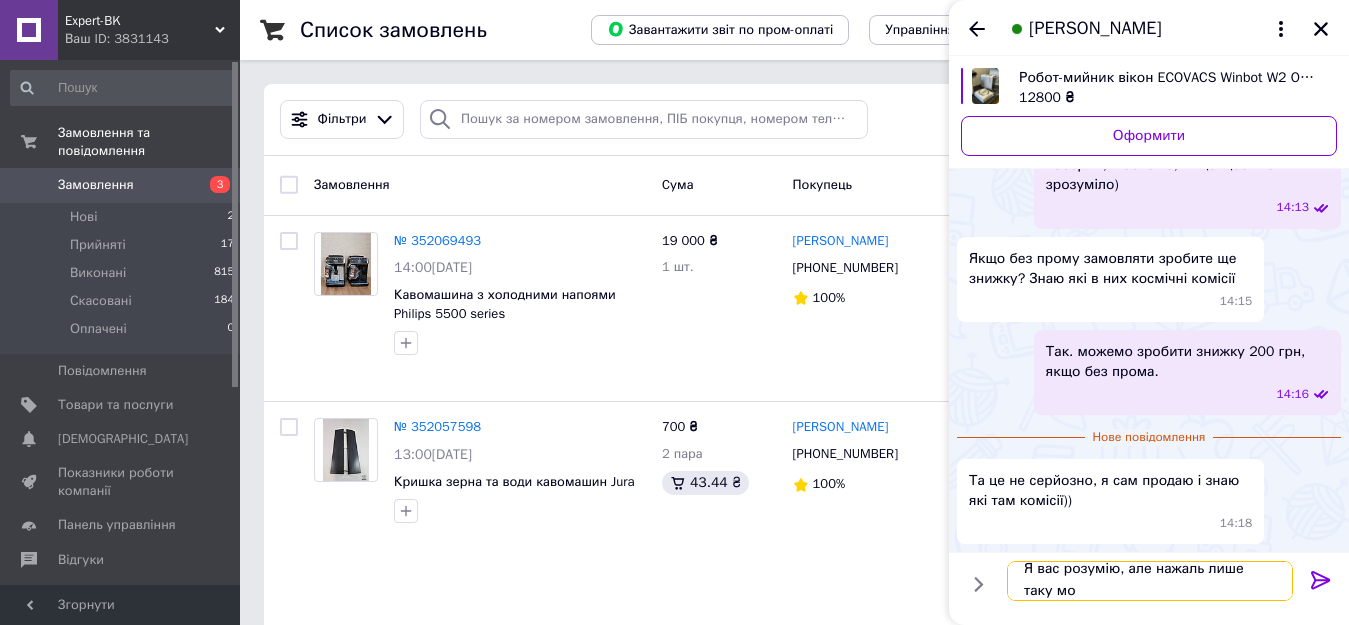 scroll, scrollTop: 2, scrollLeft: 0, axis: vertical 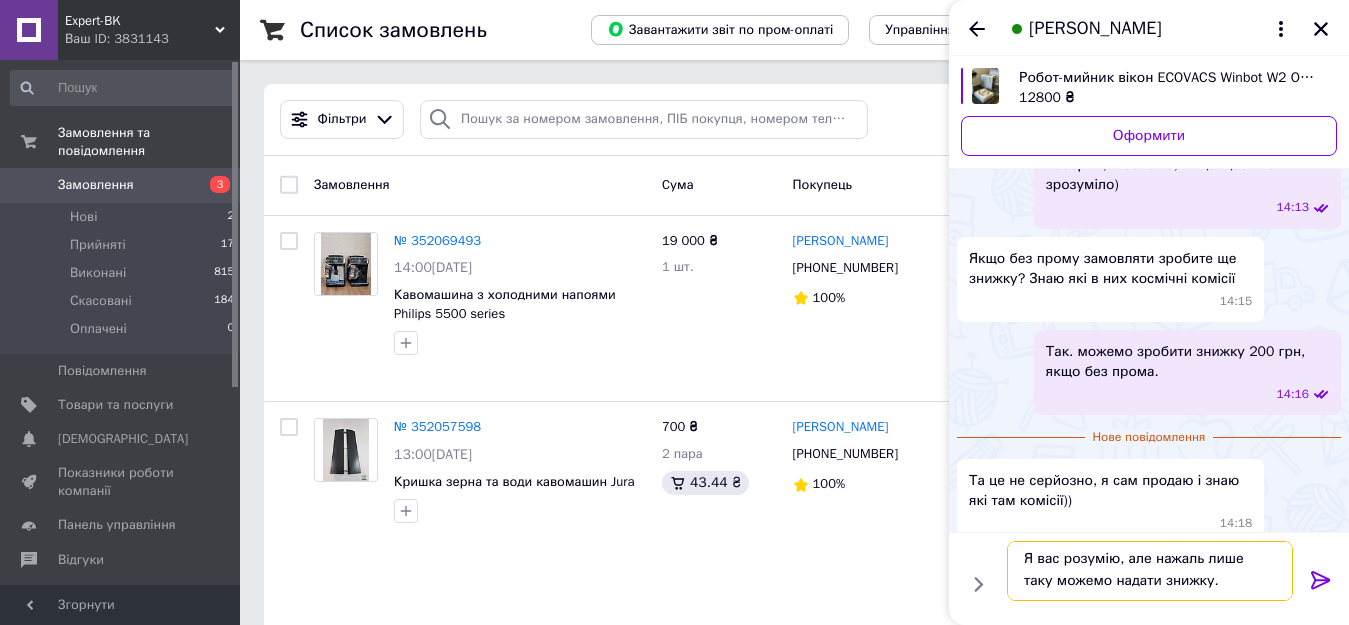 type on "Я вас розумію, але нажаль лише таку можемо надати знижку." 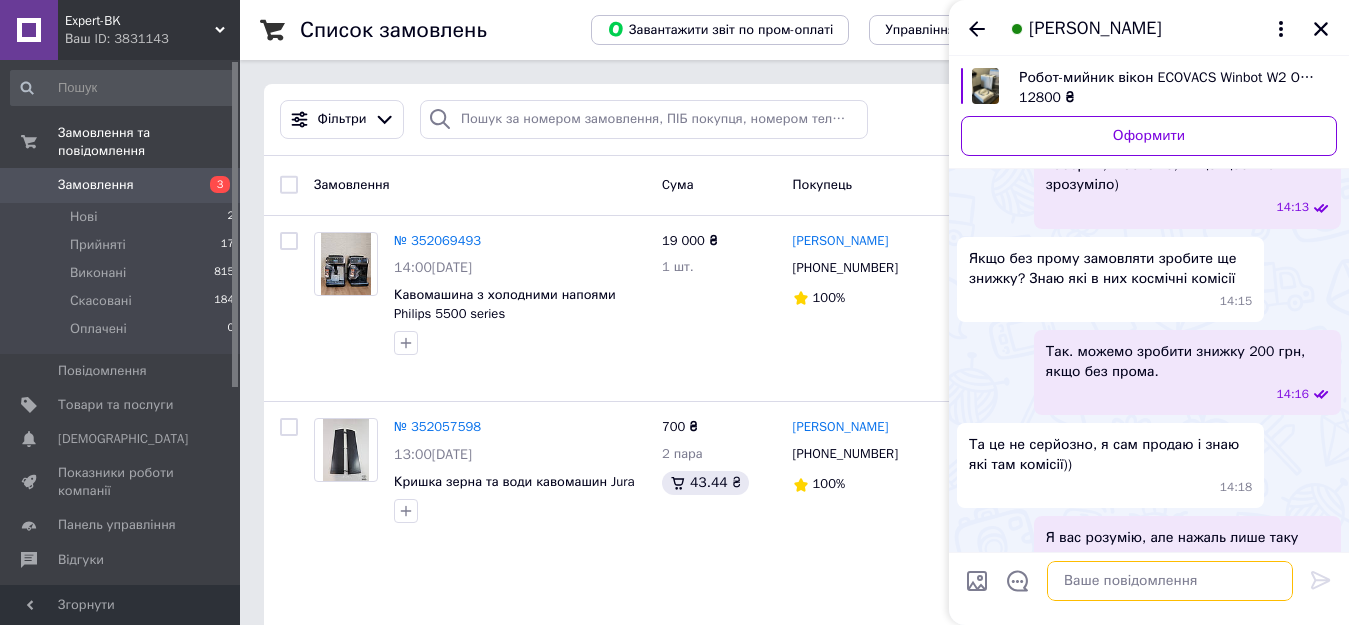 scroll, scrollTop: 0, scrollLeft: 0, axis: both 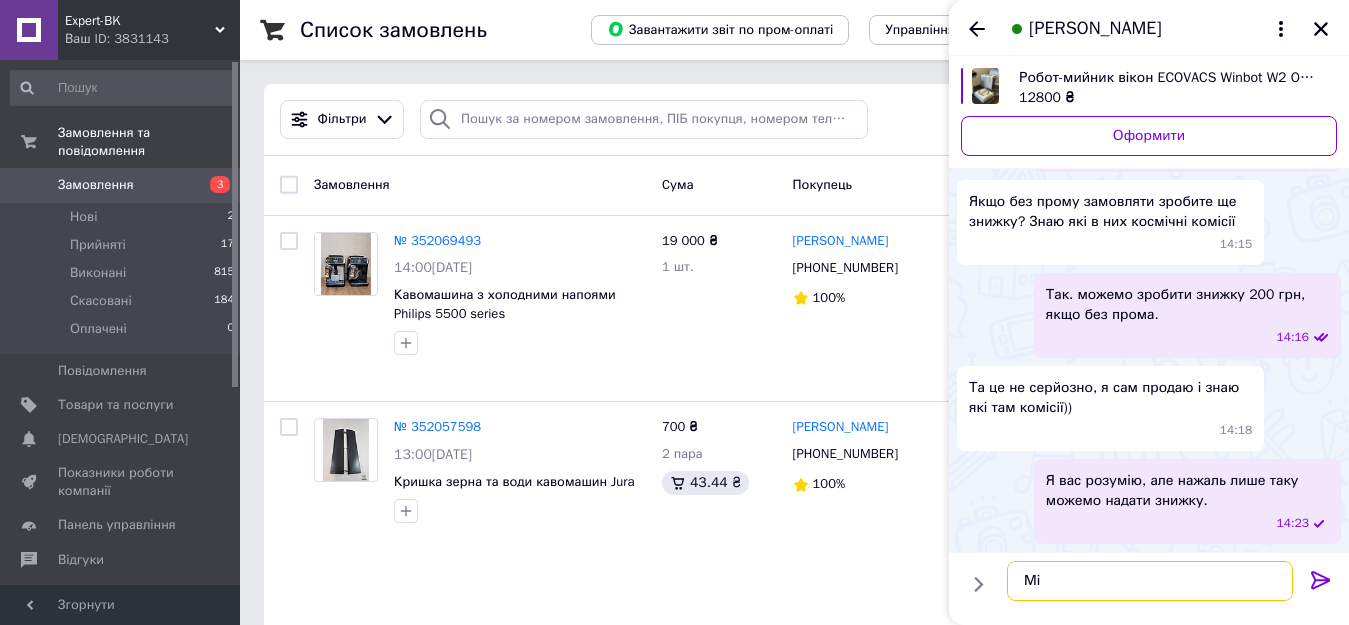 type on "М" 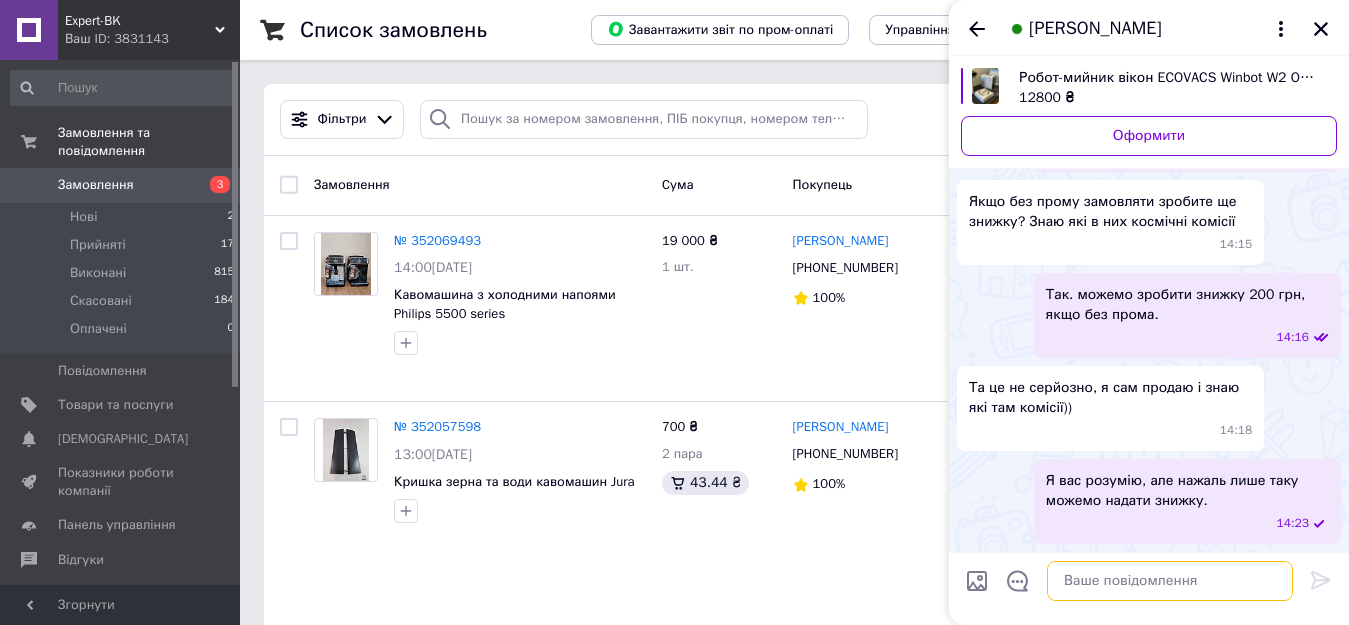 click at bounding box center (1170, 581) 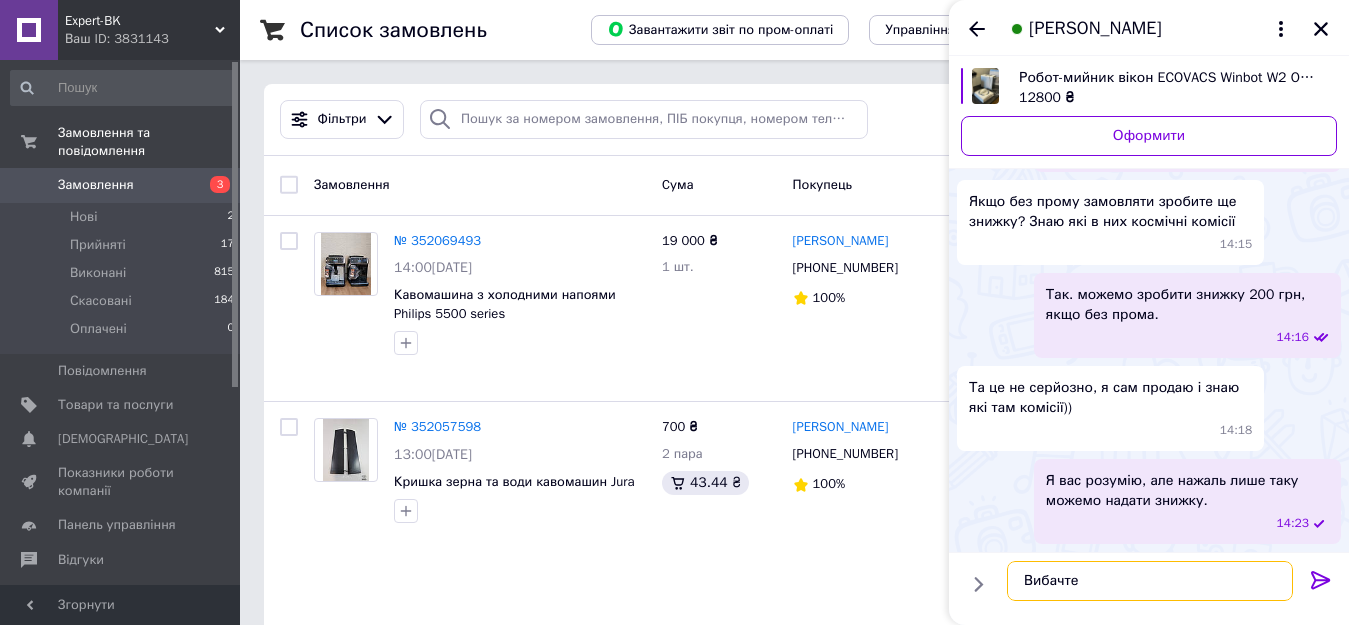 type on "Вибачте(" 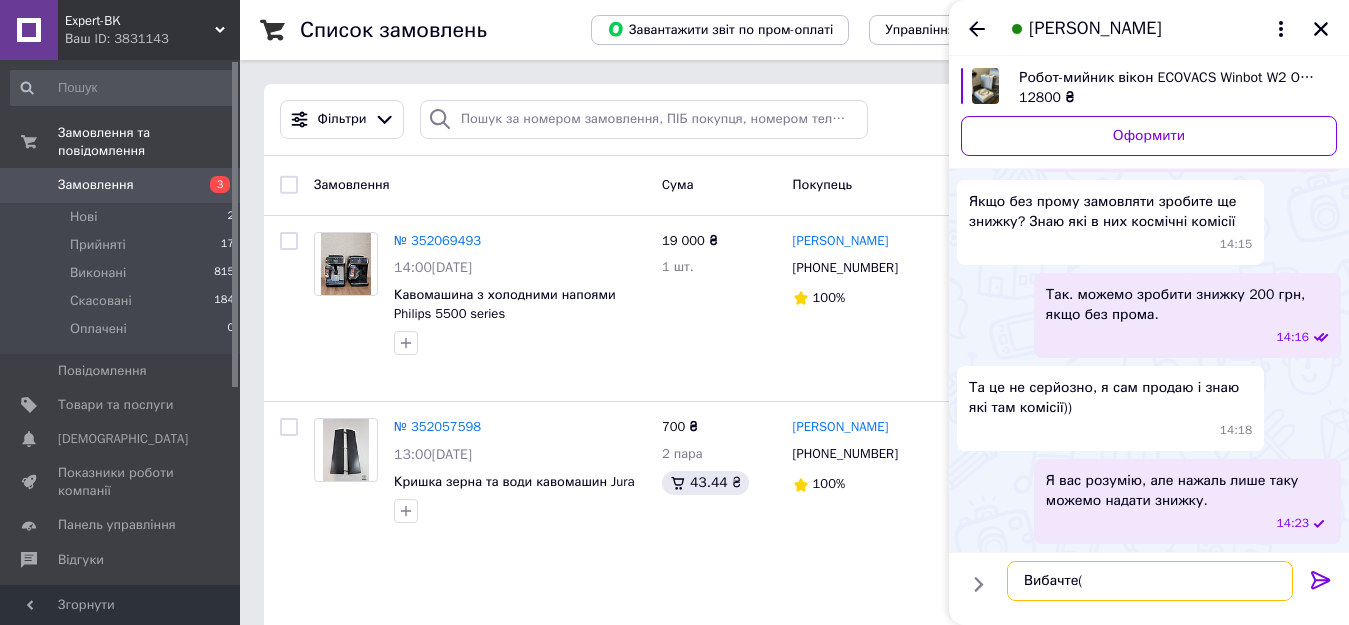 type 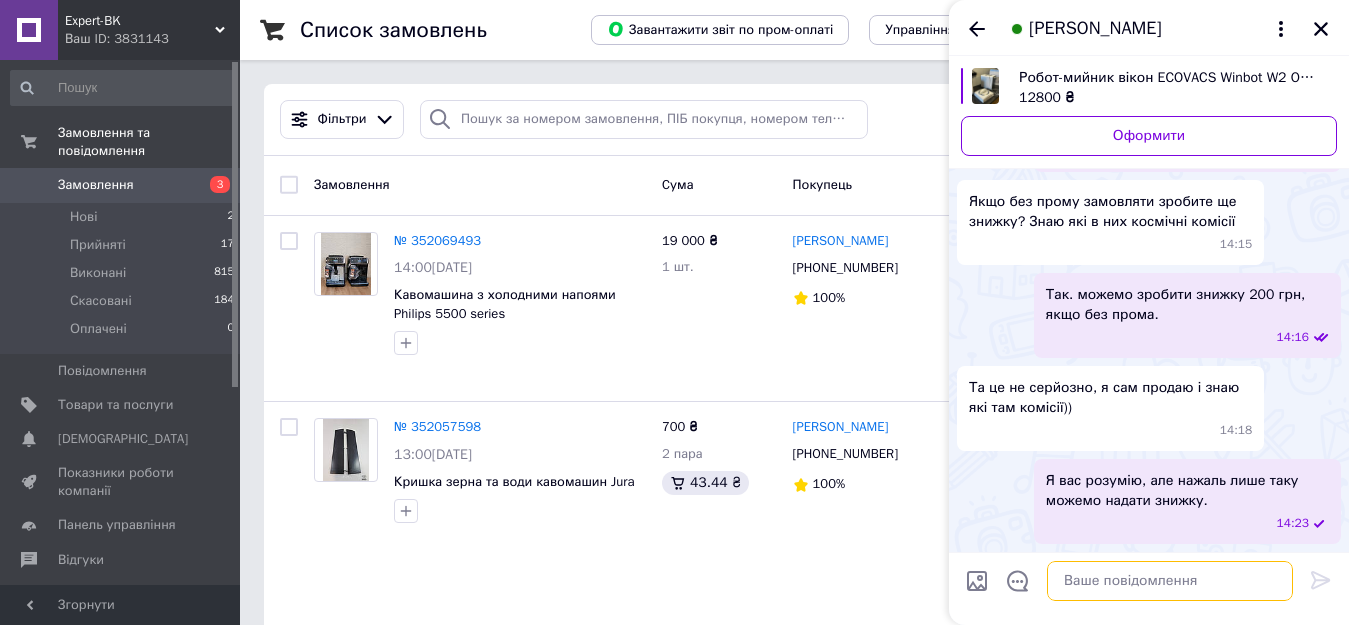 scroll, scrollTop: 455, scrollLeft: 0, axis: vertical 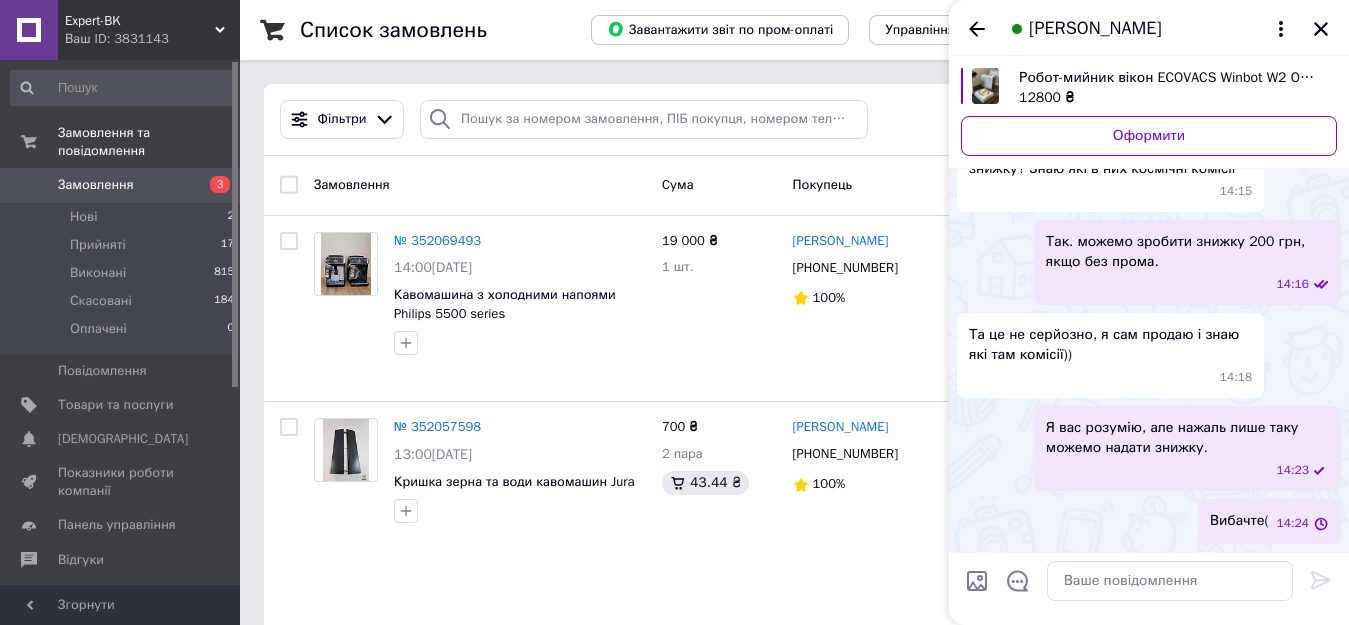 click on "Володимир Данилець" at bounding box center (1095, 29) 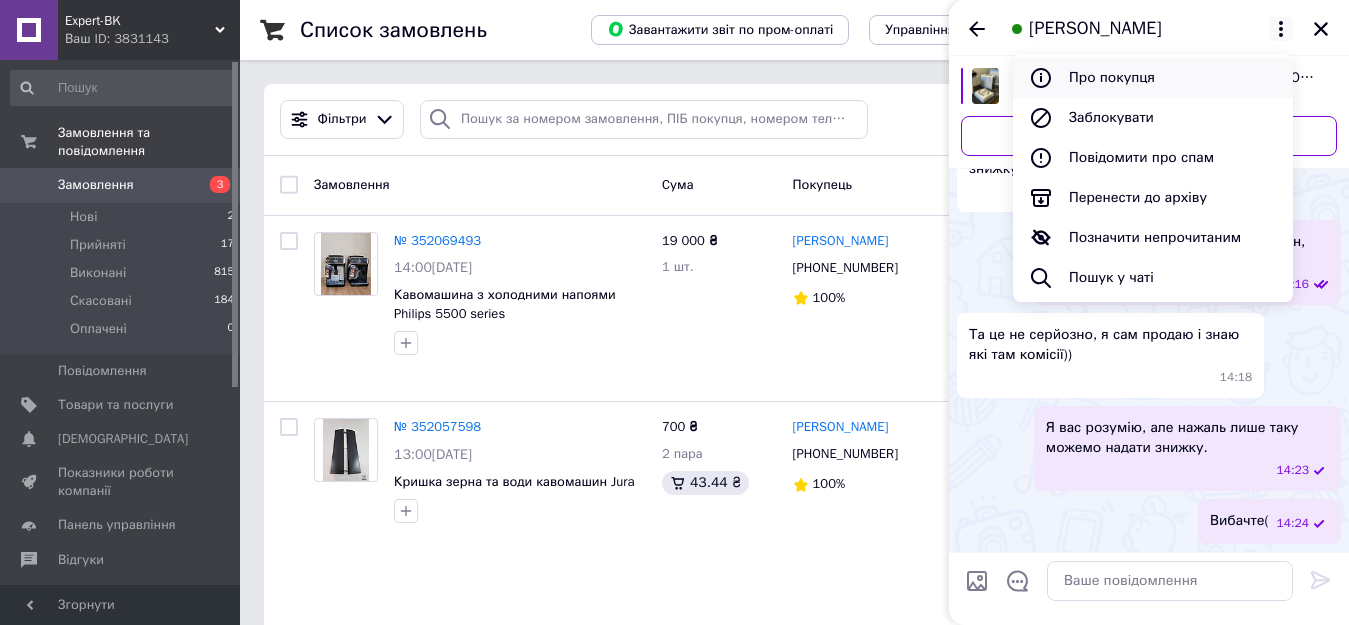 click on "Про покупця" at bounding box center [1153, 78] 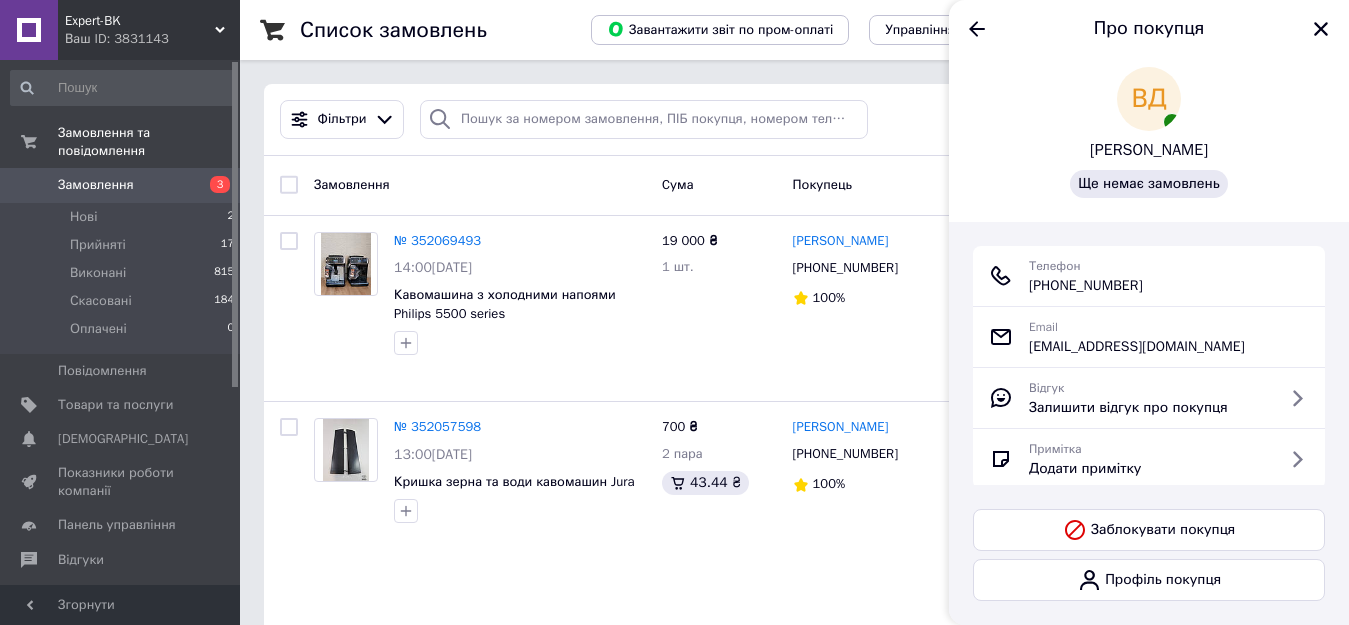 scroll, scrollTop: 0, scrollLeft: 0, axis: both 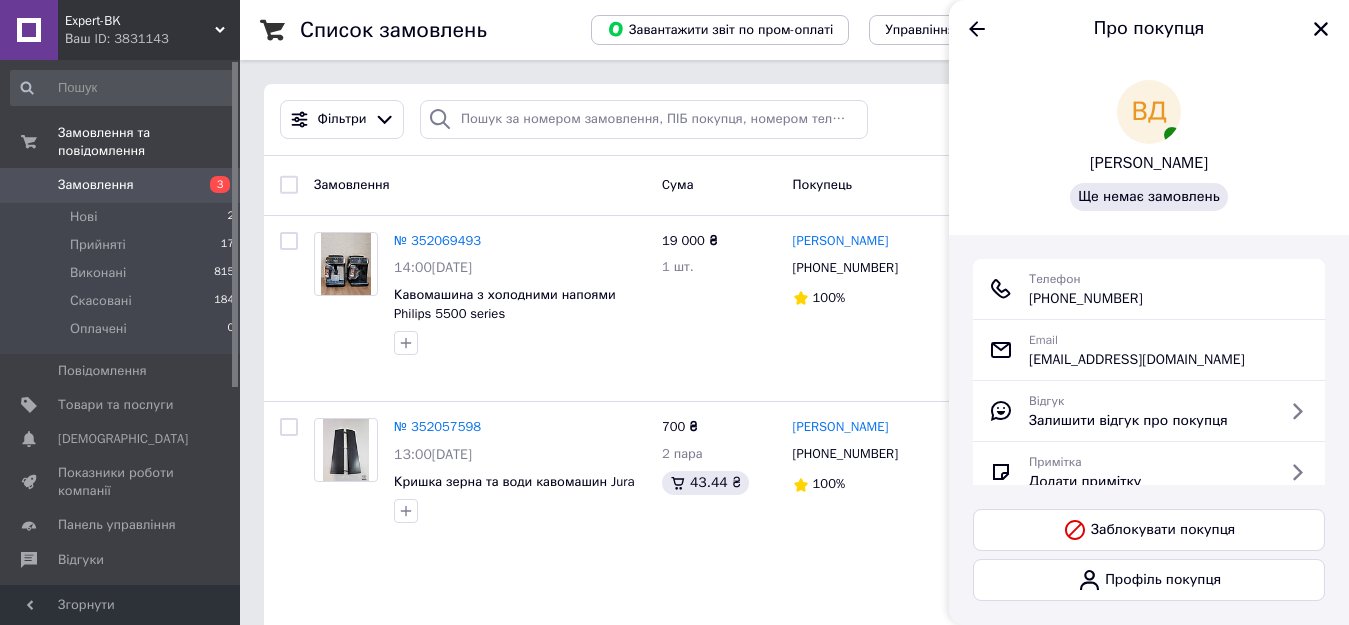 click on "Про покупця" at bounding box center (1149, 28) 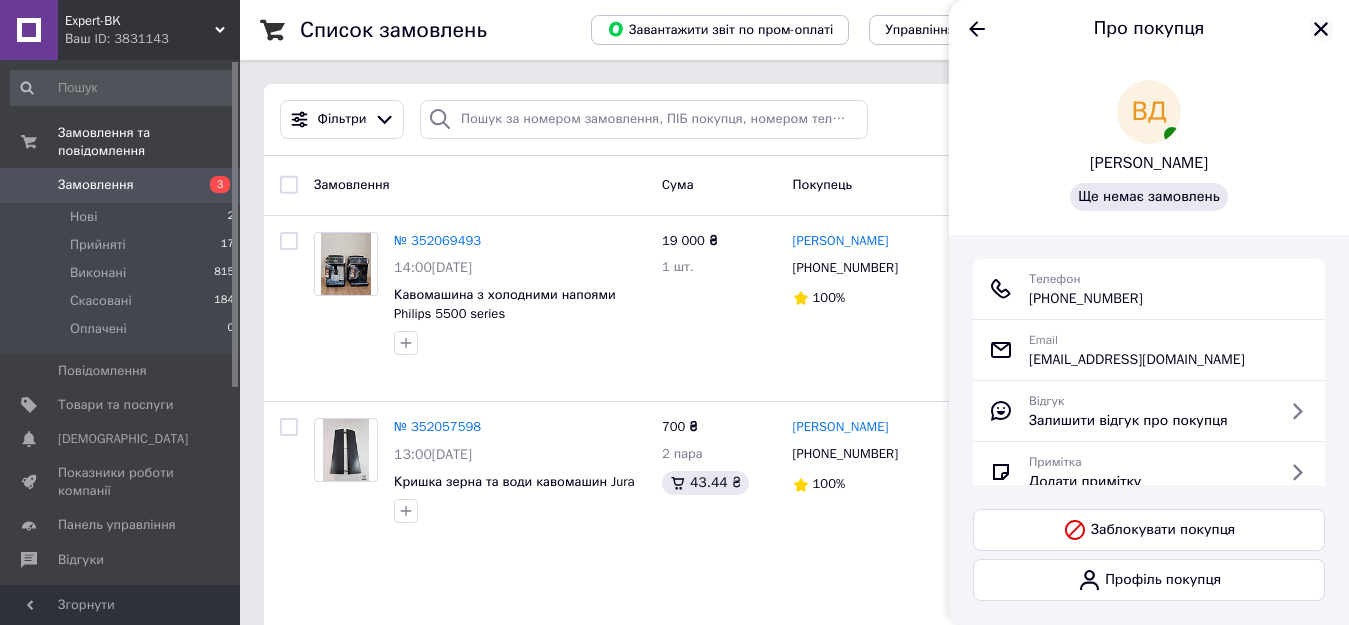 click 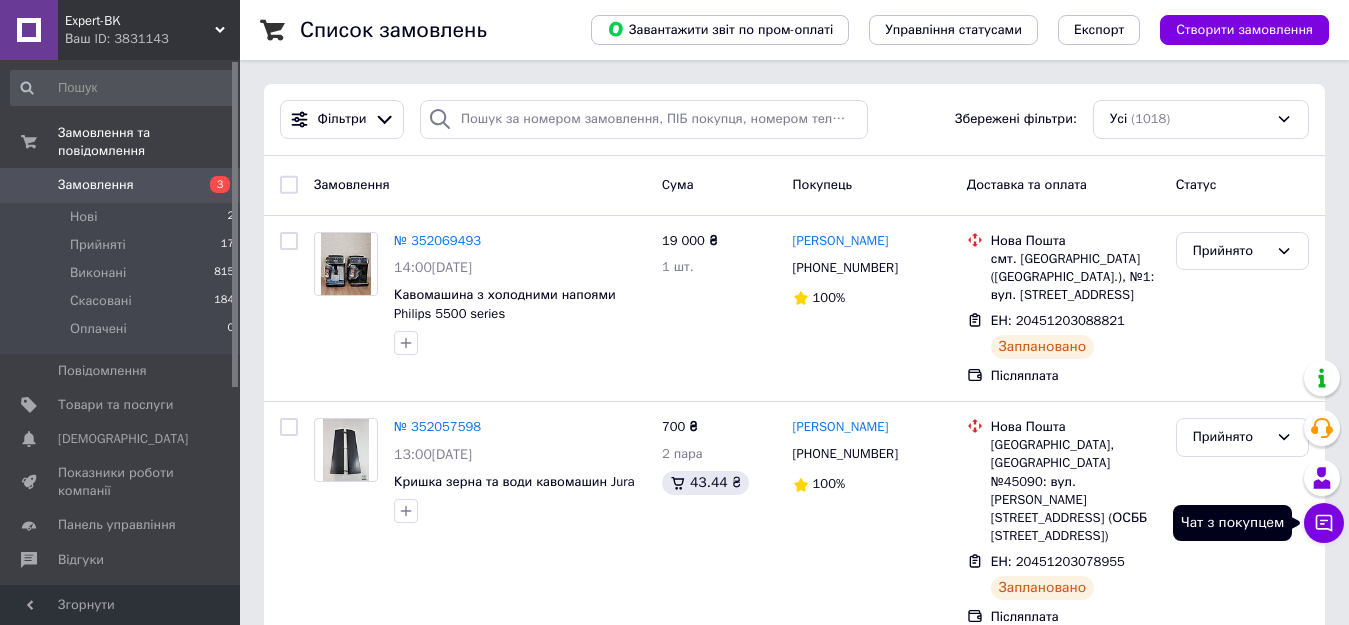 click on "Чат з покупцем" at bounding box center [1324, 523] 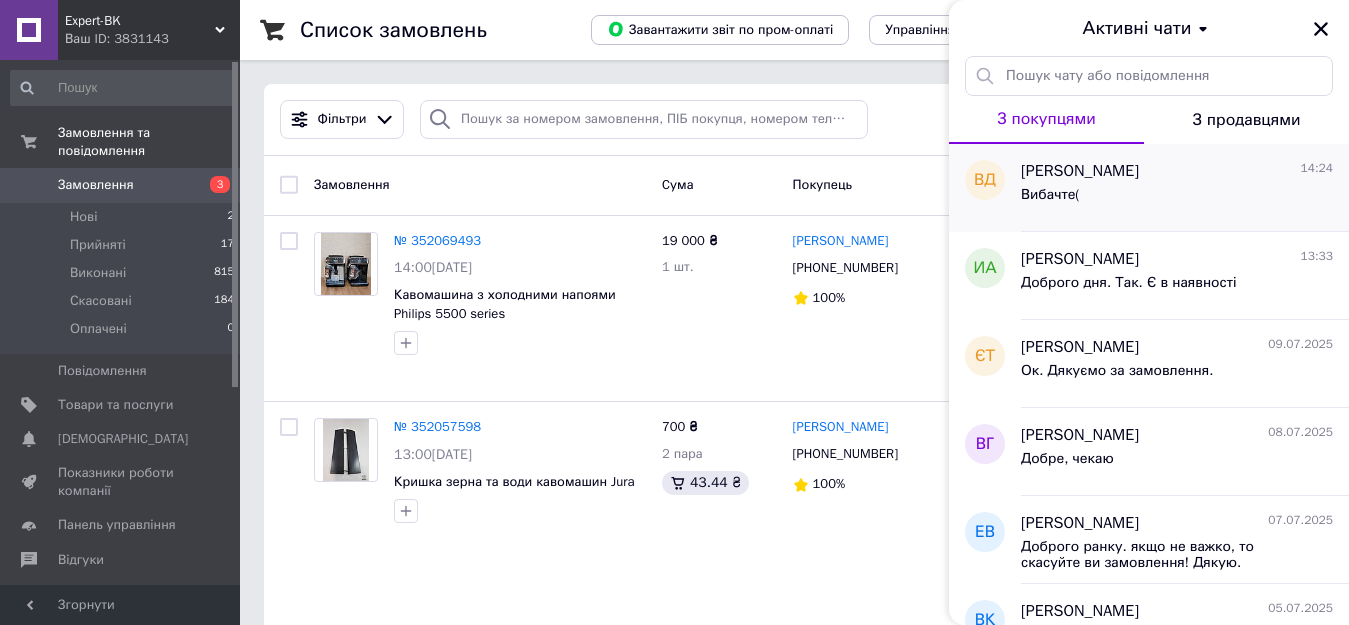 click on "Володимир Данилець 14:24" at bounding box center (1177, 171) 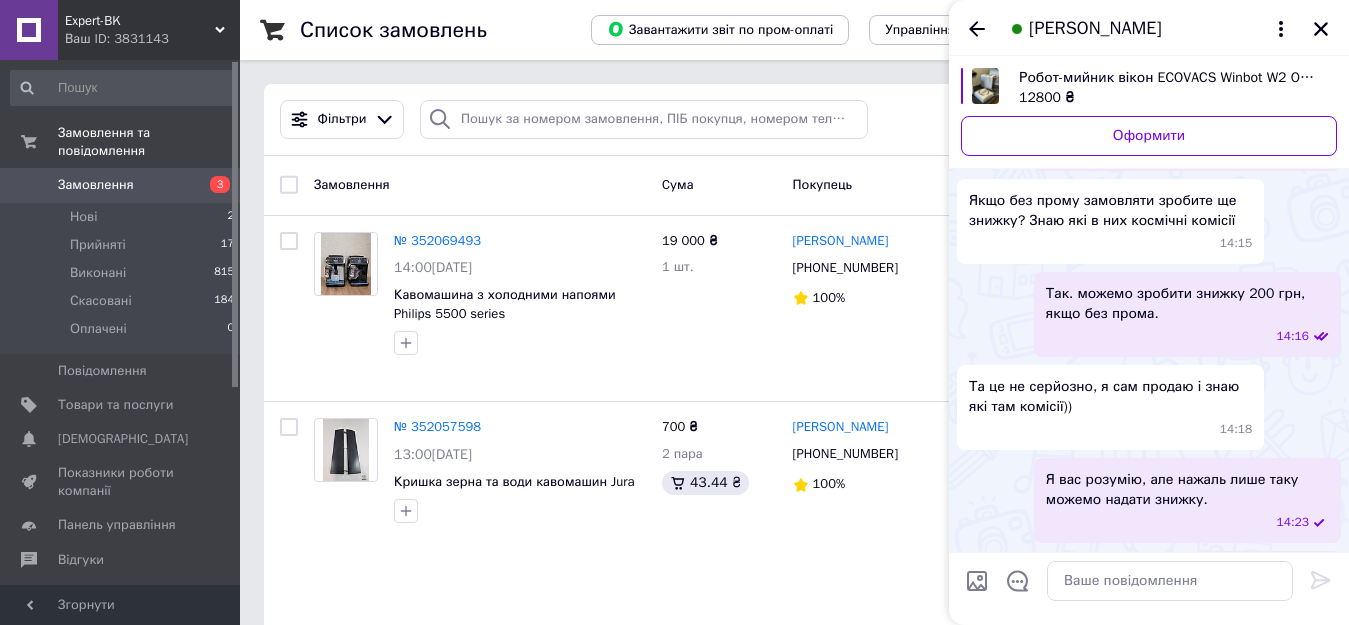 scroll, scrollTop: 455, scrollLeft: 0, axis: vertical 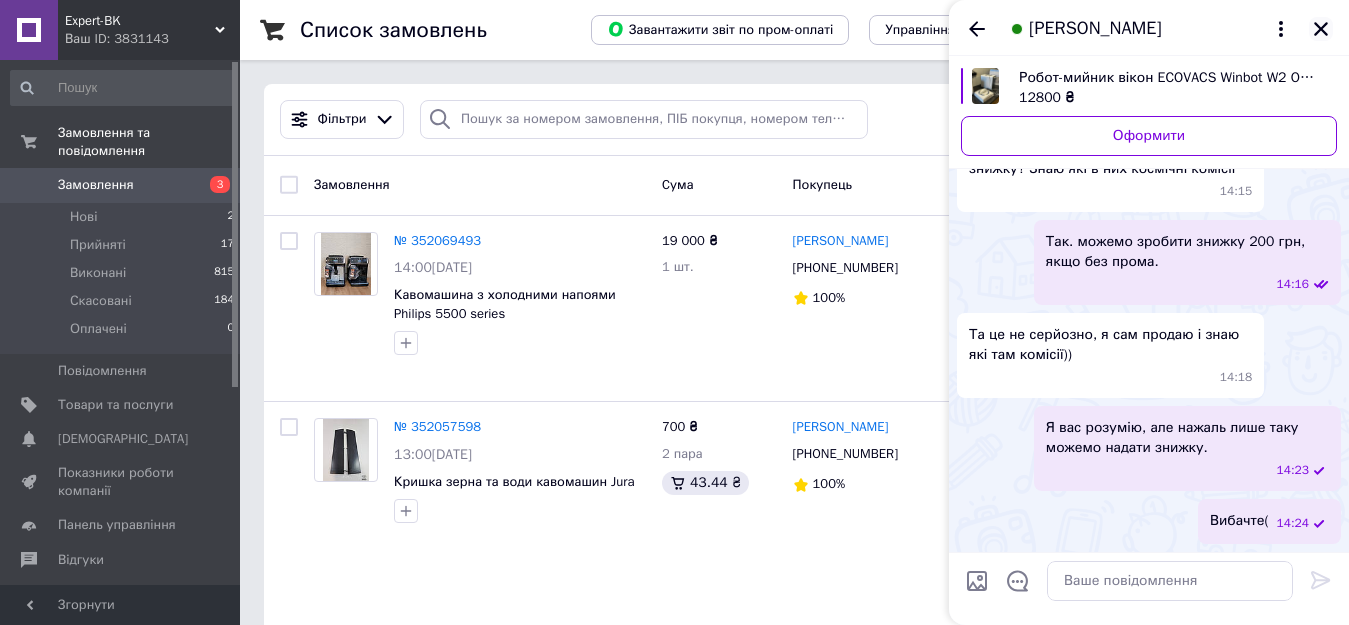 click 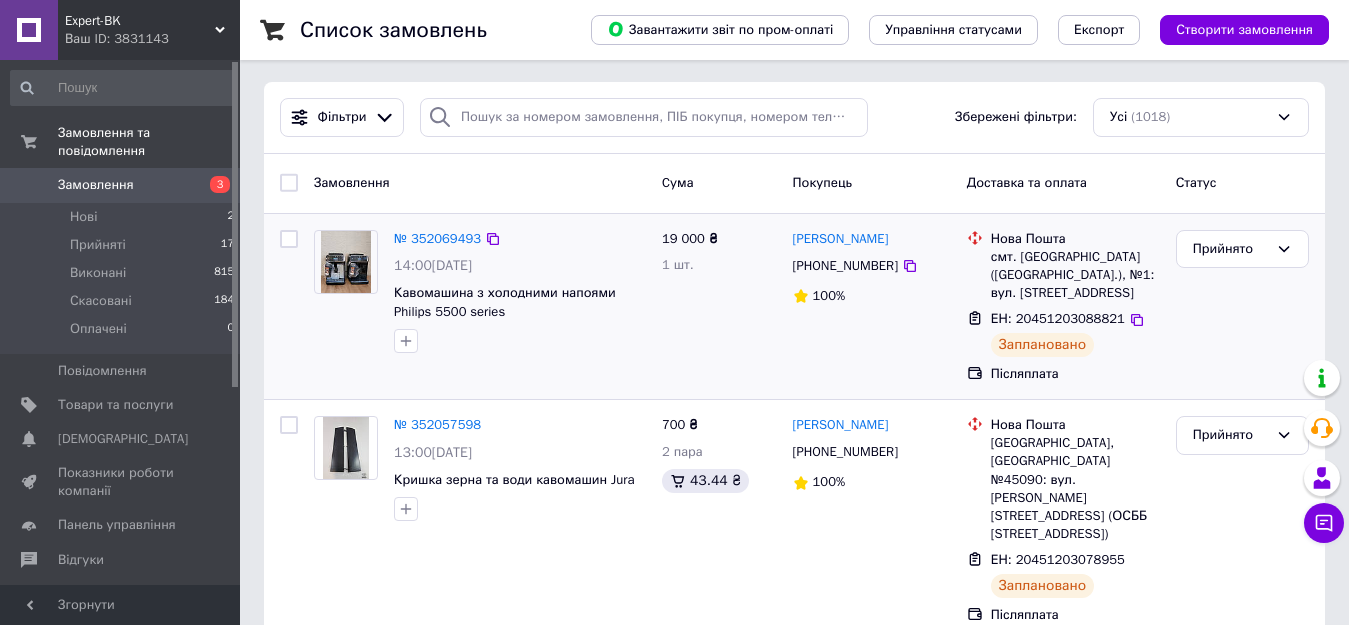 scroll, scrollTop: 0, scrollLeft: 0, axis: both 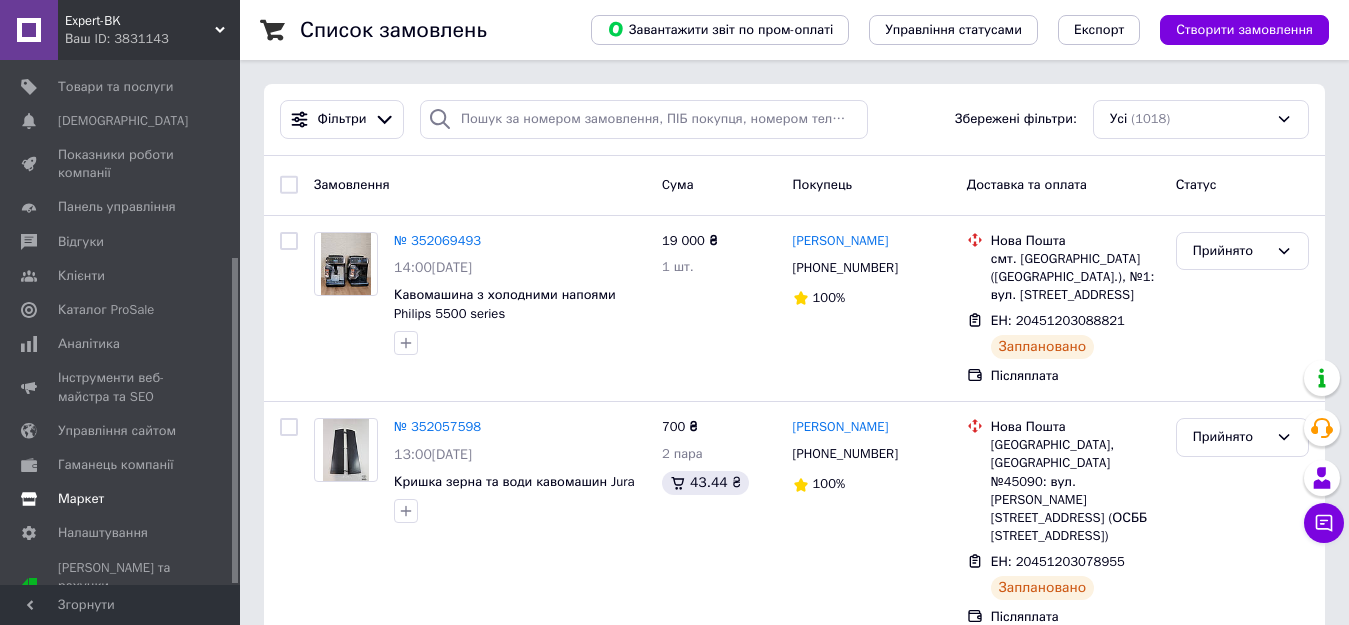 click on "Маркет" at bounding box center (81, 499) 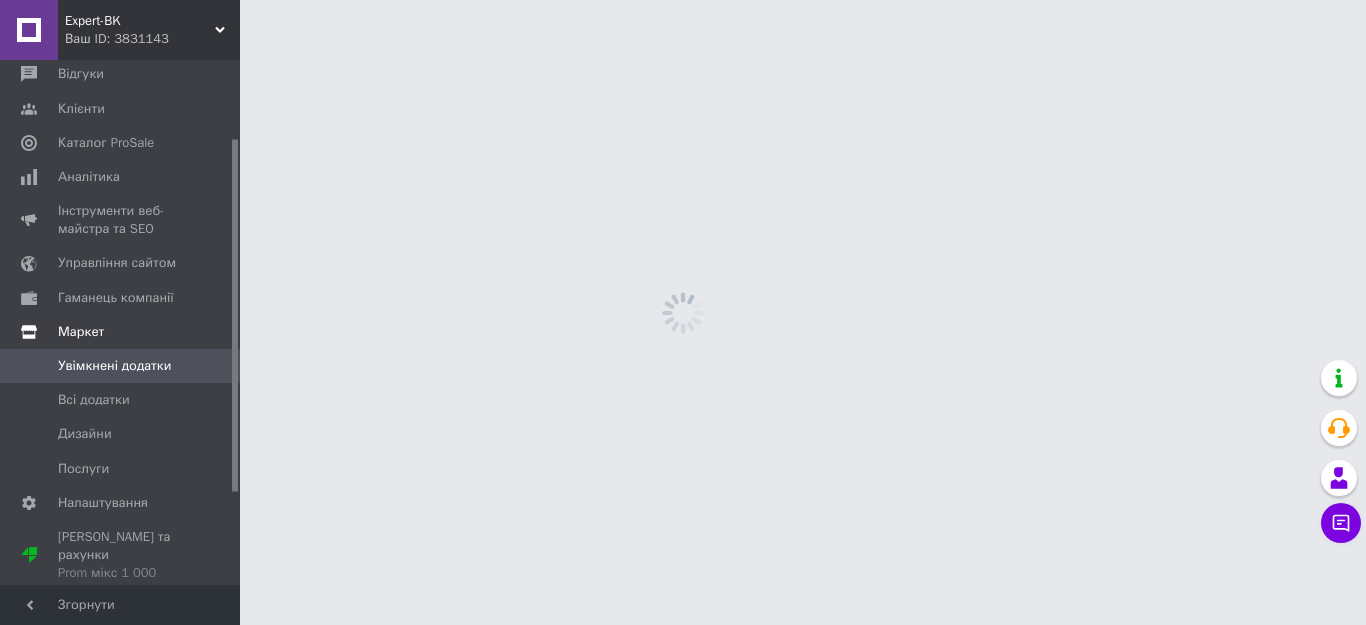 scroll, scrollTop: 116, scrollLeft: 0, axis: vertical 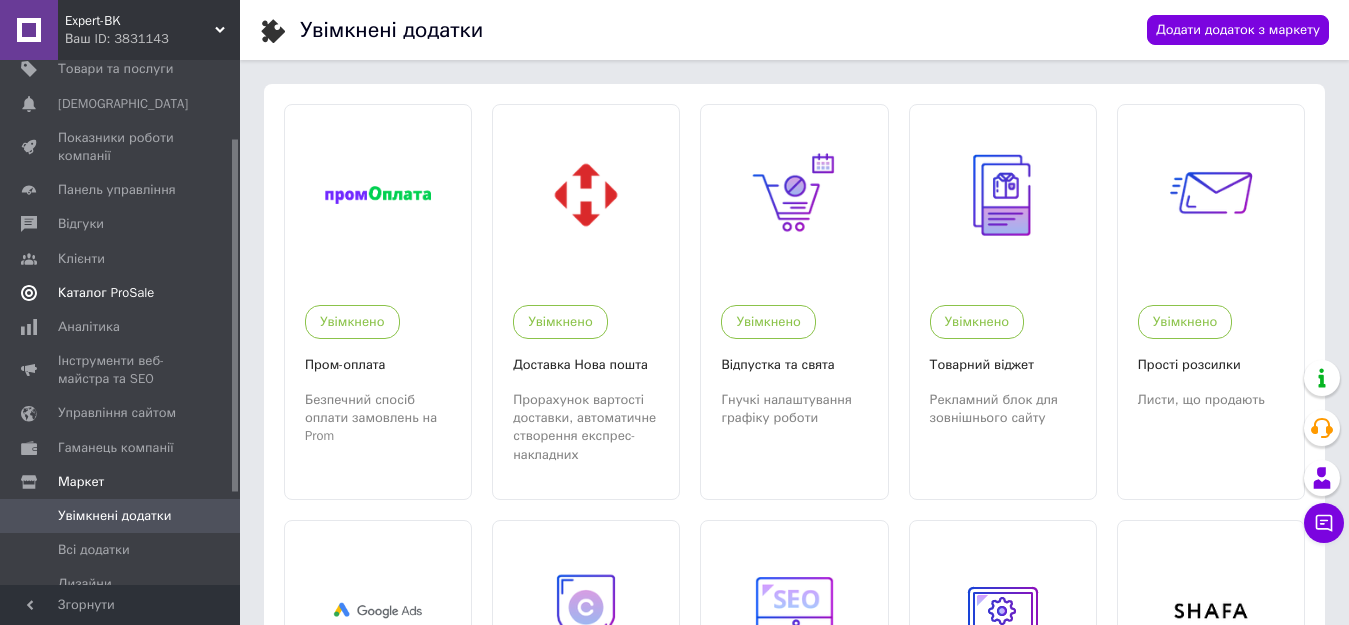 click on "Каталог ProSale" at bounding box center [121, 293] 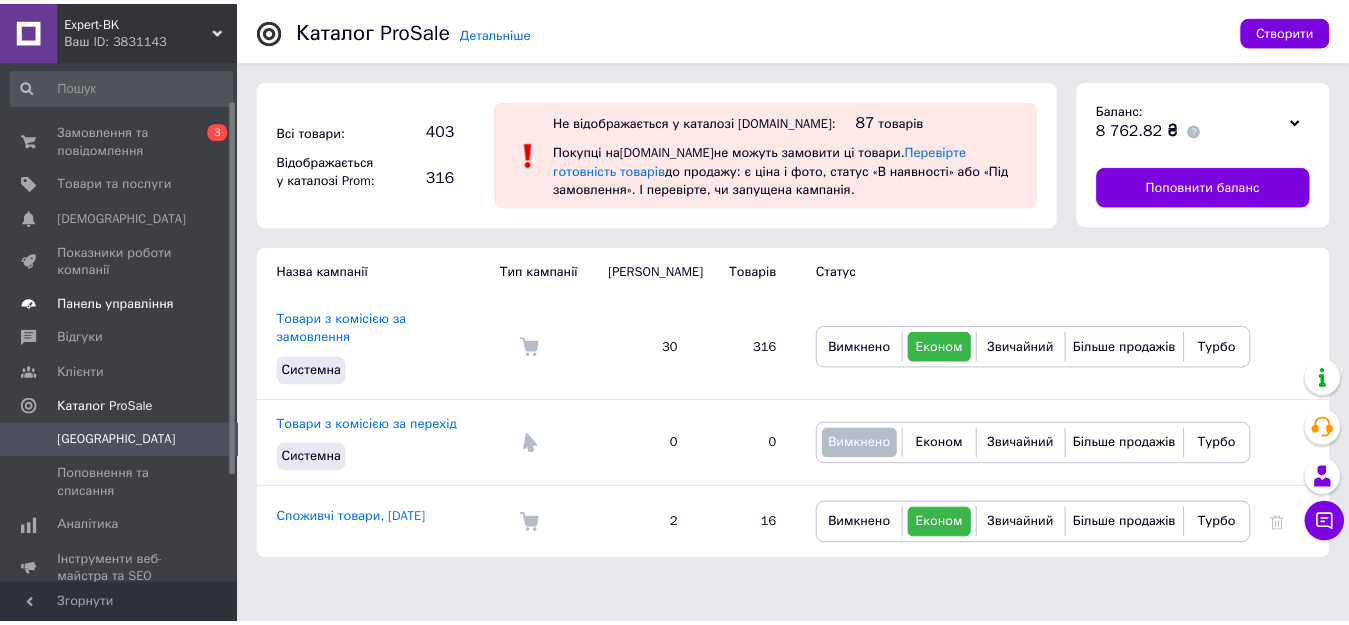 scroll, scrollTop: 0, scrollLeft: 0, axis: both 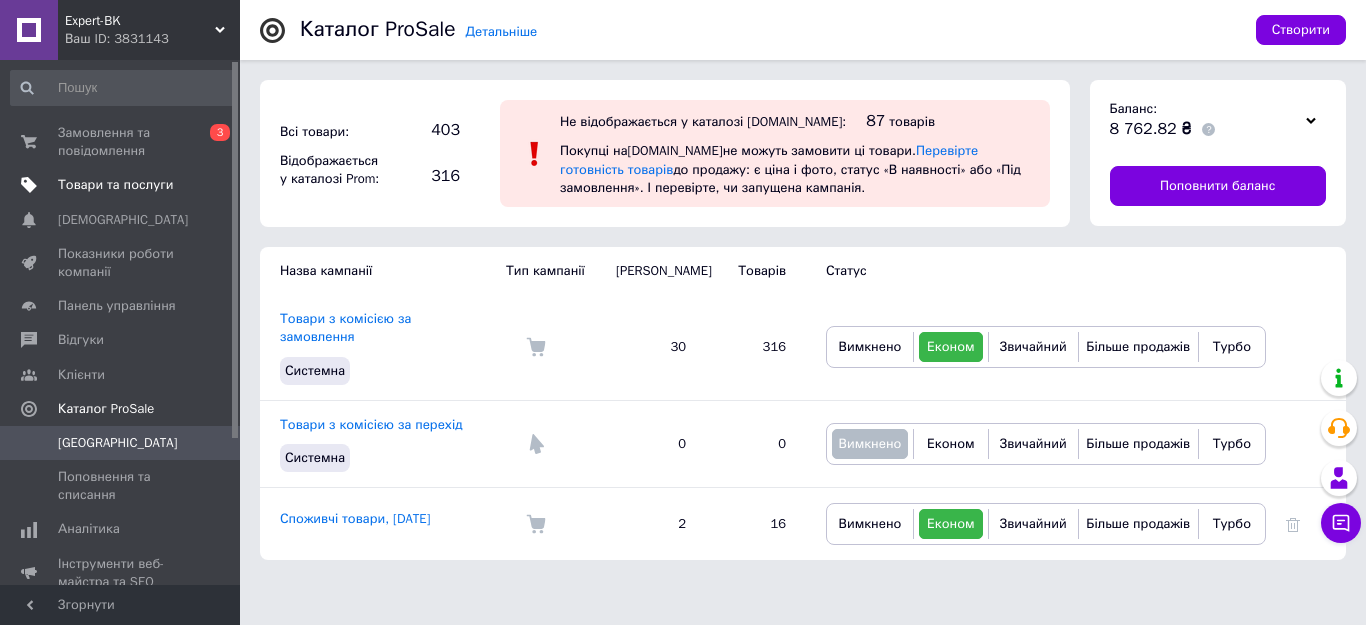 click on "Товари та послуги" at bounding box center (123, 185) 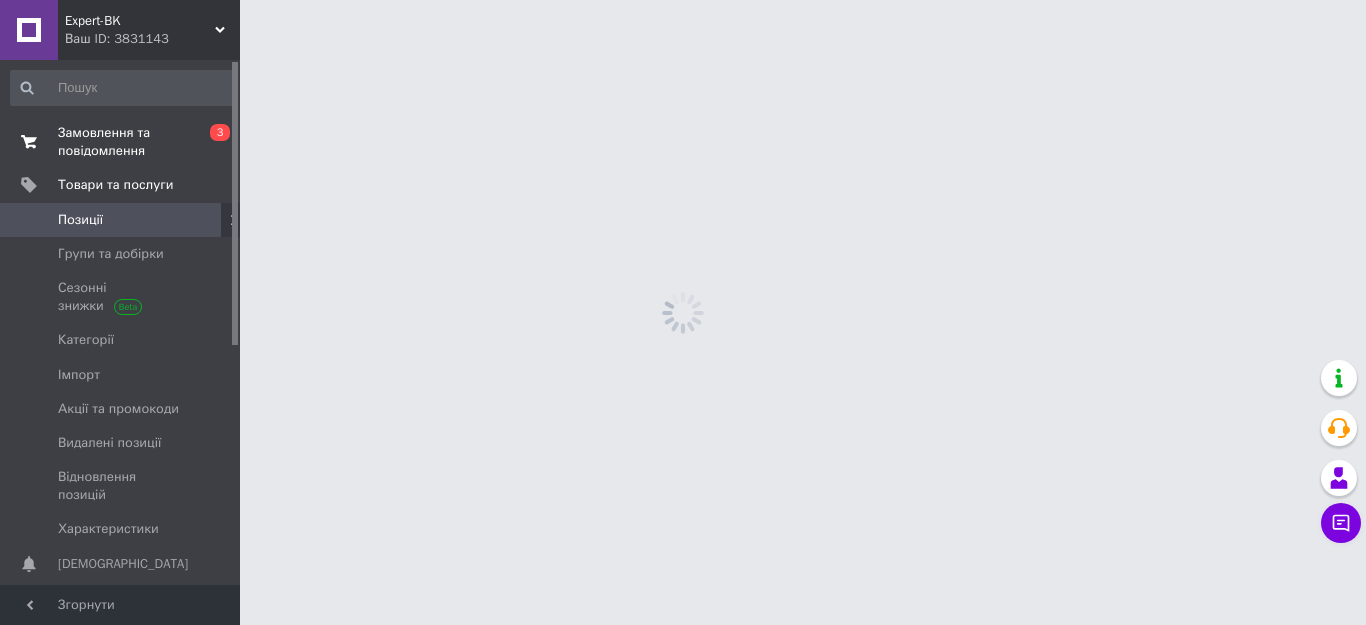 click on "Замовлення та повідомлення" at bounding box center [121, 142] 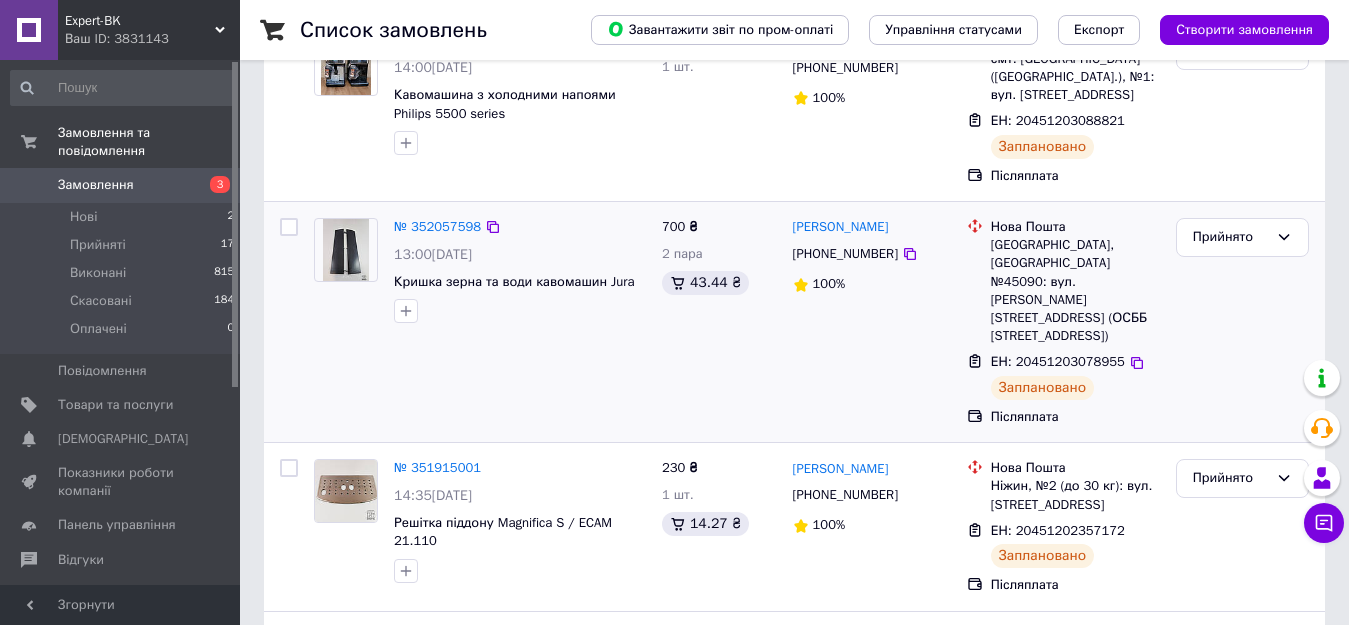 scroll, scrollTop: 0, scrollLeft: 0, axis: both 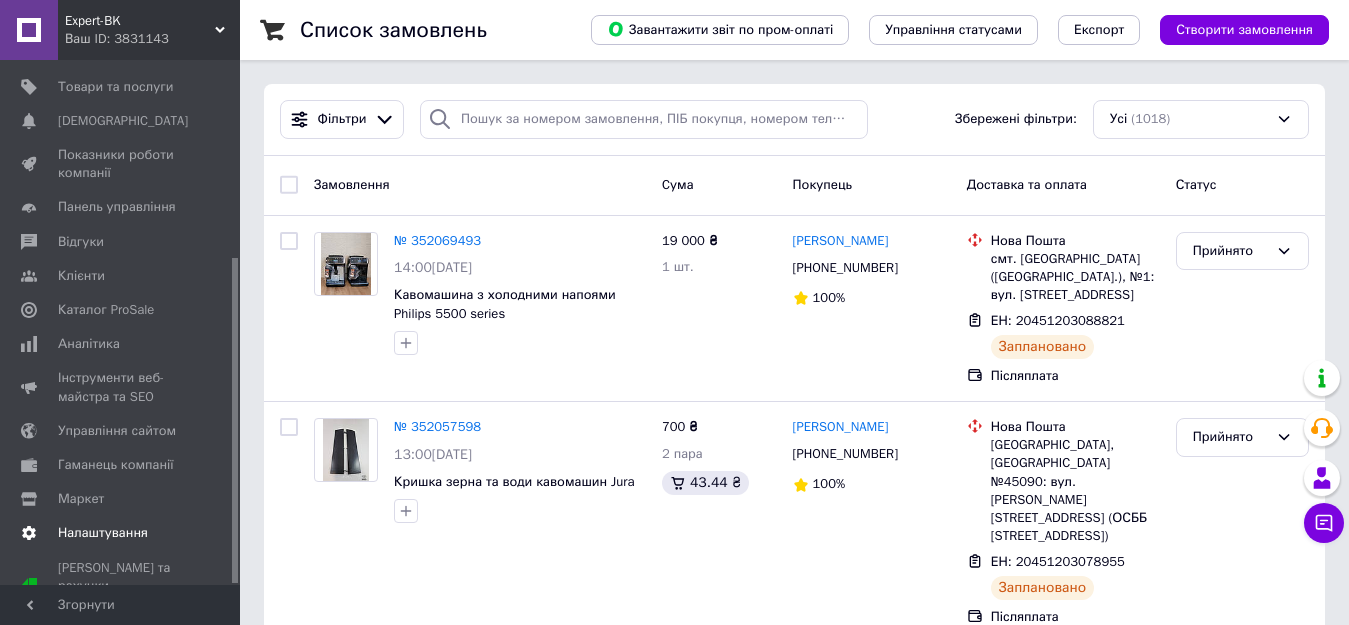 click on "Налаштування" at bounding box center (103, 533) 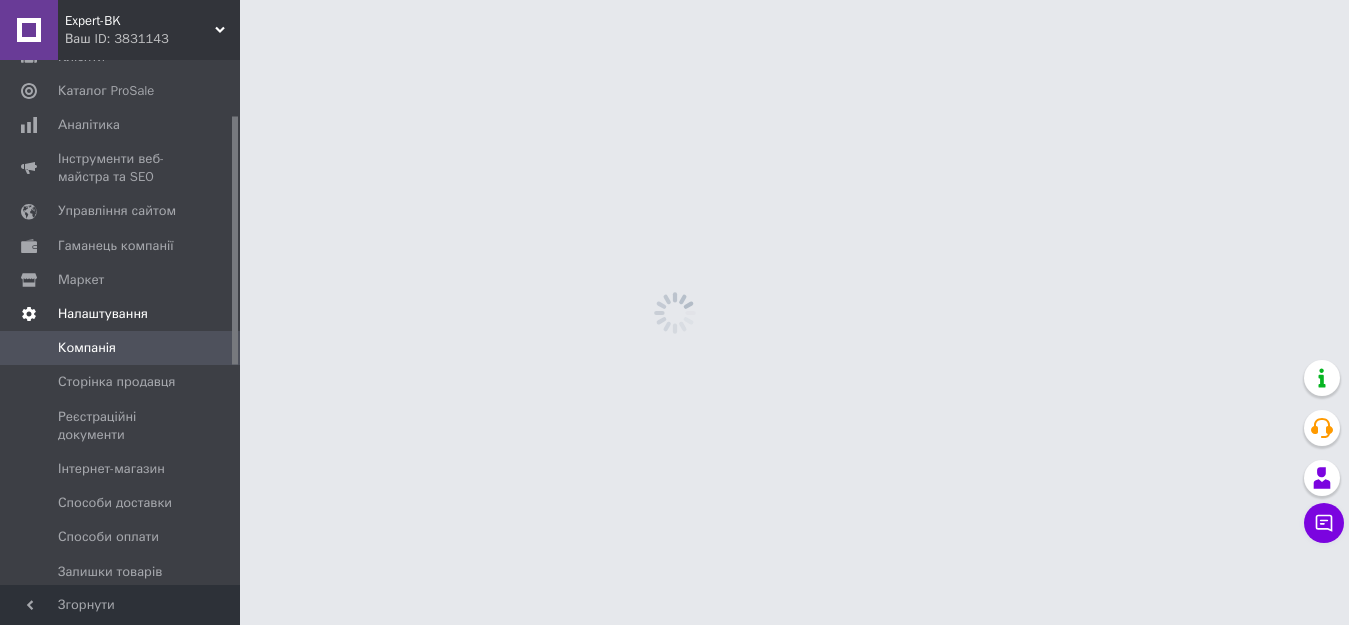 scroll, scrollTop: 116, scrollLeft: 0, axis: vertical 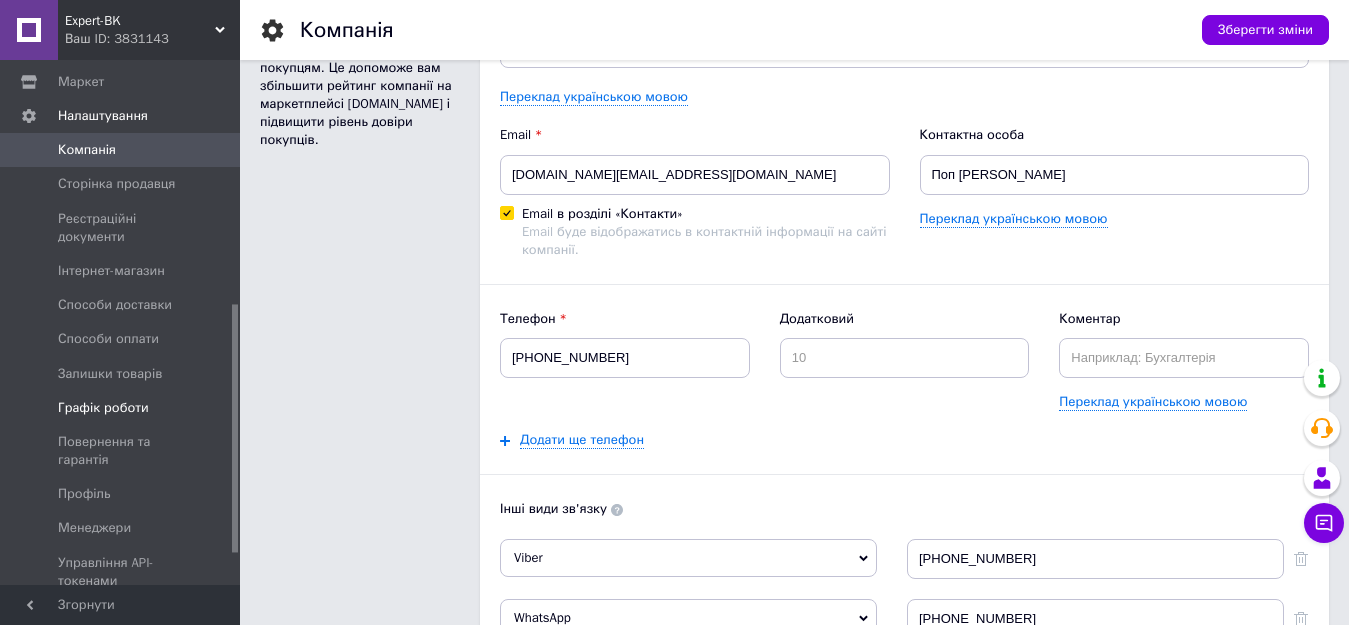 click on "Графік роботи" at bounding box center [103, 408] 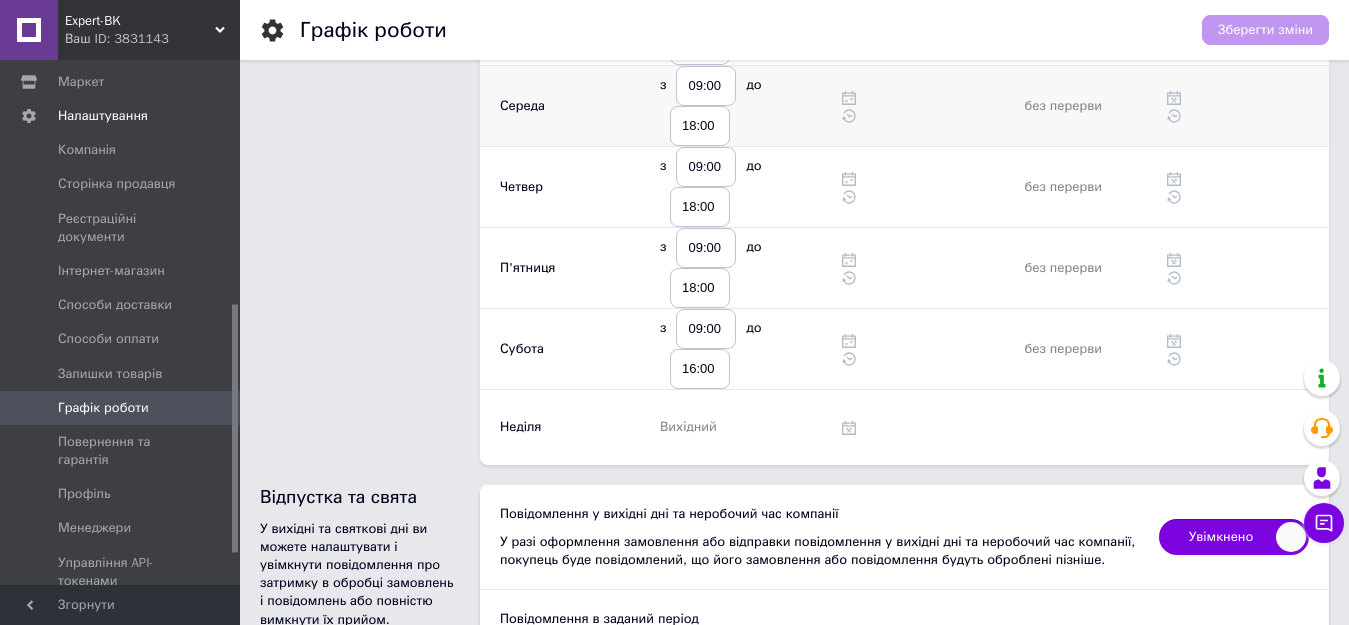 scroll, scrollTop: 300, scrollLeft: 0, axis: vertical 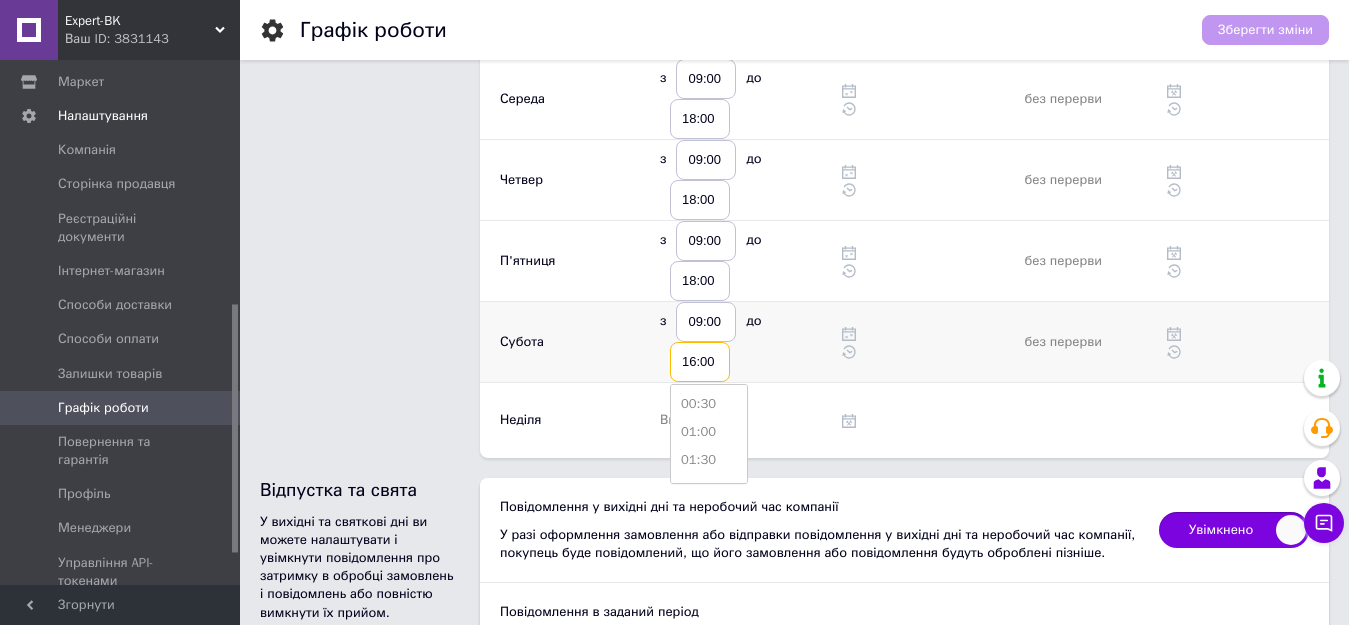 click on "16:00" at bounding box center [700, 362] 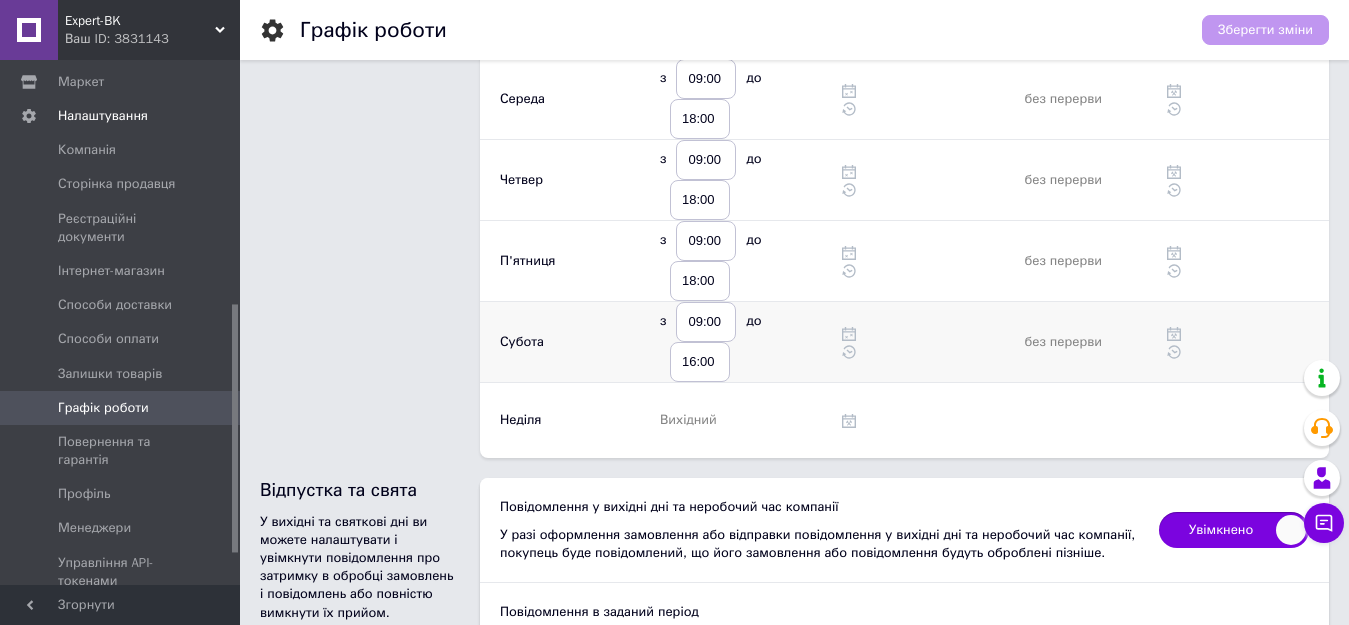 click on "з 09:00 до 16:00" at bounding box center (731, 342) 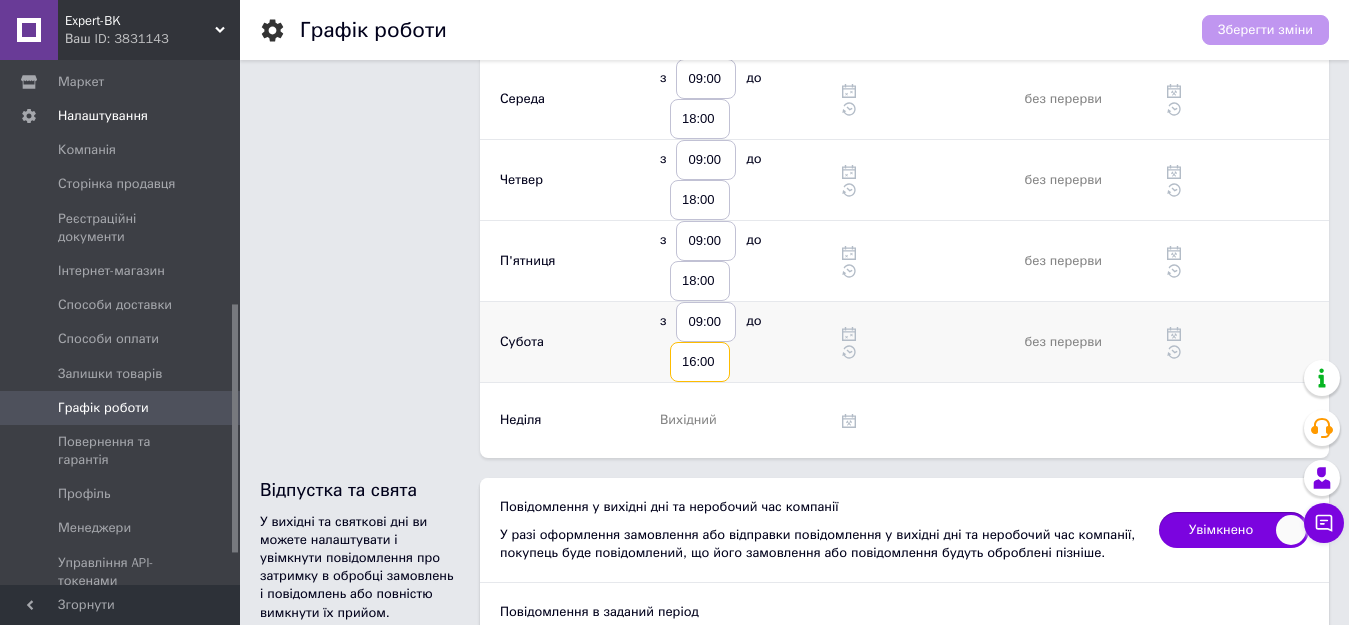 click on "16:00" at bounding box center (700, 362) 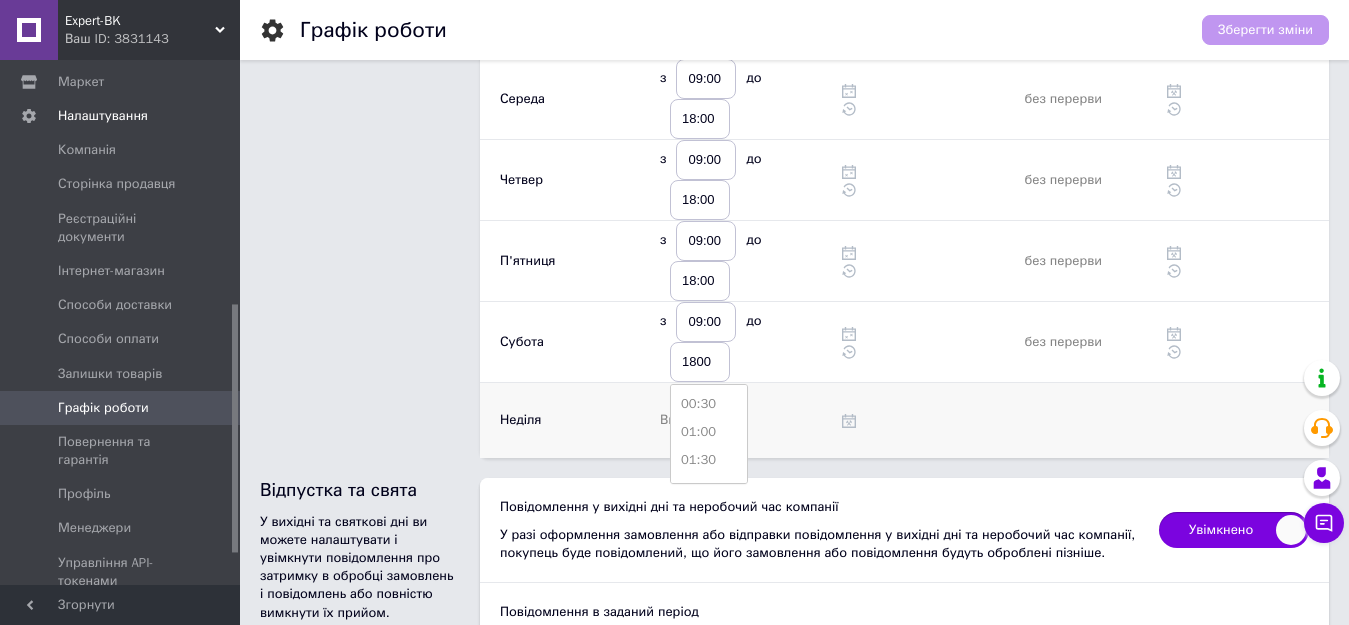 type on "18:00" 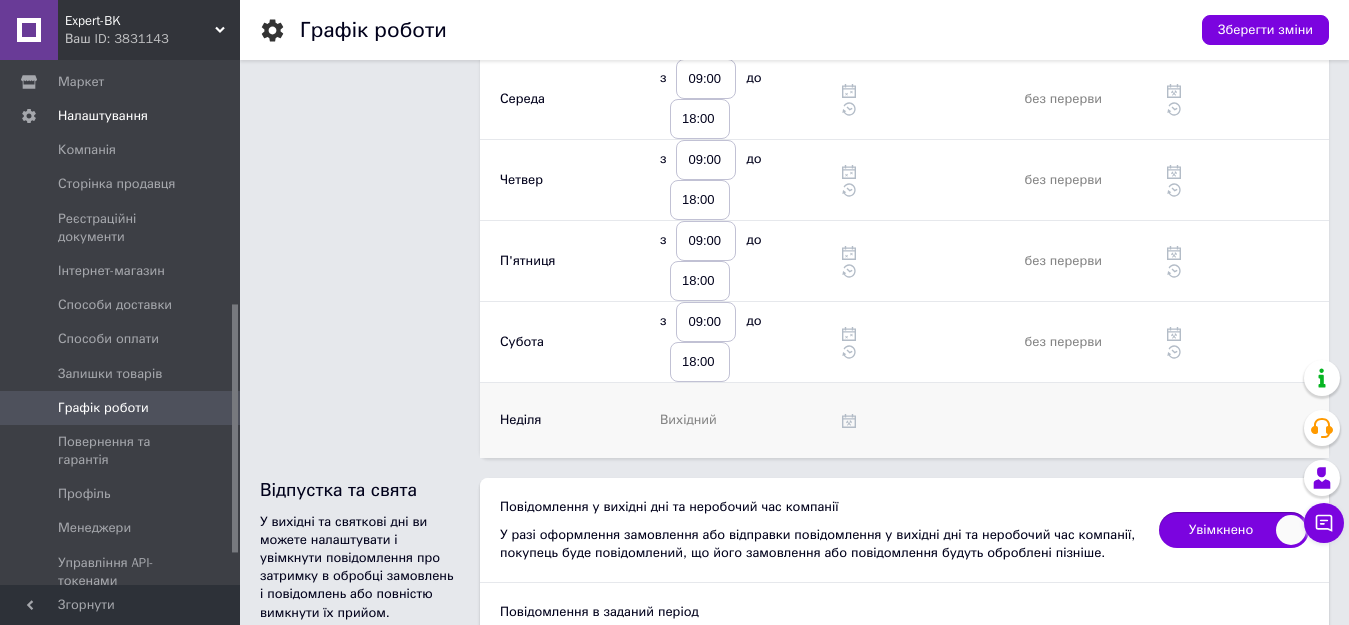 click at bounding box center [923, 420] 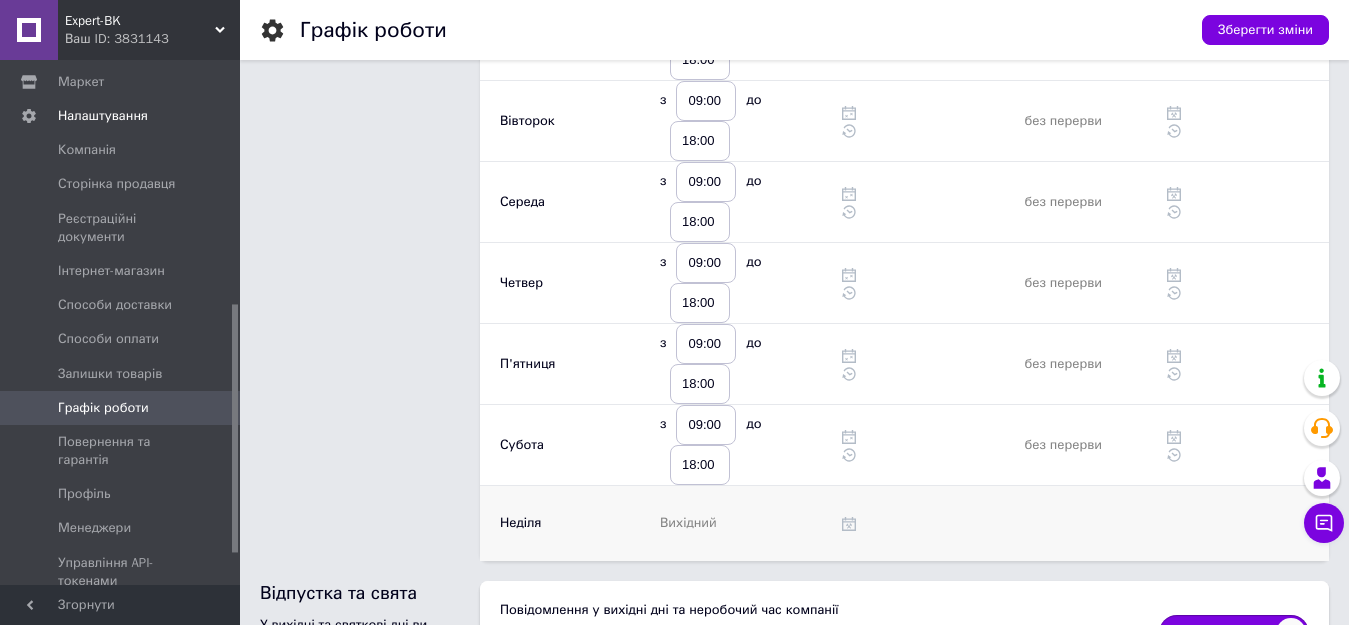 scroll, scrollTop: 0, scrollLeft: 0, axis: both 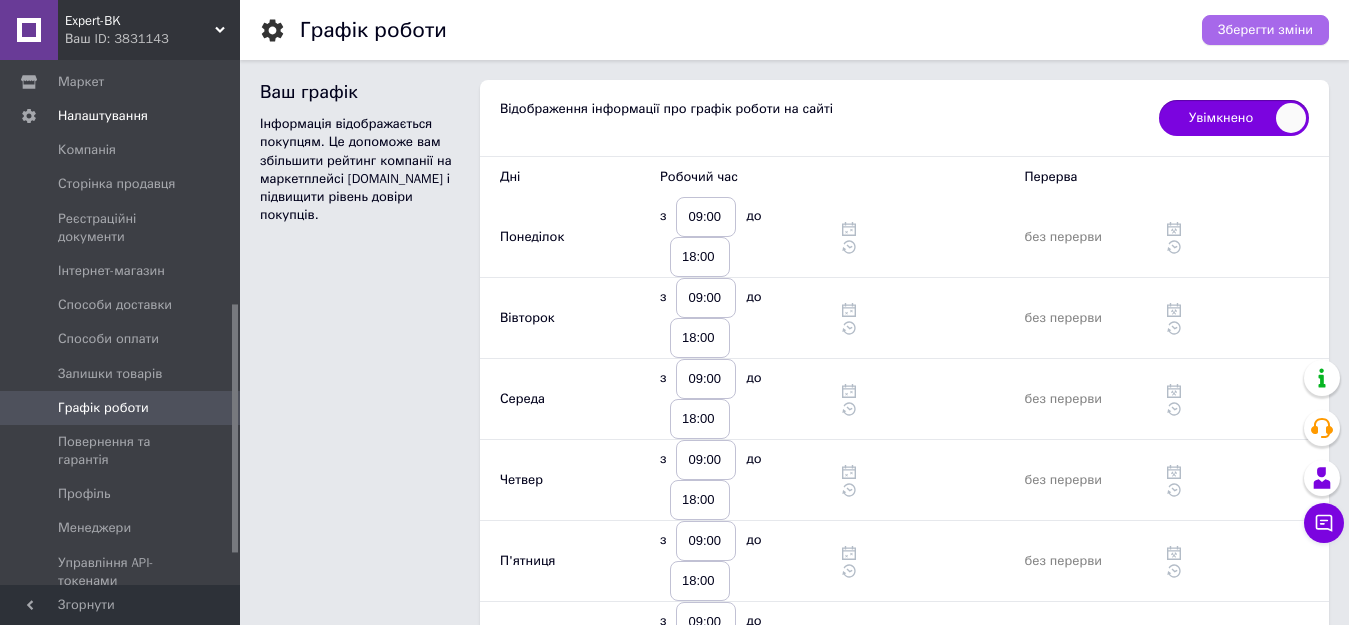 click on "Зберегти зміни" at bounding box center [1265, 30] 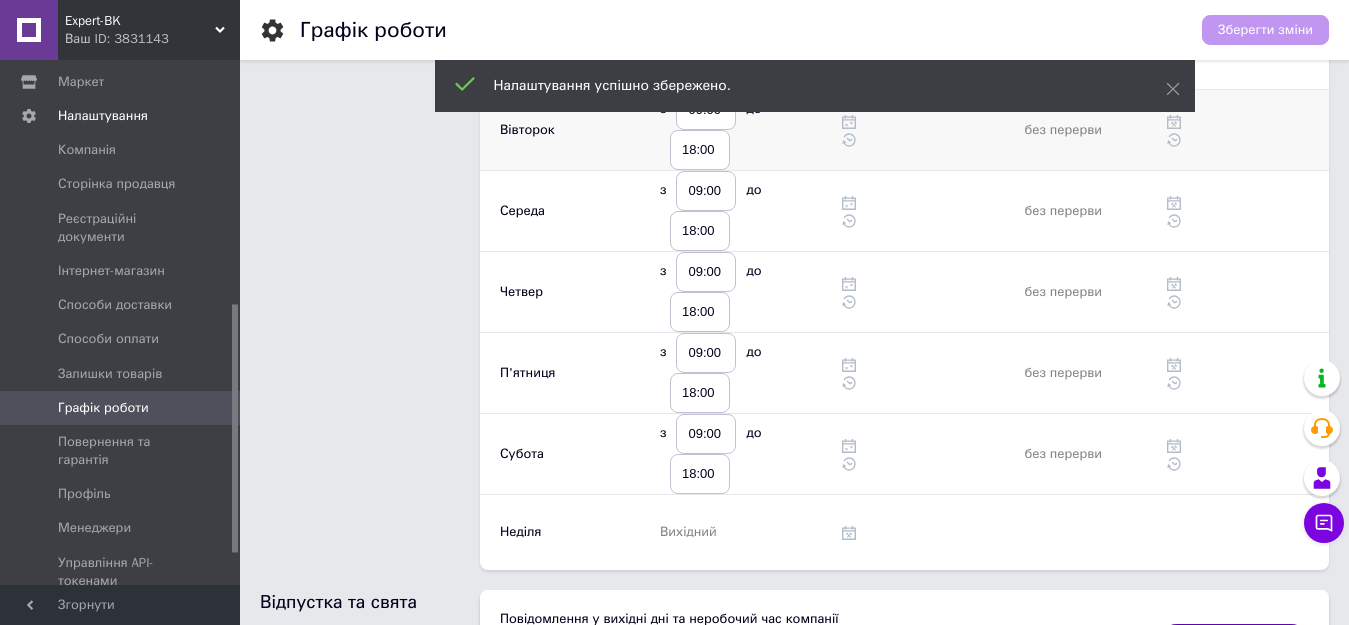 scroll, scrollTop: 200, scrollLeft: 0, axis: vertical 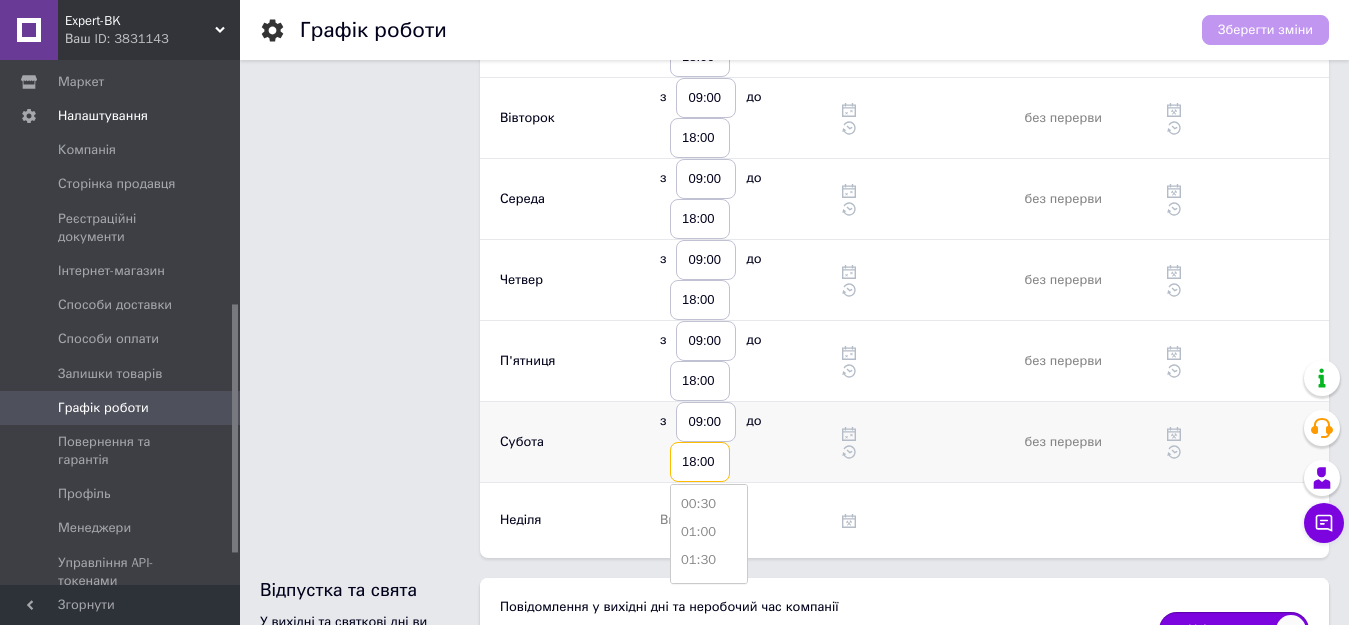 click on "18:00" at bounding box center [700, 462] 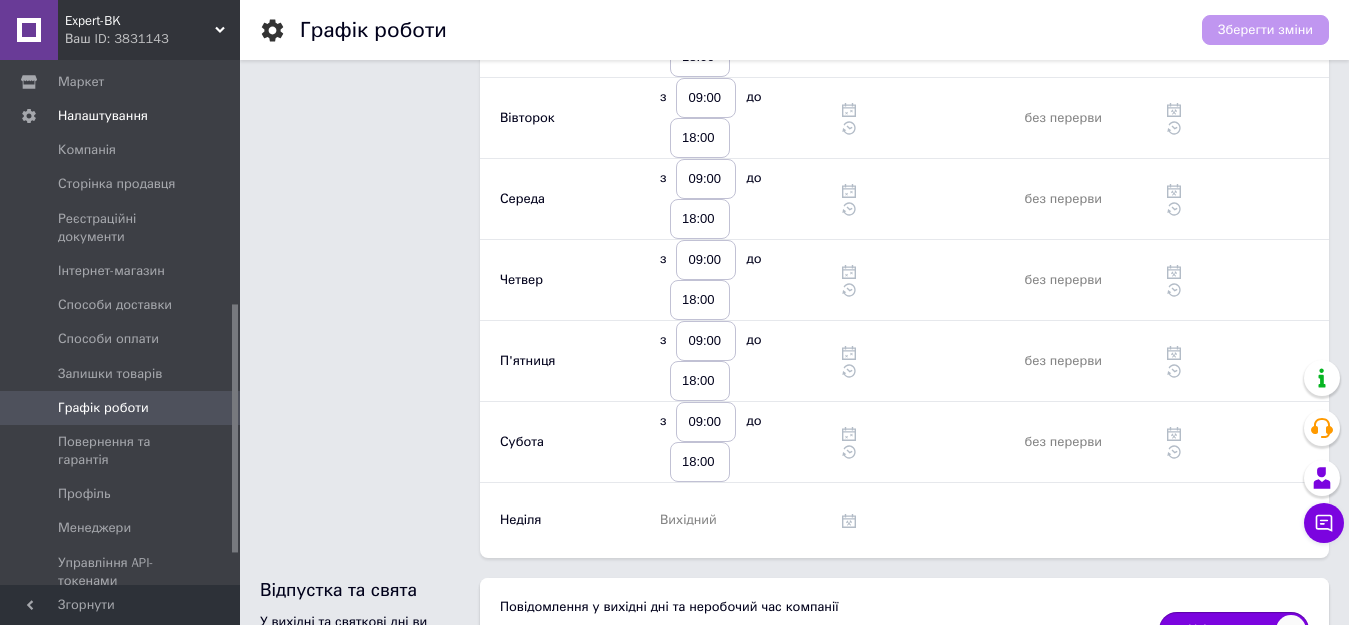click on "Ваш графік Інформація відображається покупцям. Це допоможе вам збільшити
рейтинг компанії на маркетплейсі Prom.ua і підвищити рівень довіри покупців." at bounding box center (370, 219) 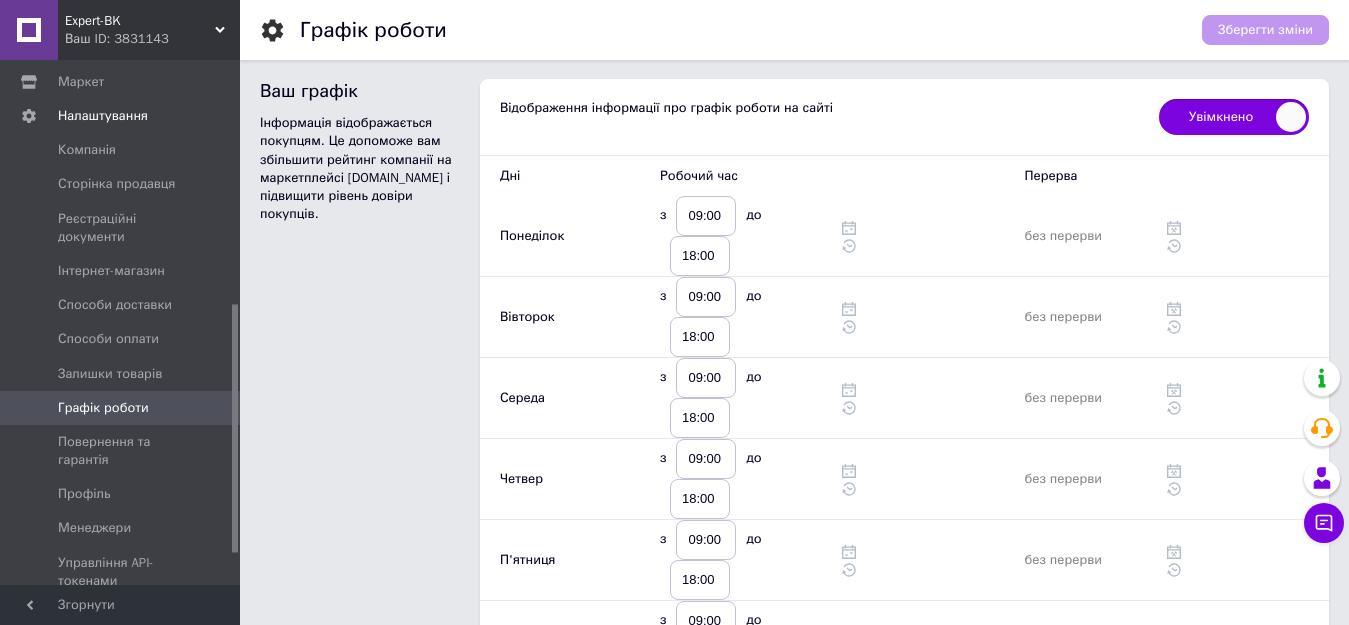 scroll, scrollTop: 0, scrollLeft: 0, axis: both 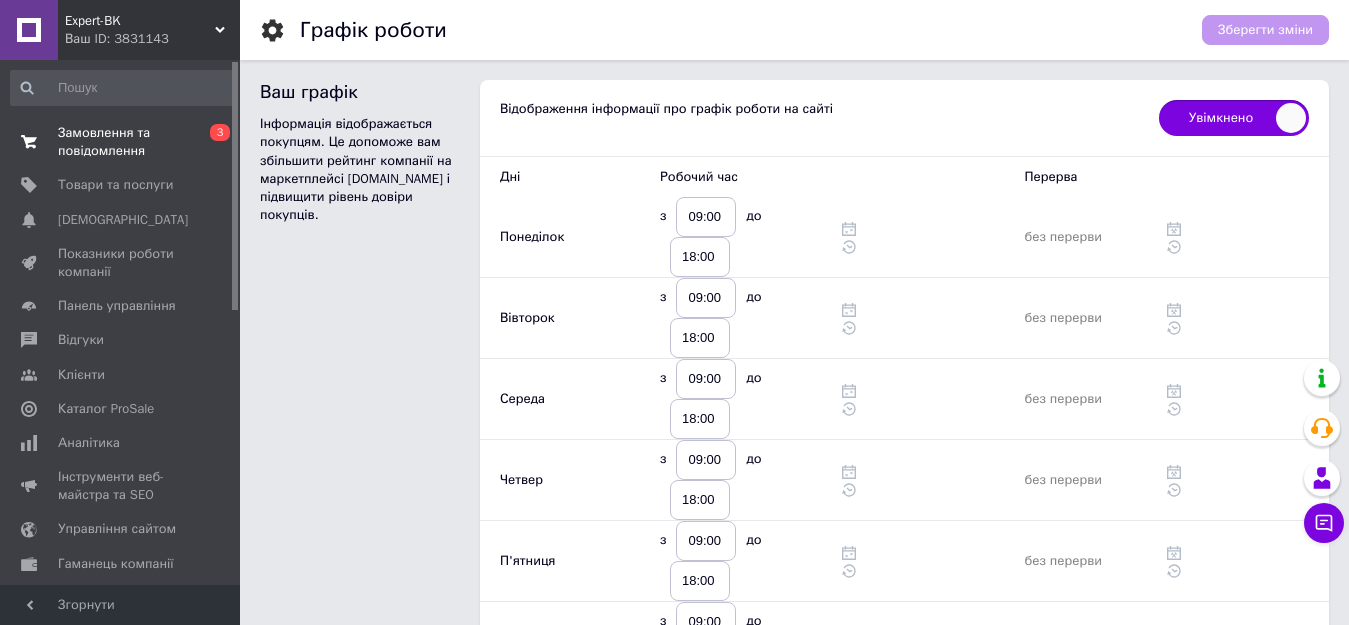 click on "Замовлення та повідомлення" at bounding box center (121, 142) 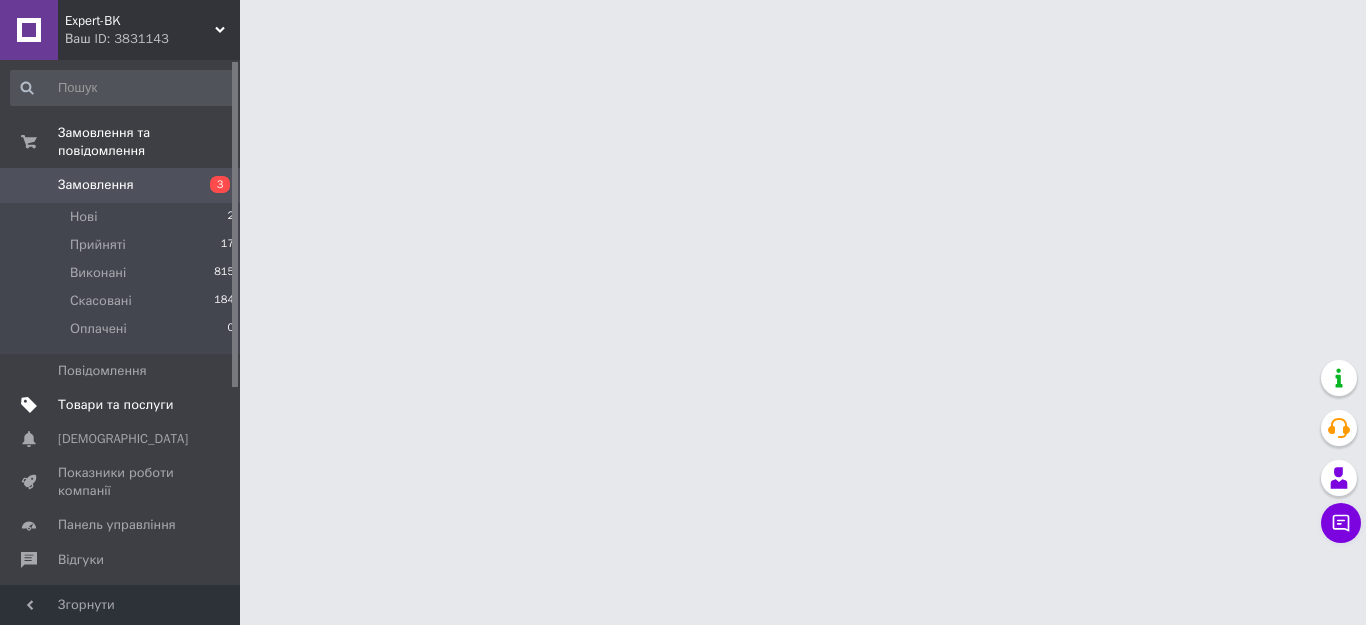 click on "Товари та послуги" at bounding box center (123, 405) 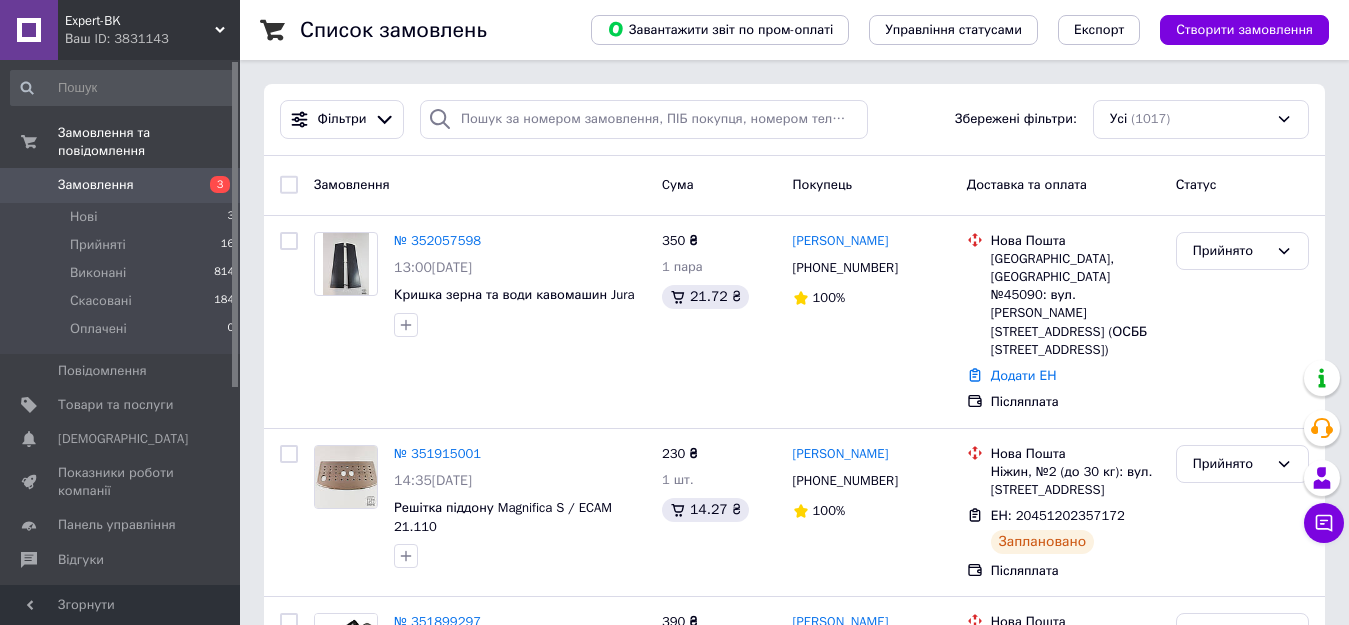 scroll, scrollTop: 0, scrollLeft: 0, axis: both 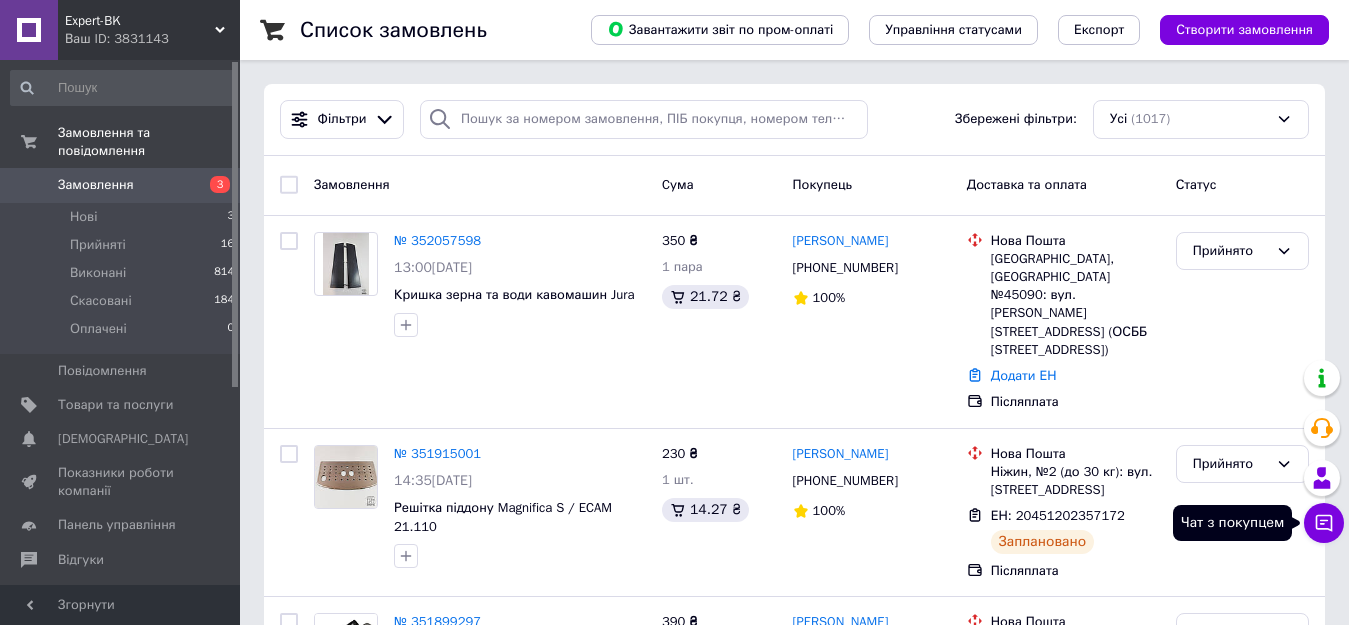 click 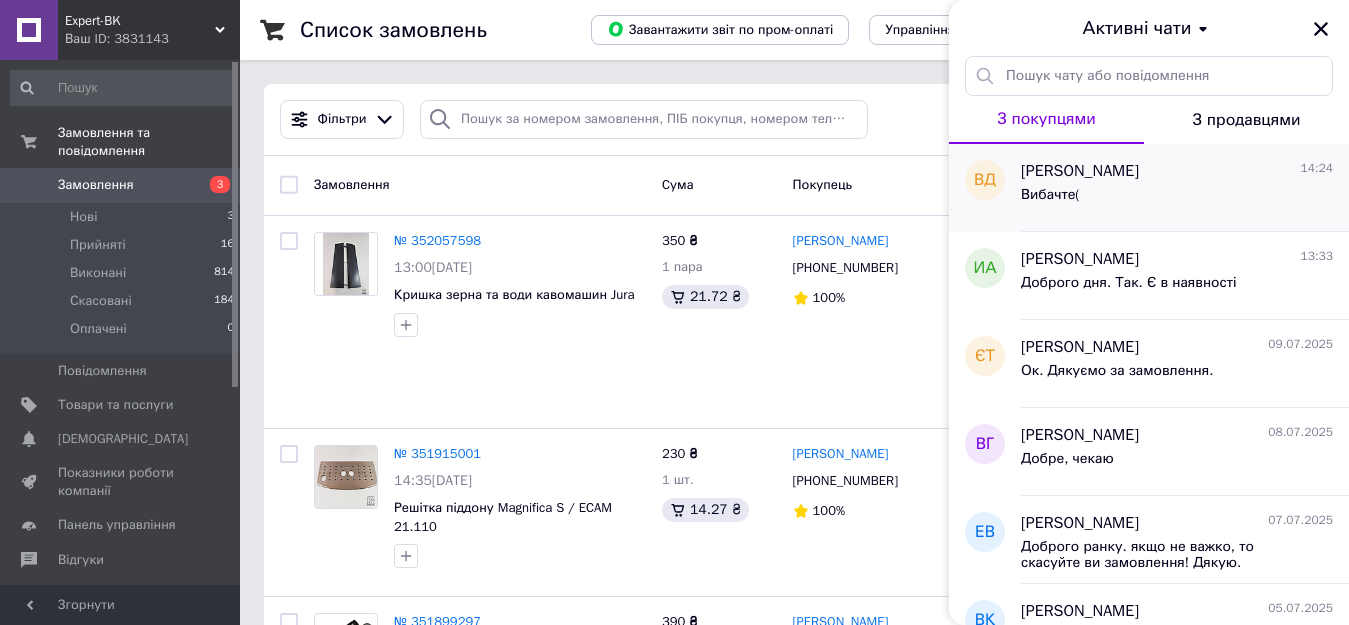 click on "Вибачте(" at bounding box center [1177, 199] 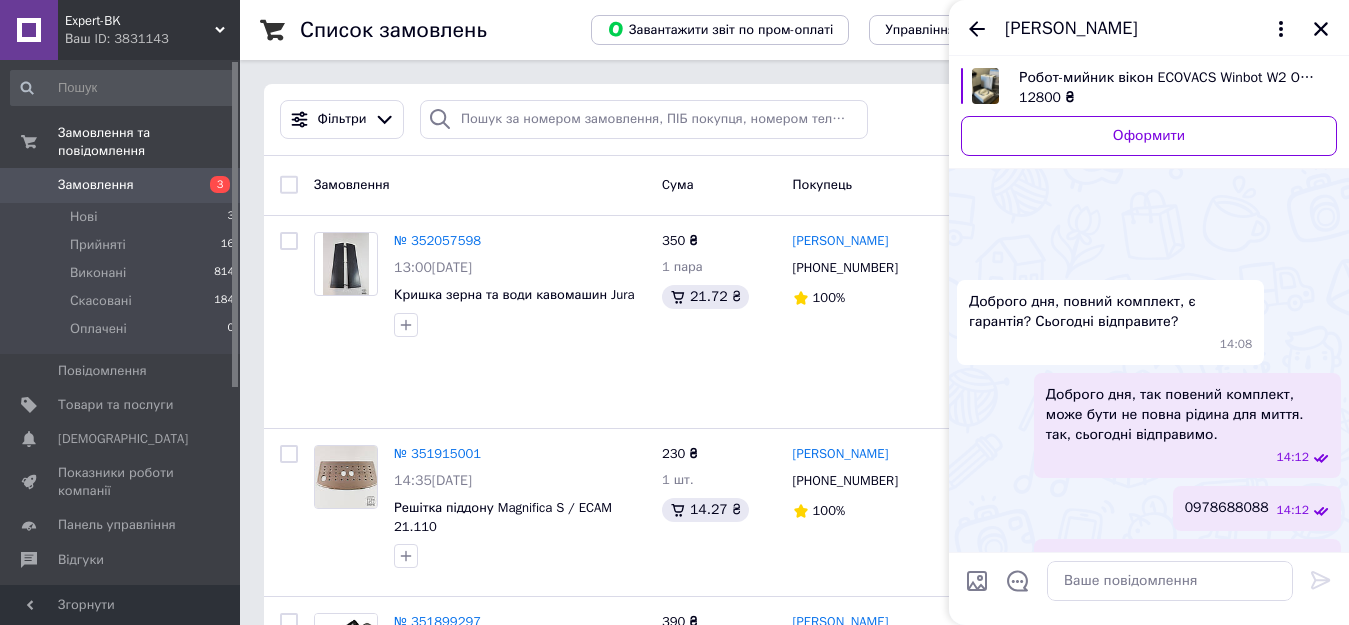 scroll, scrollTop: 506, scrollLeft: 0, axis: vertical 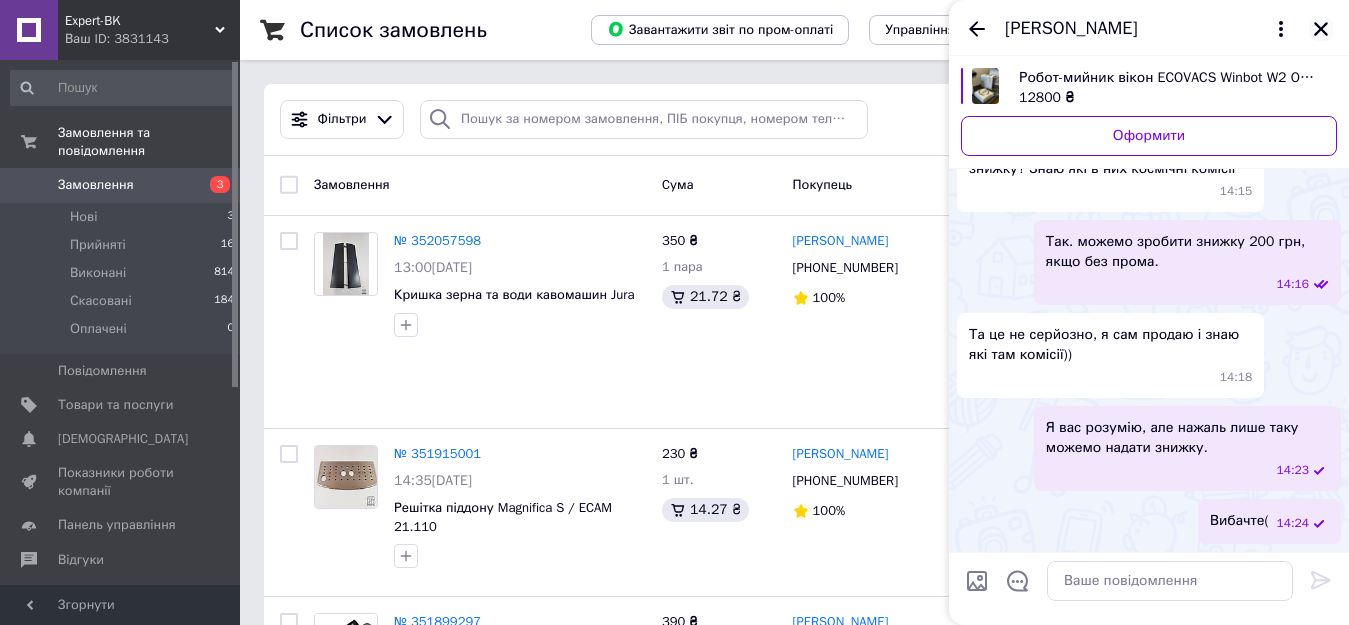 click 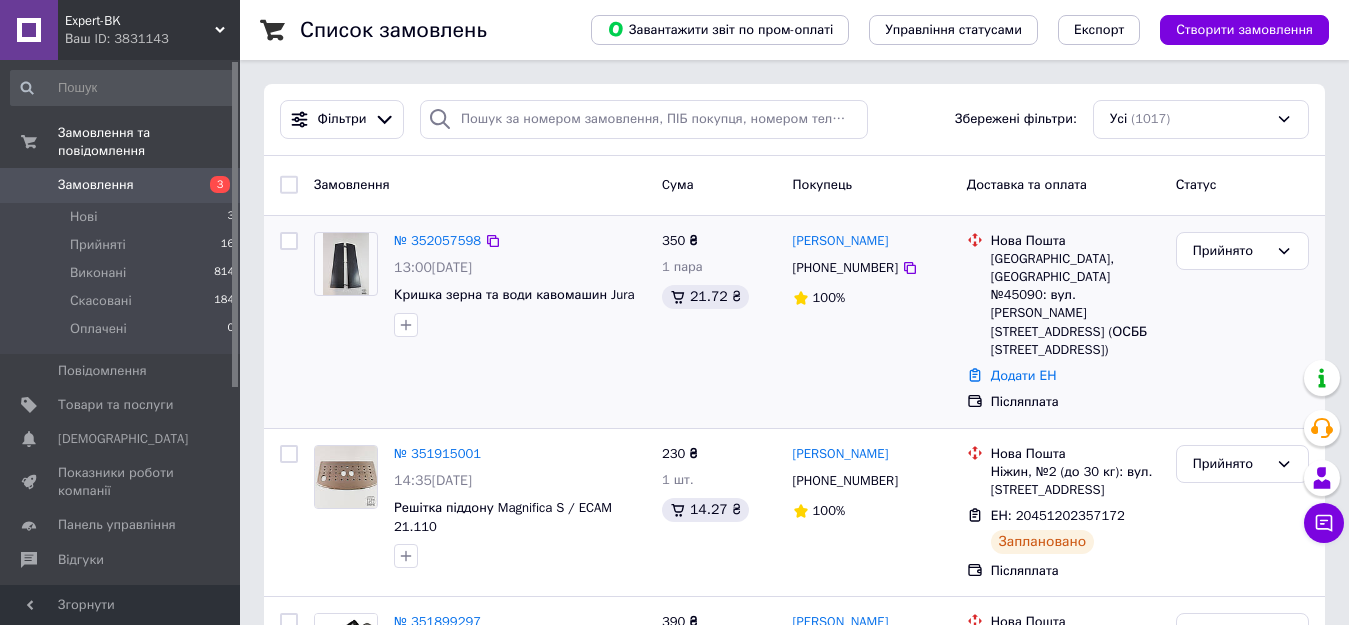 scroll, scrollTop: 0, scrollLeft: 0, axis: both 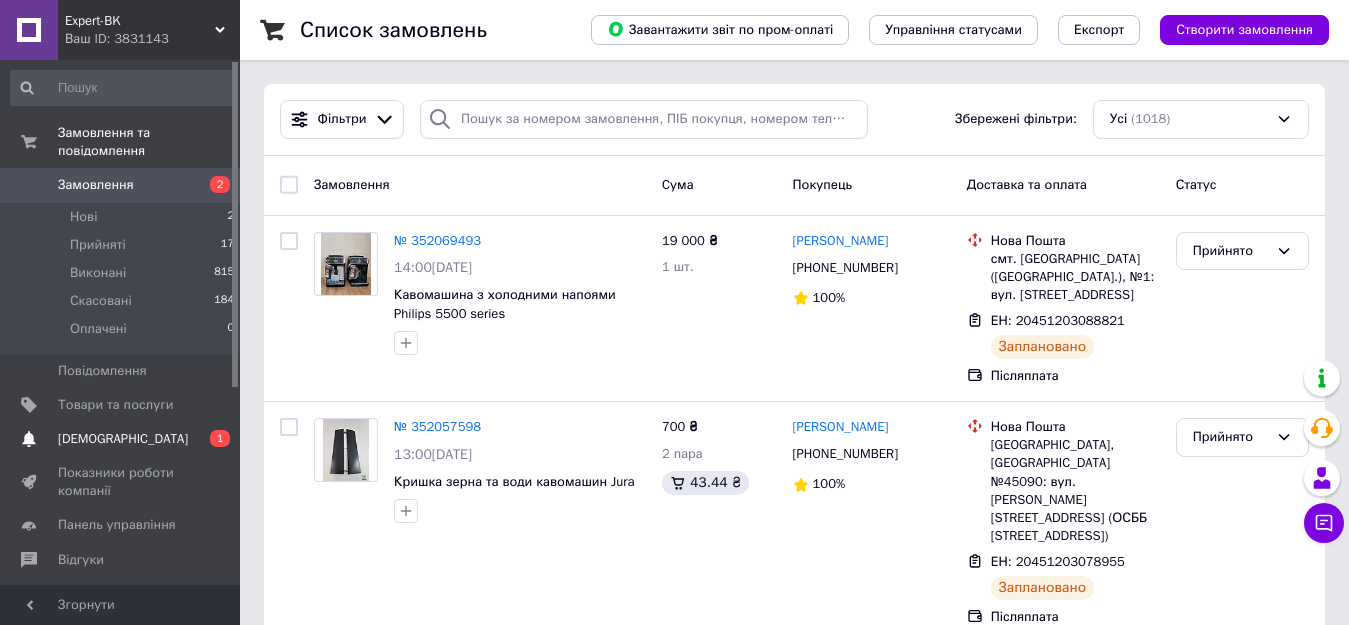 click on "Сповіщення 0 1" at bounding box center (123, 439) 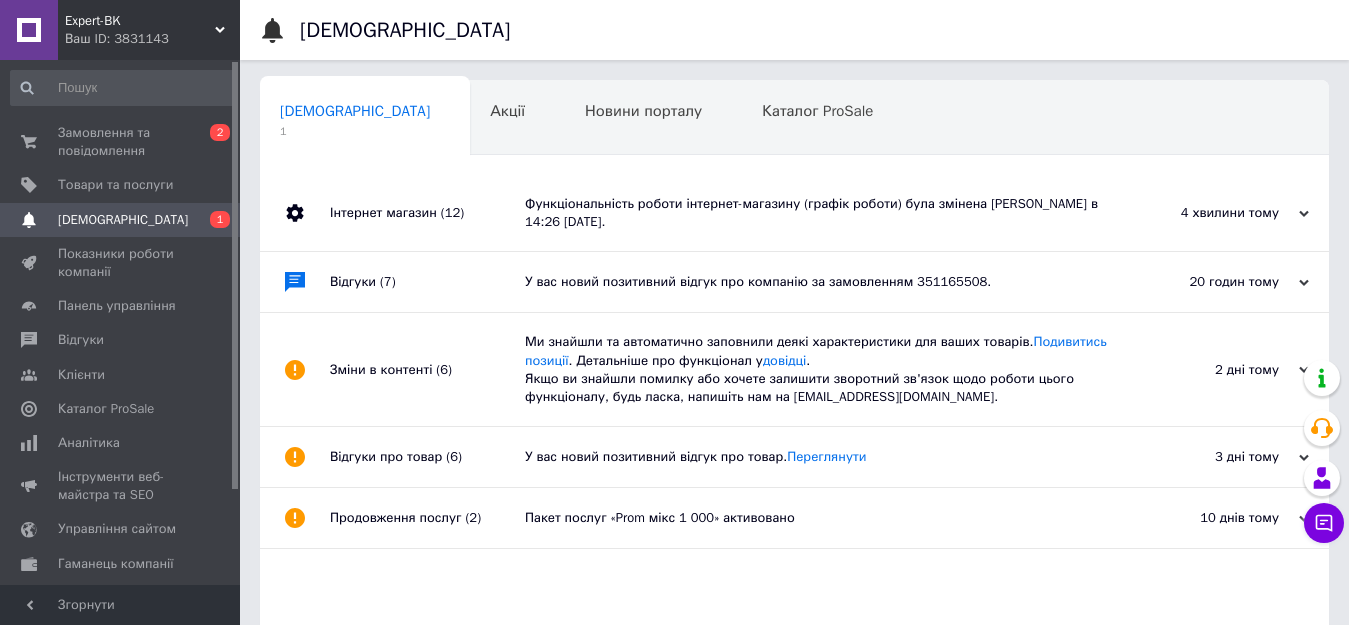click on "Функціональність роботи інтернет-магазину (графік роботи) була змінена Коля Поп в 14:26 10-07-2025." at bounding box center (817, 213) 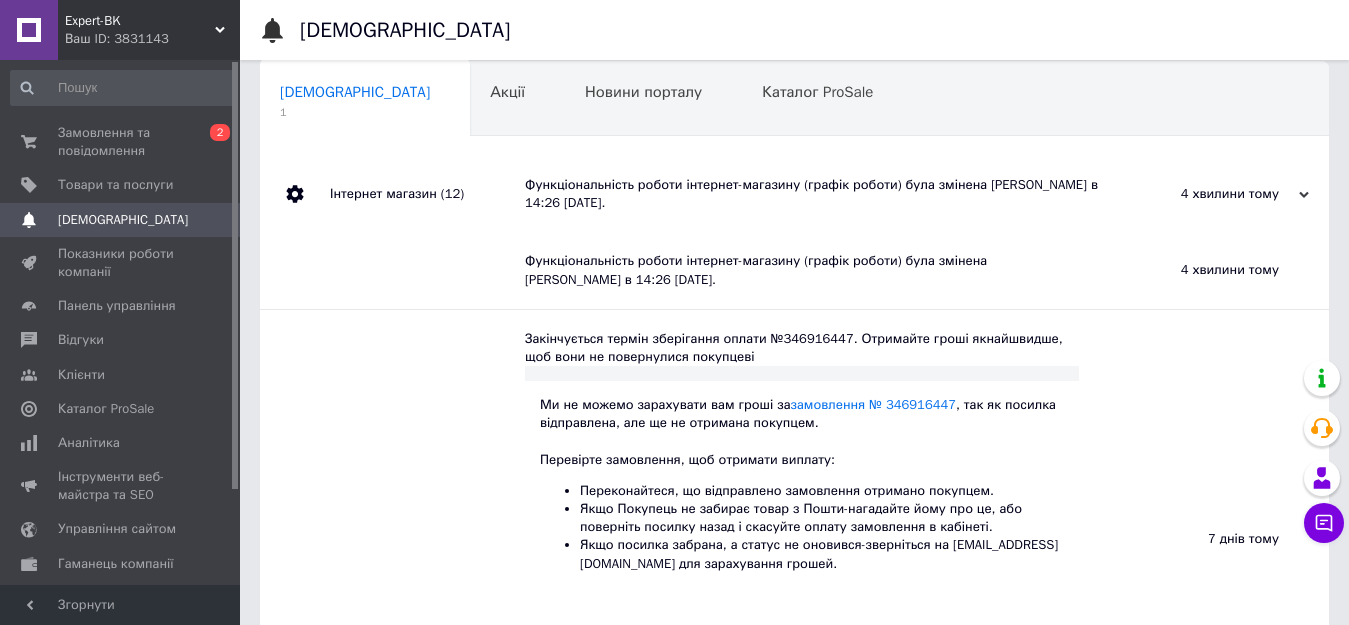 scroll, scrollTop: 0, scrollLeft: 0, axis: both 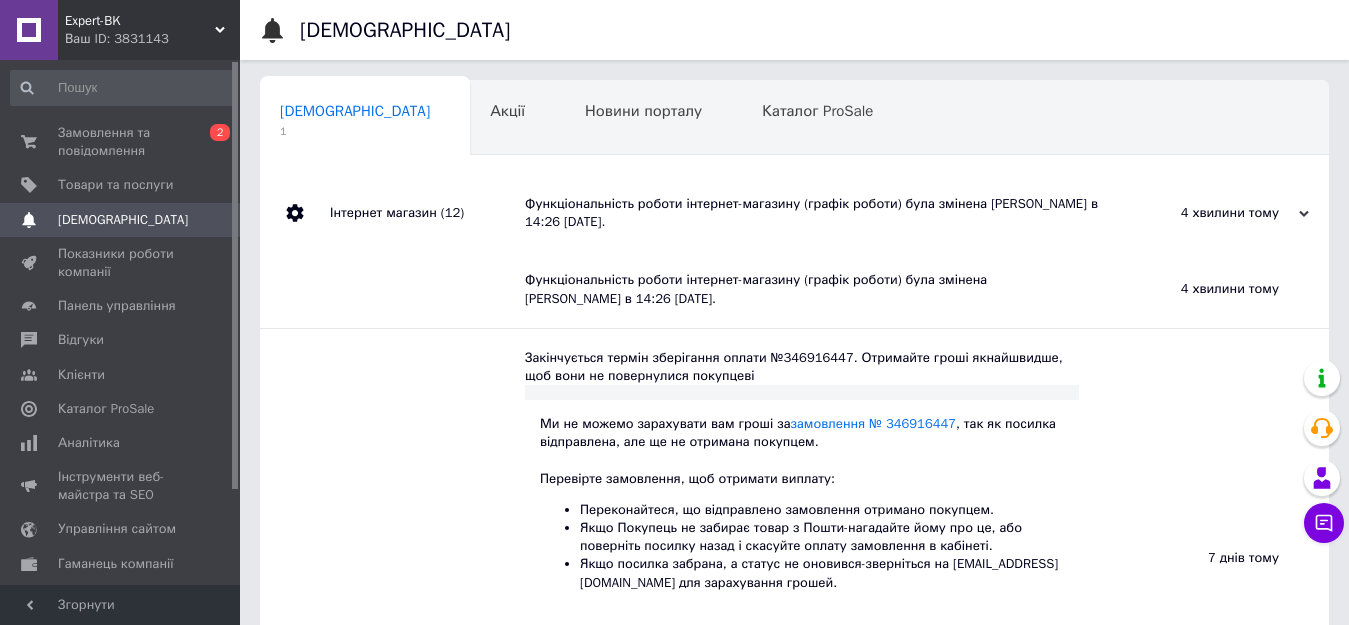 click on "Функціональність роботи інтернет-магазину (графік роботи) була змінена Коля Поп в 14:26 10-07-2025." at bounding box center (817, 213) 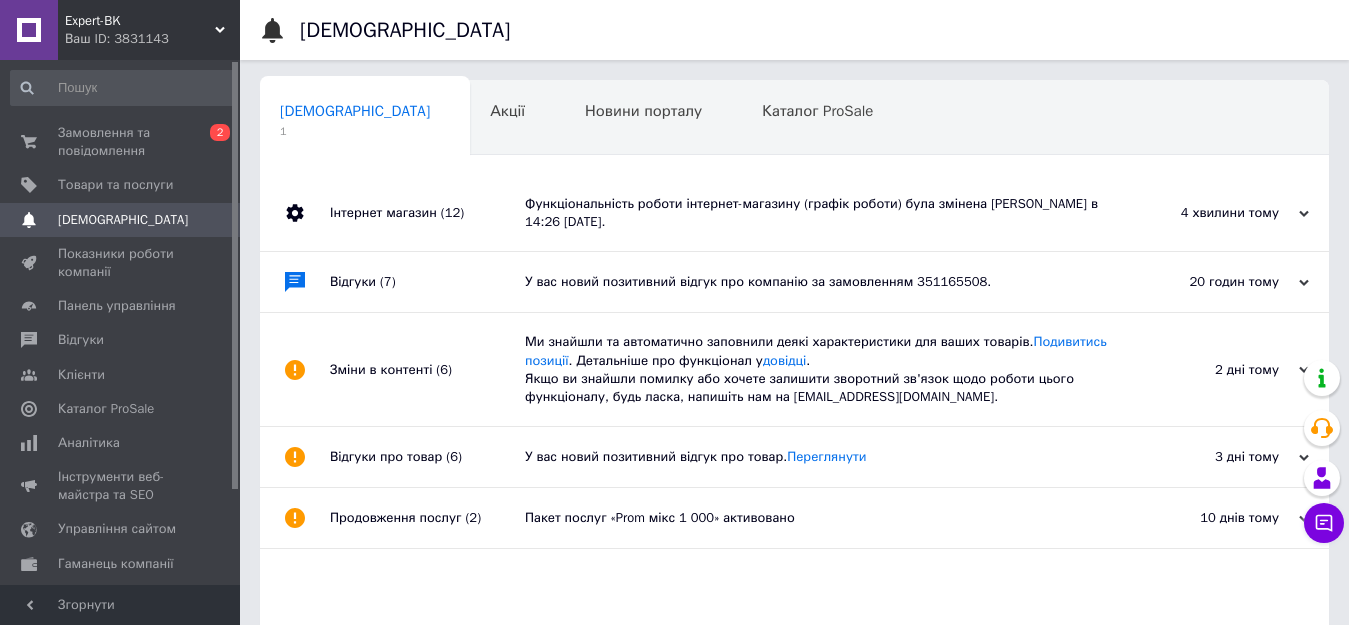 click on "Функціональність роботи інтернет-магазину (графік роботи) була змінена Коля Поп в 14:26 10-07-2025." at bounding box center (817, 213) 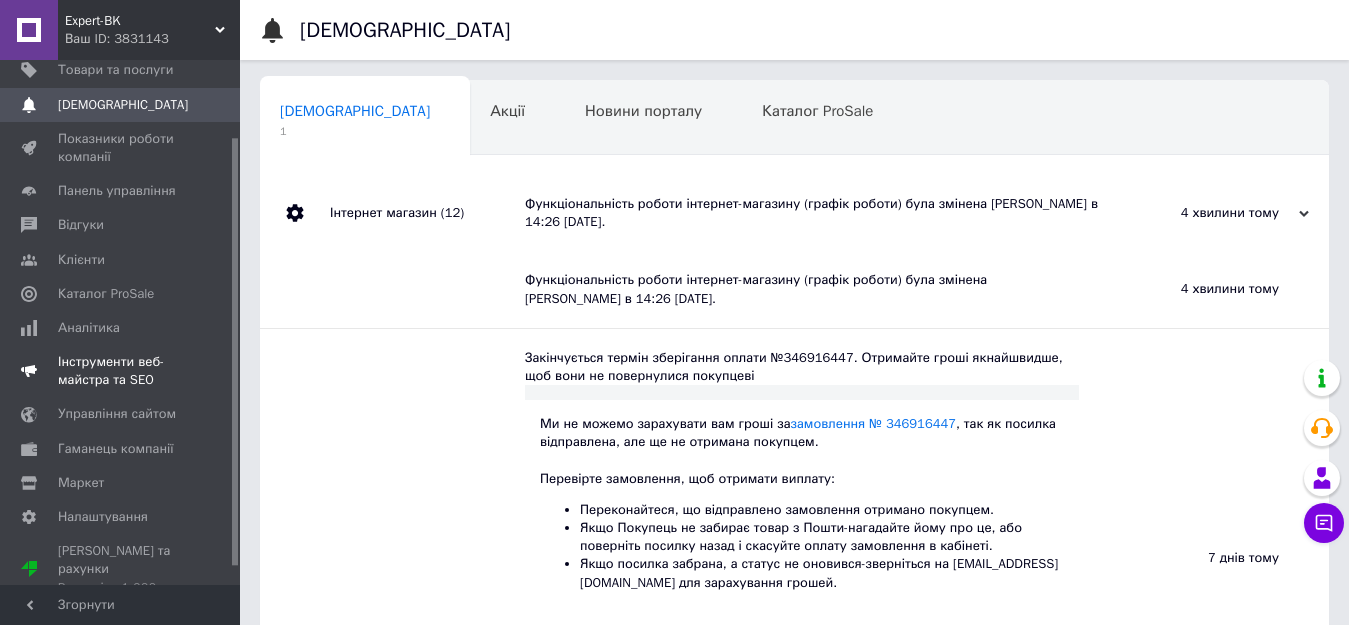 scroll, scrollTop: 117, scrollLeft: 0, axis: vertical 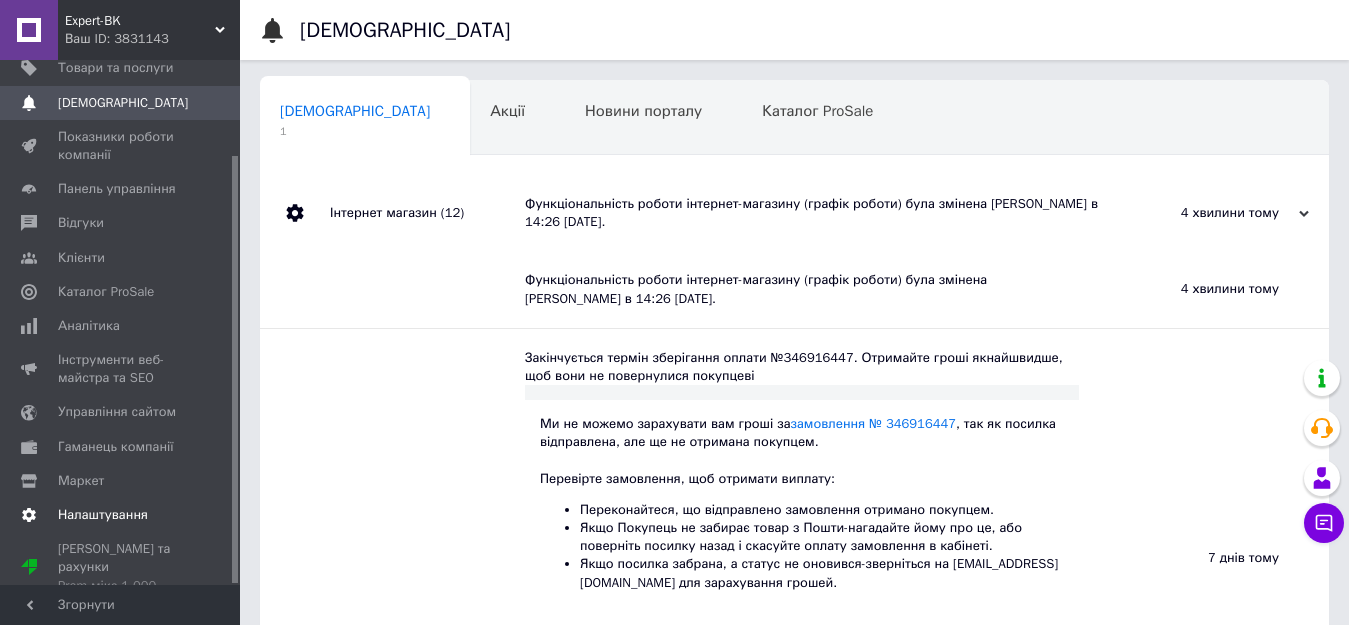 click at bounding box center [29, 515] 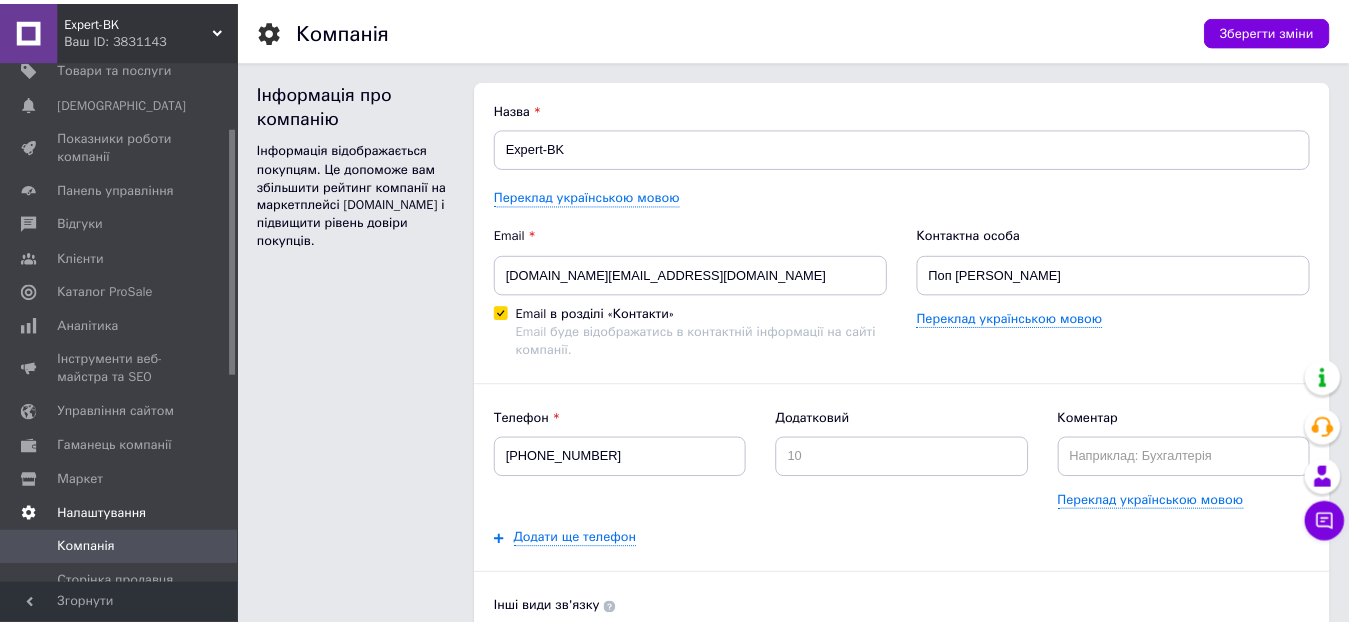 scroll, scrollTop: 417, scrollLeft: 0, axis: vertical 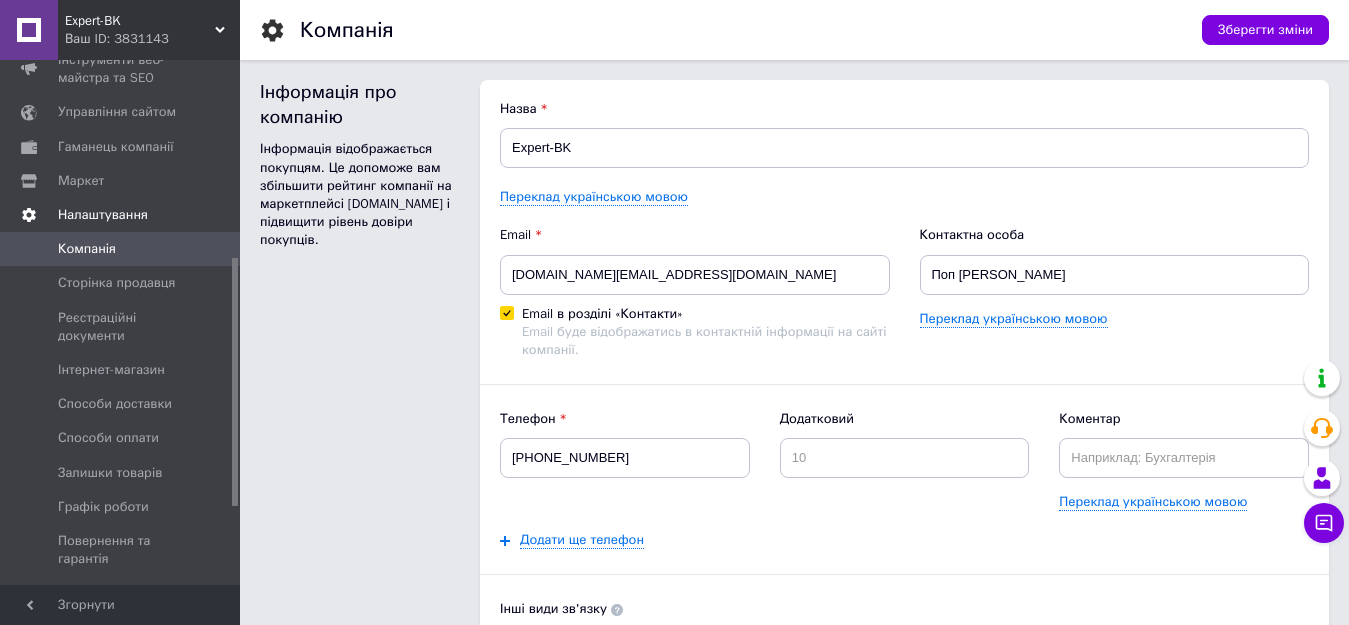 click at bounding box center [29, 507] 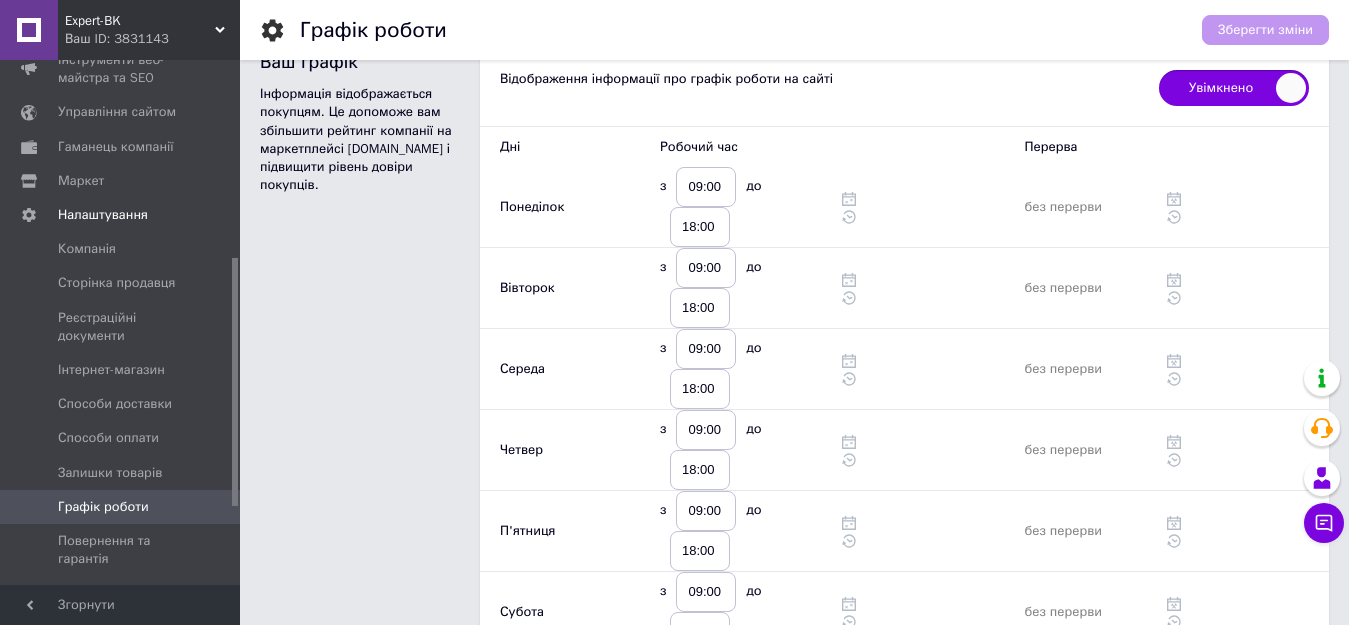 scroll, scrollTop: 0, scrollLeft: 0, axis: both 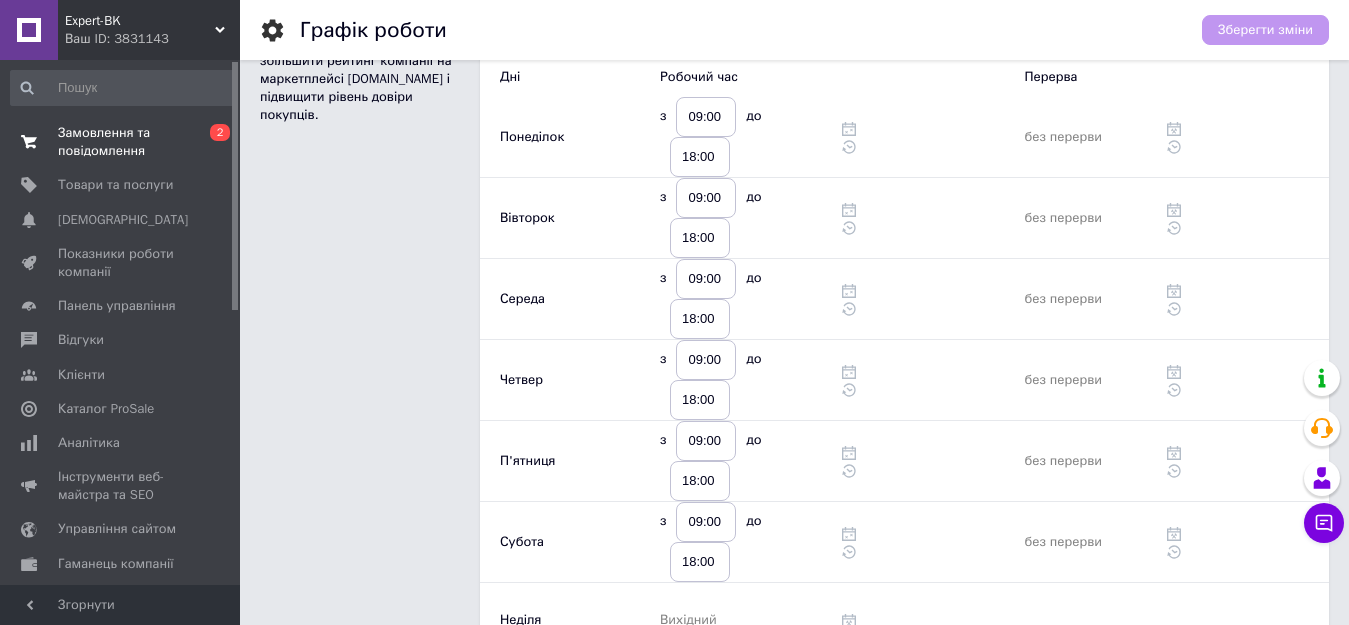 click on "Замовлення та повідомлення" at bounding box center [121, 142] 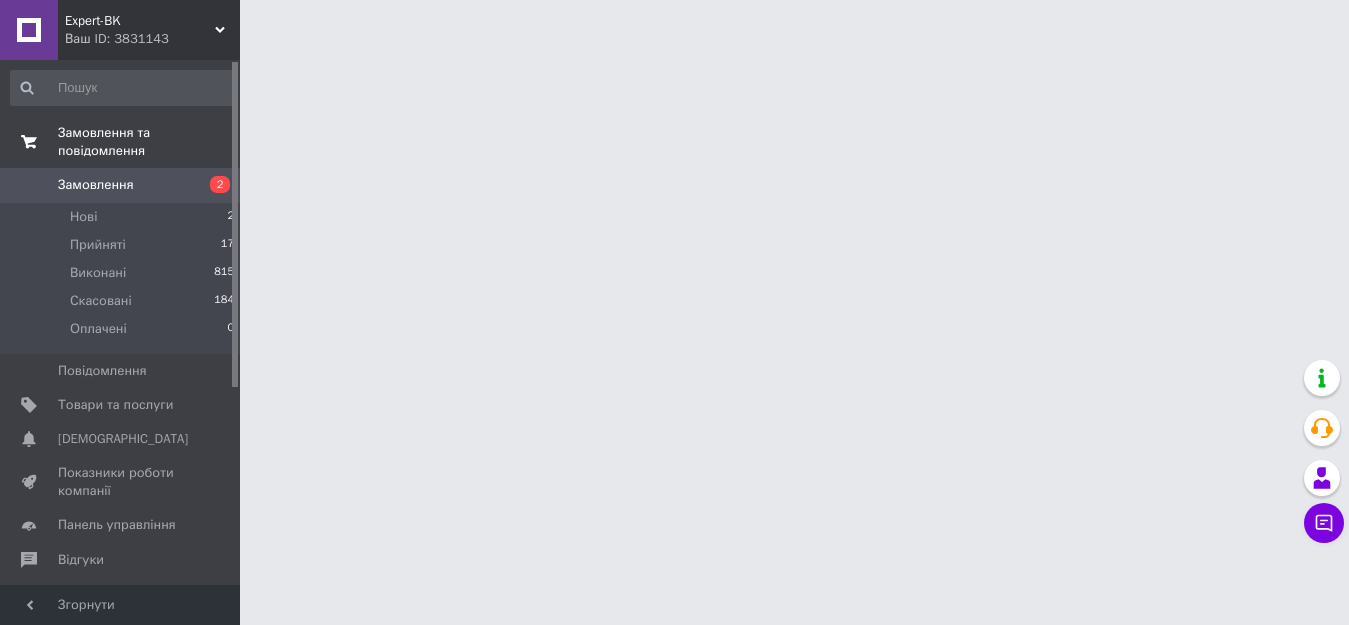 scroll, scrollTop: 0, scrollLeft: 0, axis: both 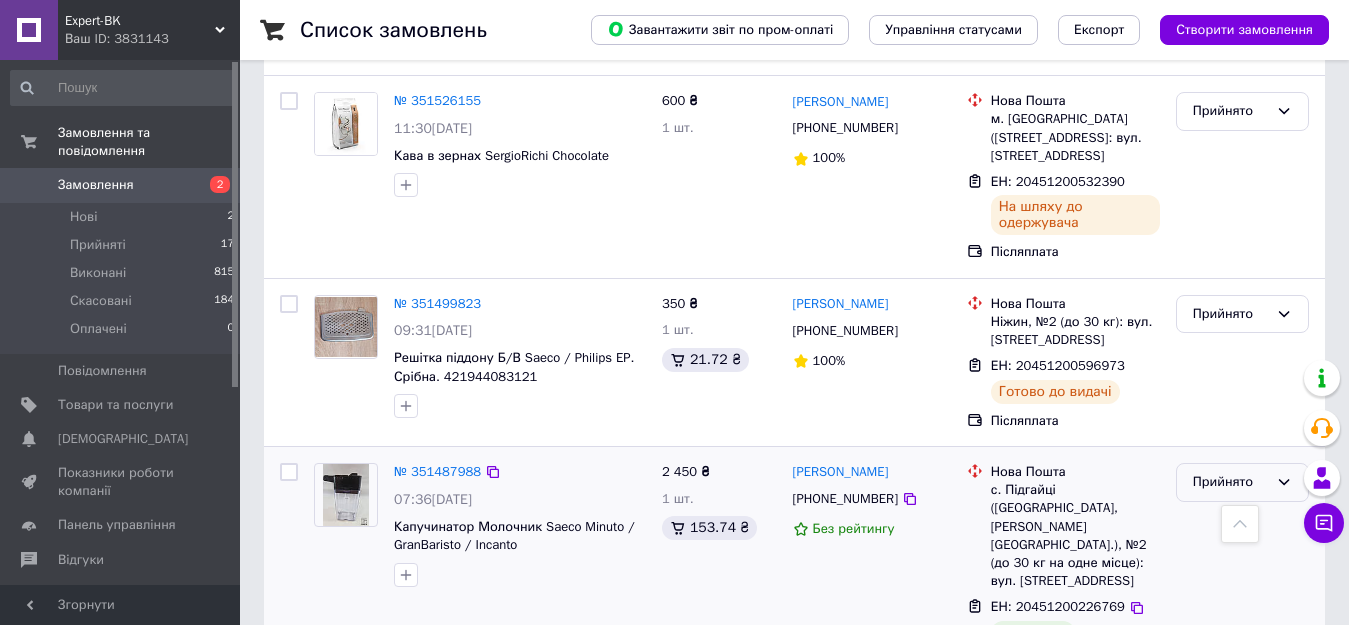 click on "Прийнято" at bounding box center (1242, 482) 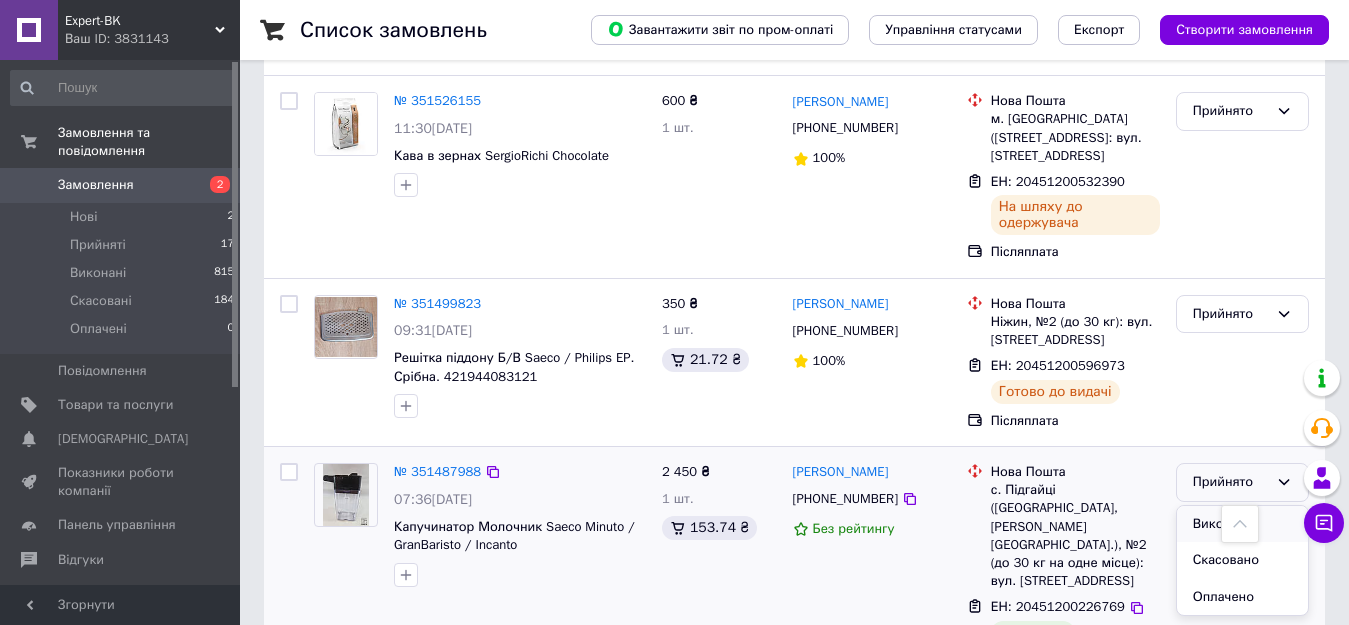 click on "Виконано" at bounding box center (1242, 524) 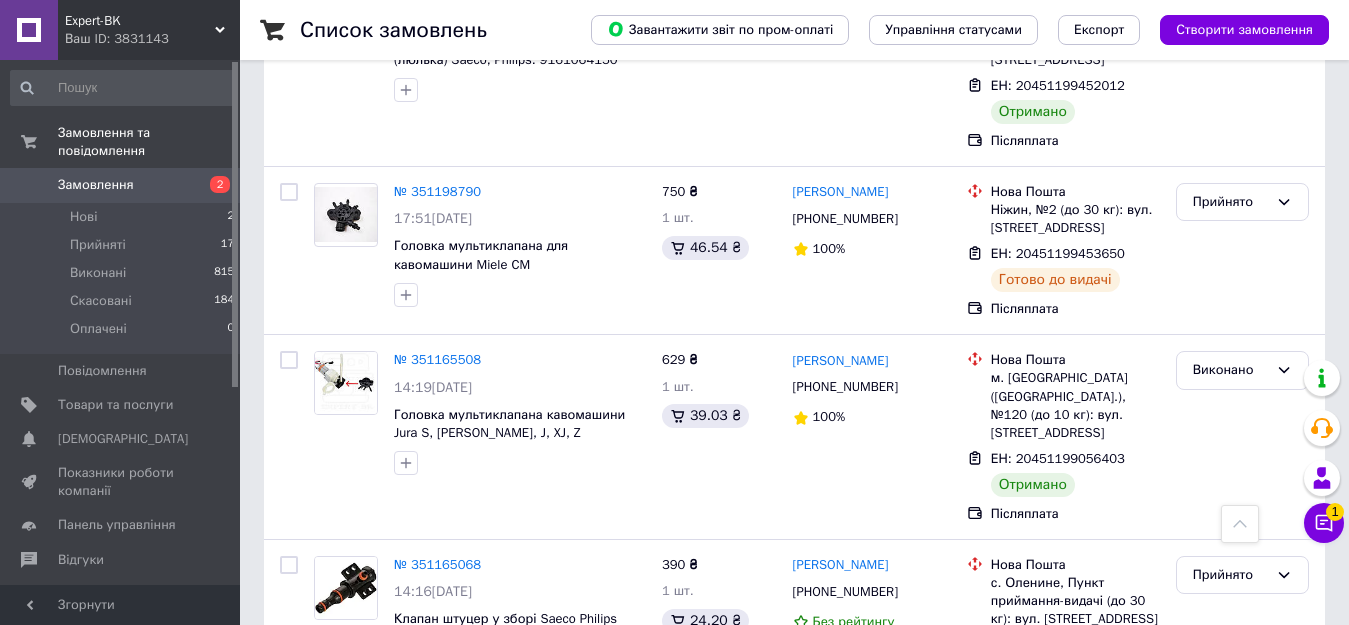 scroll, scrollTop: 3491, scrollLeft: 0, axis: vertical 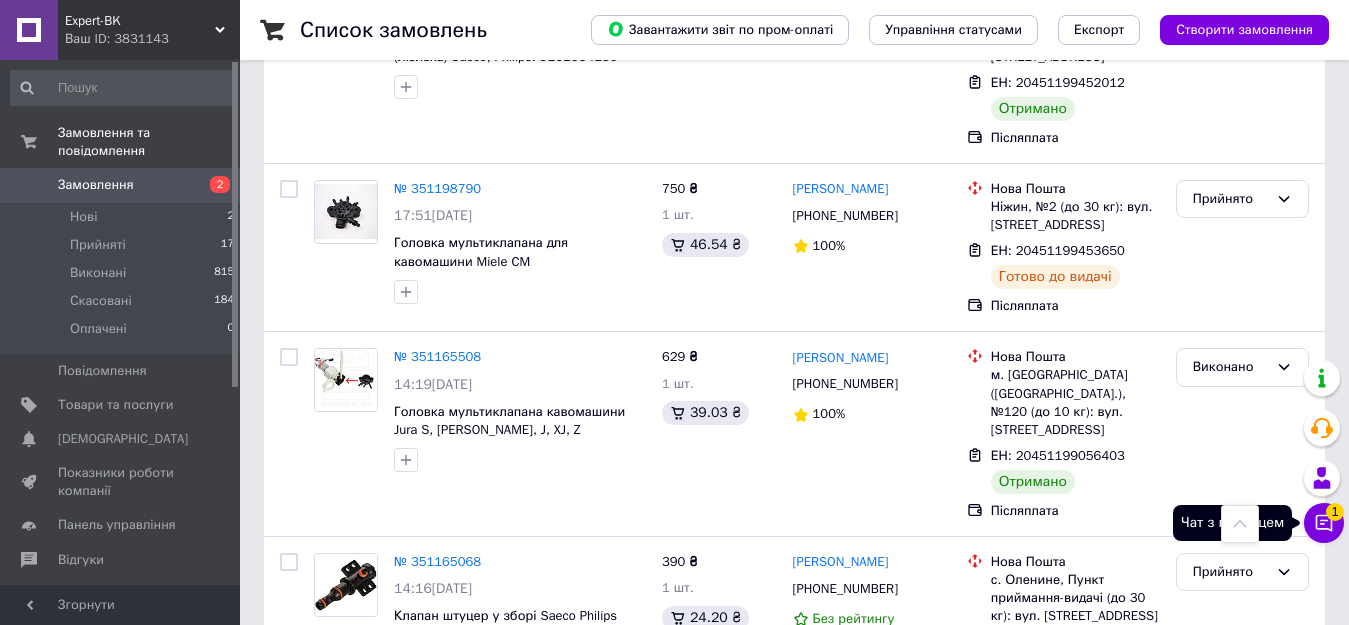 click 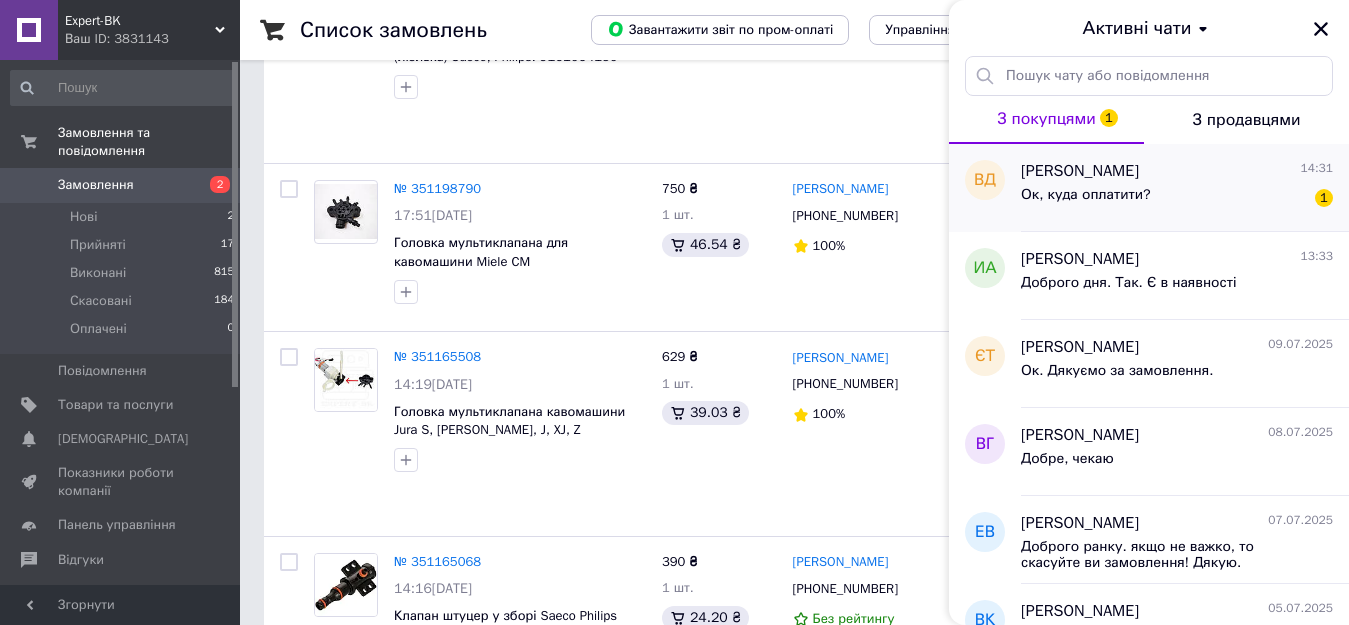 click on "Ок, куда оплатити?" at bounding box center (1086, 195) 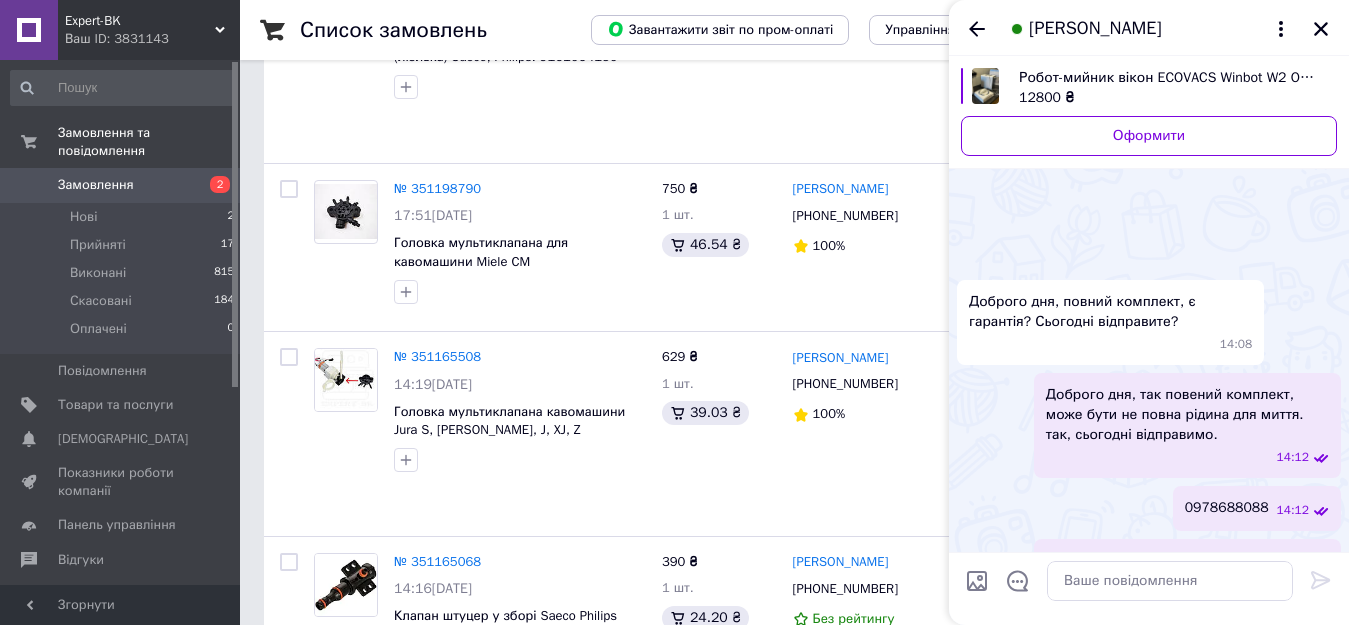 scroll, scrollTop: 595, scrollLeft: 0, axis: vertical 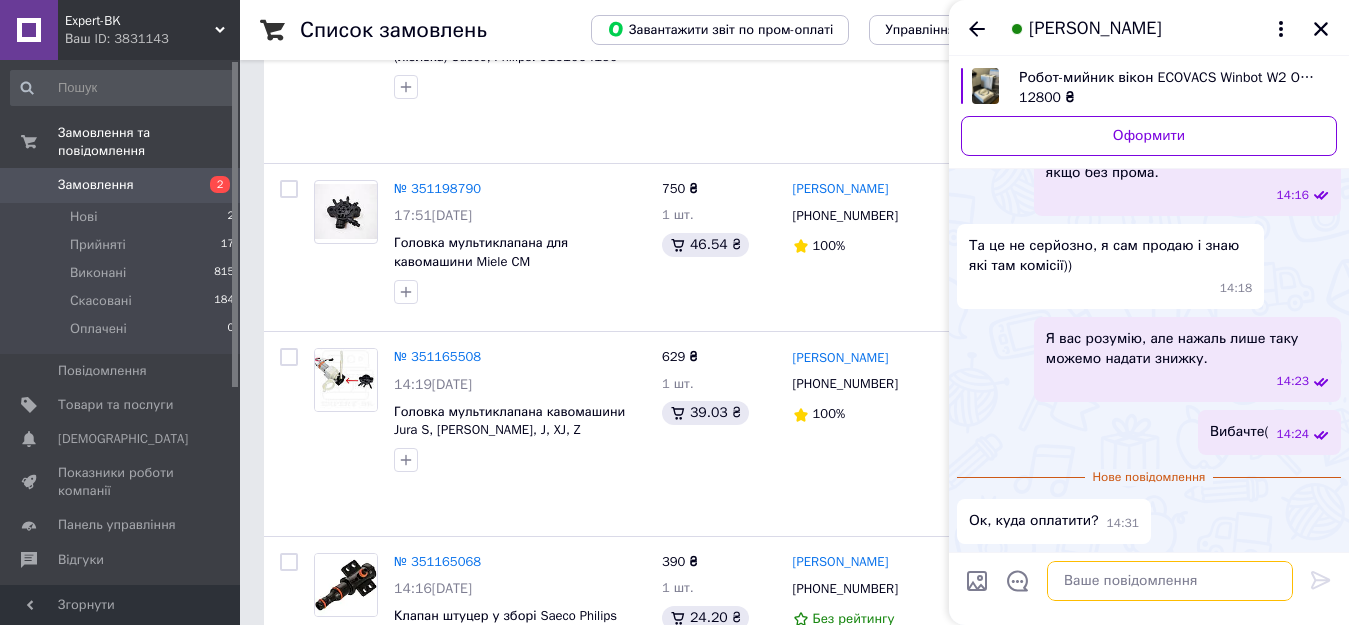 click at bounding box center [1170, 581] 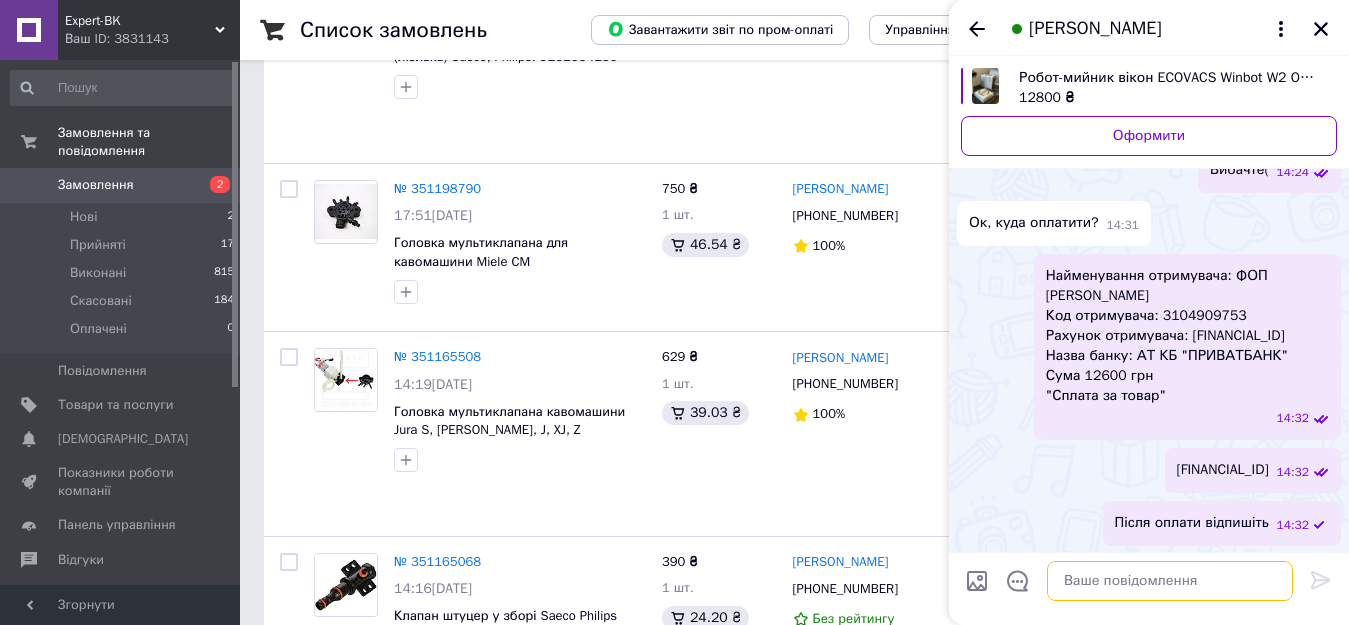 scroll, scrollTop: 828, scrollLeft: 0, axis: vertical 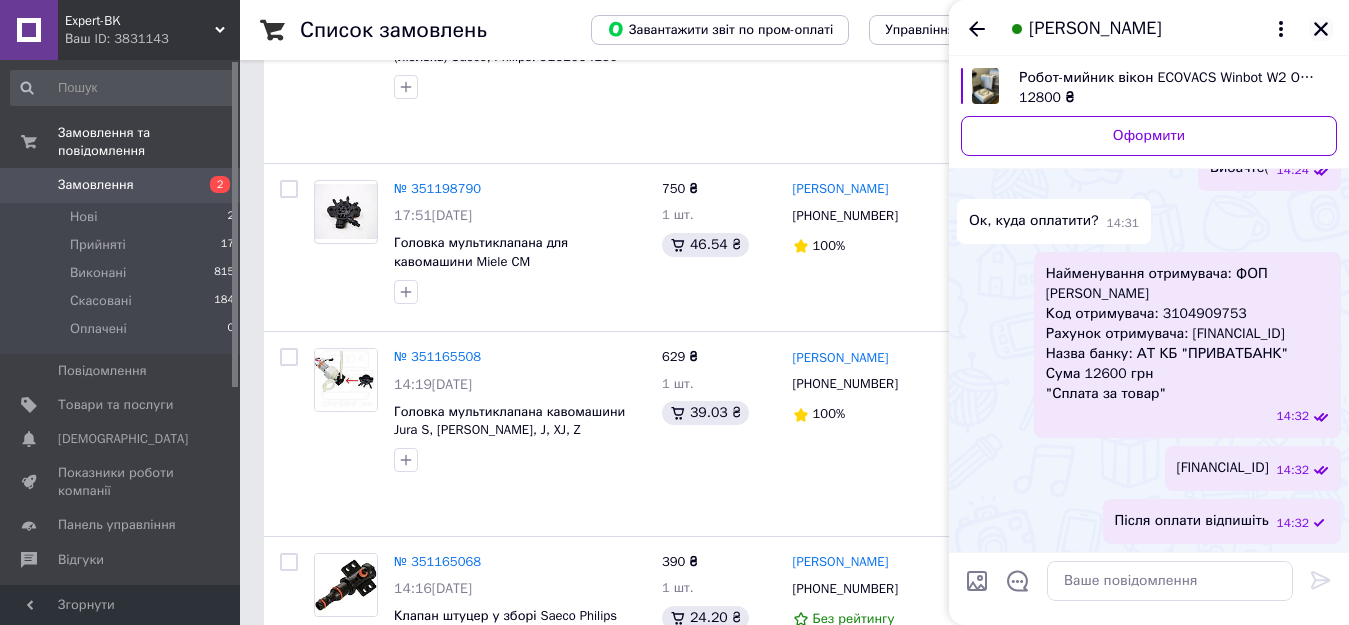 click 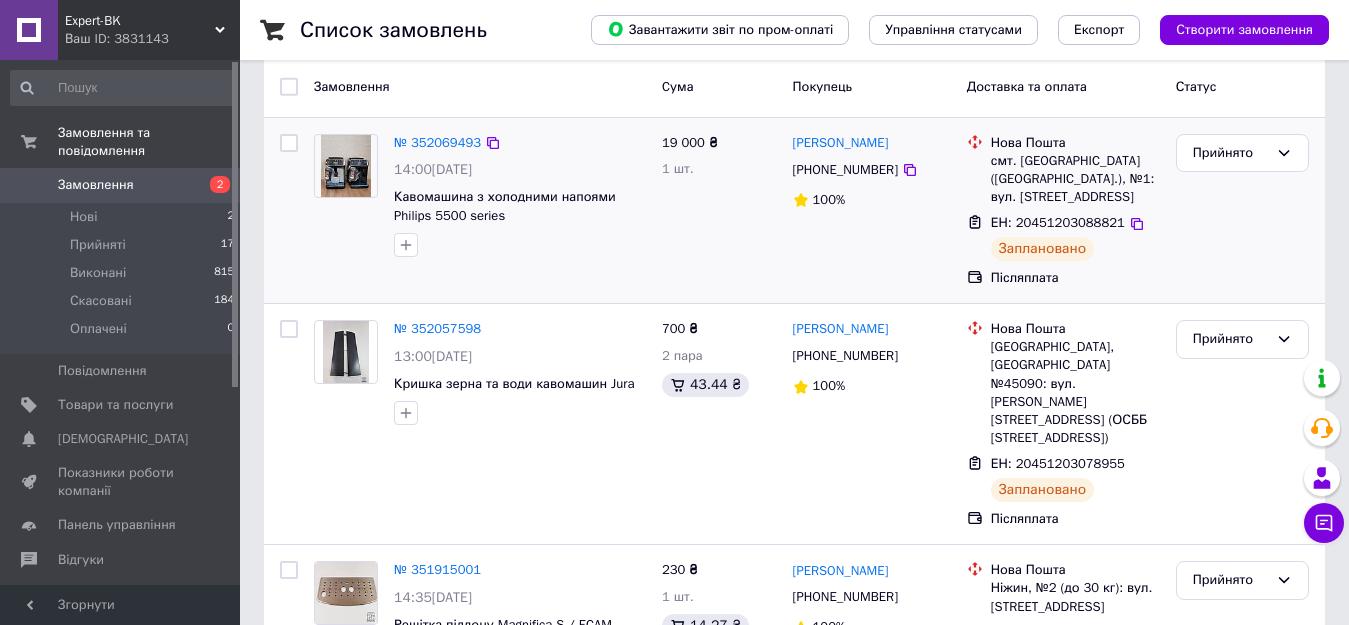 scroll, scrollTop: 0, scrollLeft: 0, axis: both 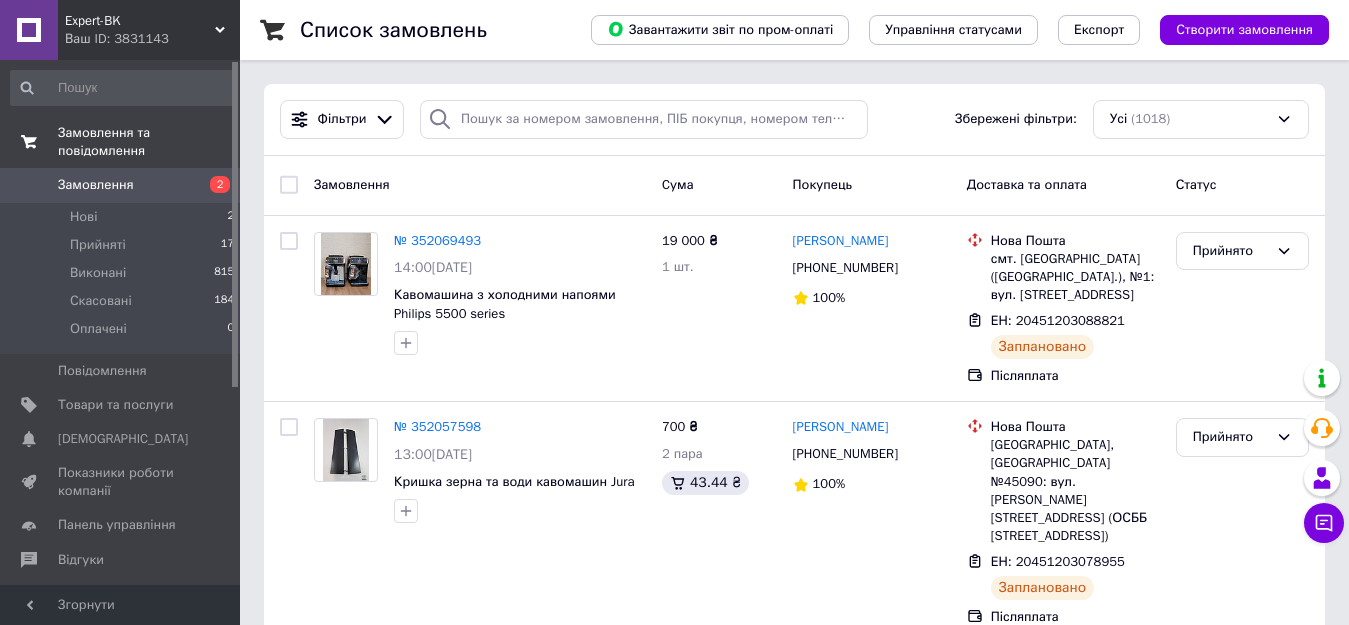 click on "Замовлення та повідомлення" at bounding box center (149, 142) 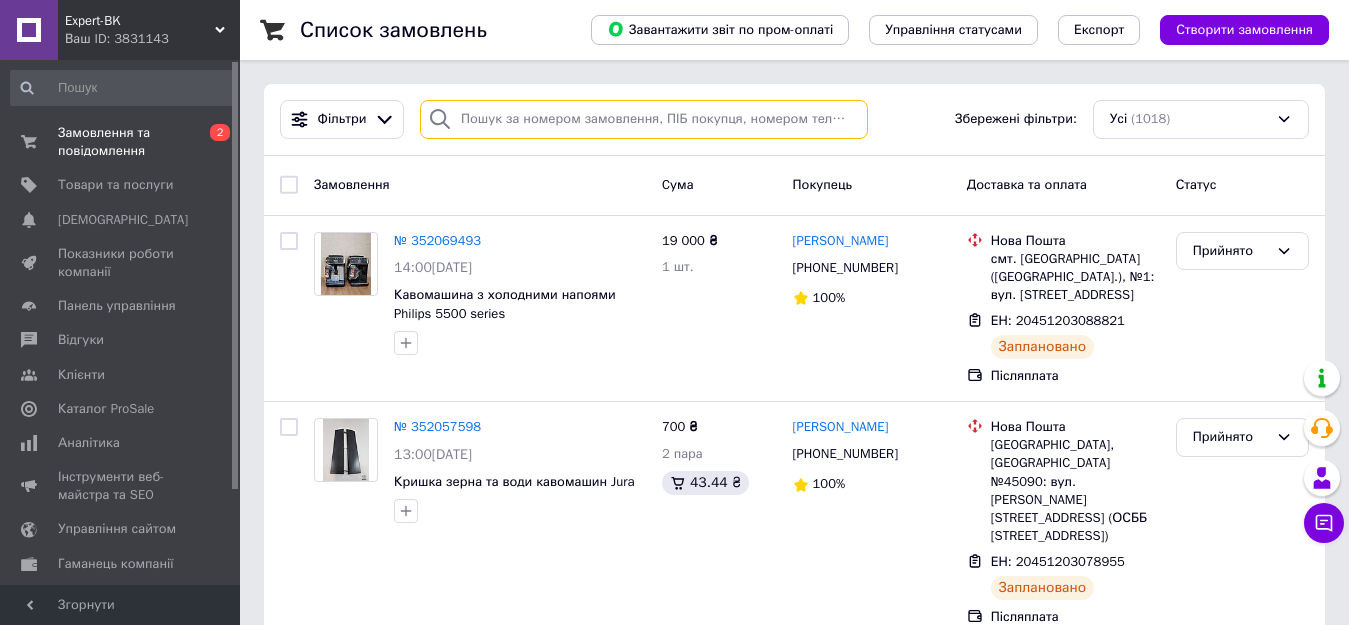 click at bounding box center (644, 119) 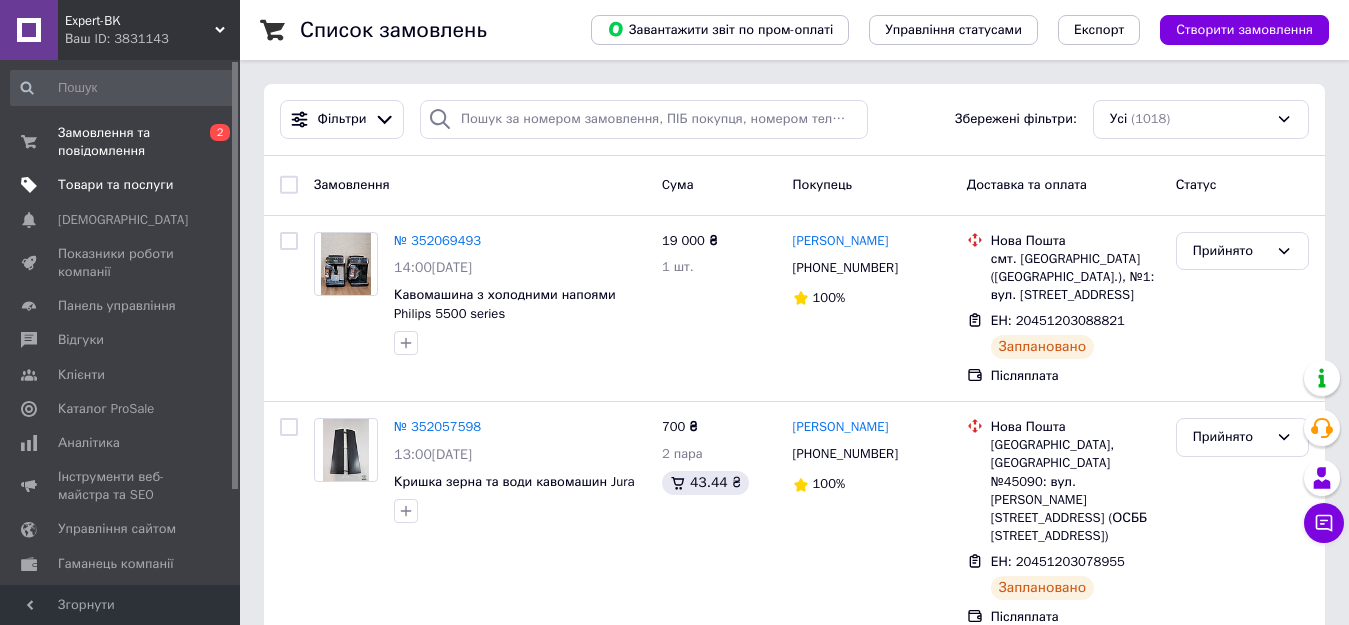 click on "Товари та послуги" at bounding box center (115, 185) 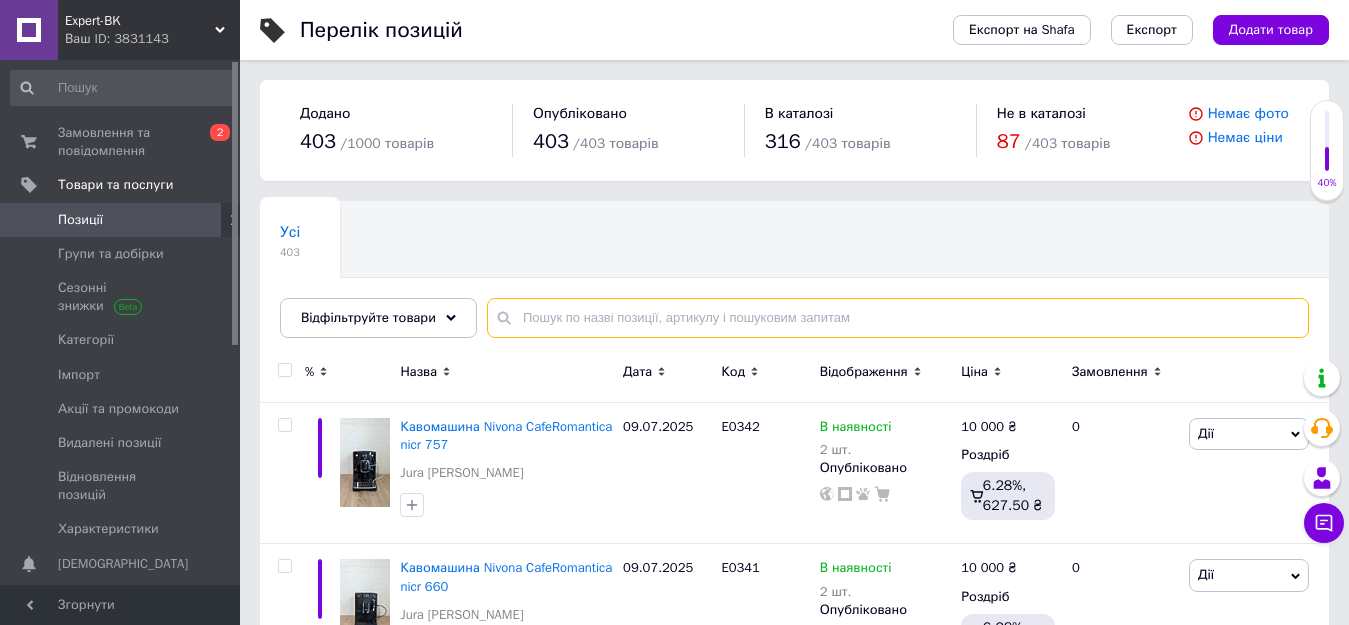 click at bounding box center (898, 318) 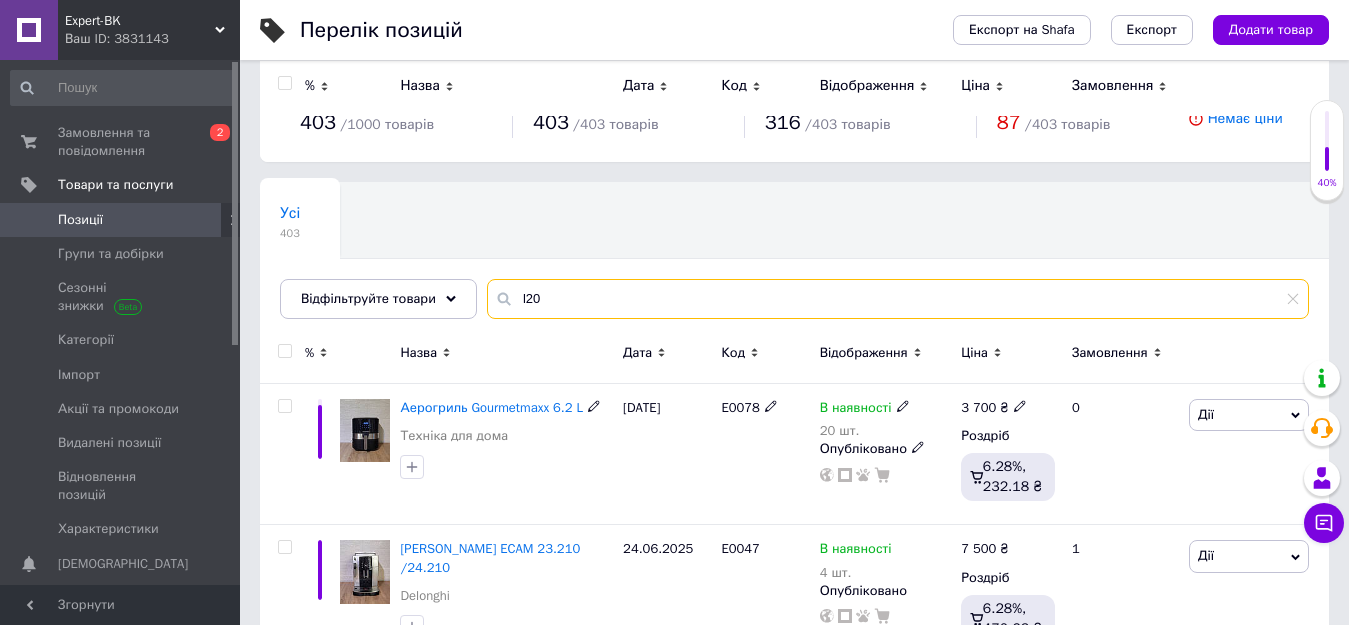 scroll, scrollTop: 0, scrollLeft: 0, axis: both 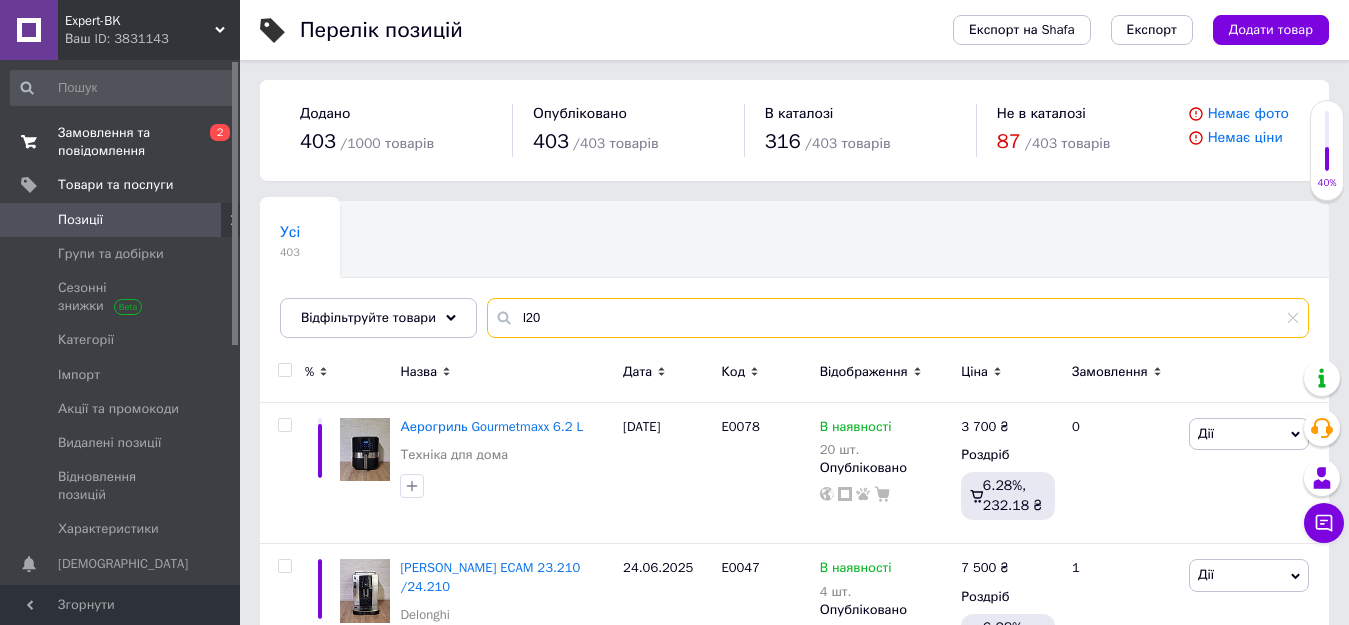 type on "l20" 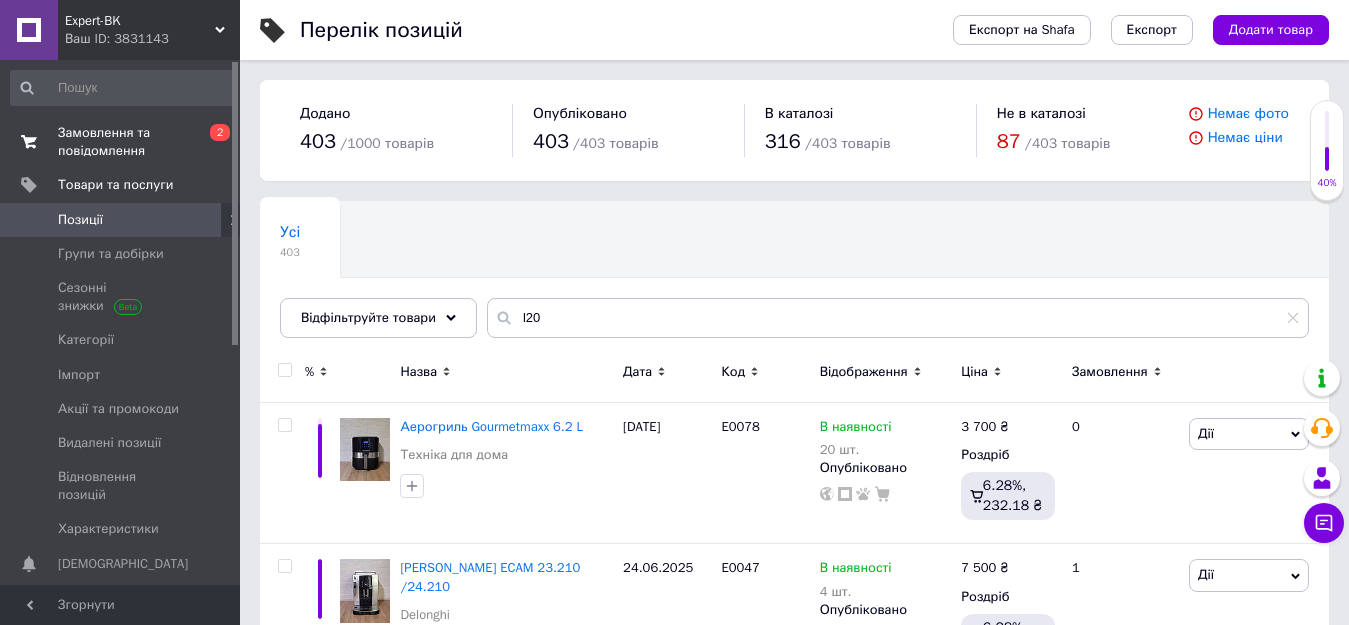 click at bounding box center (29, 142) 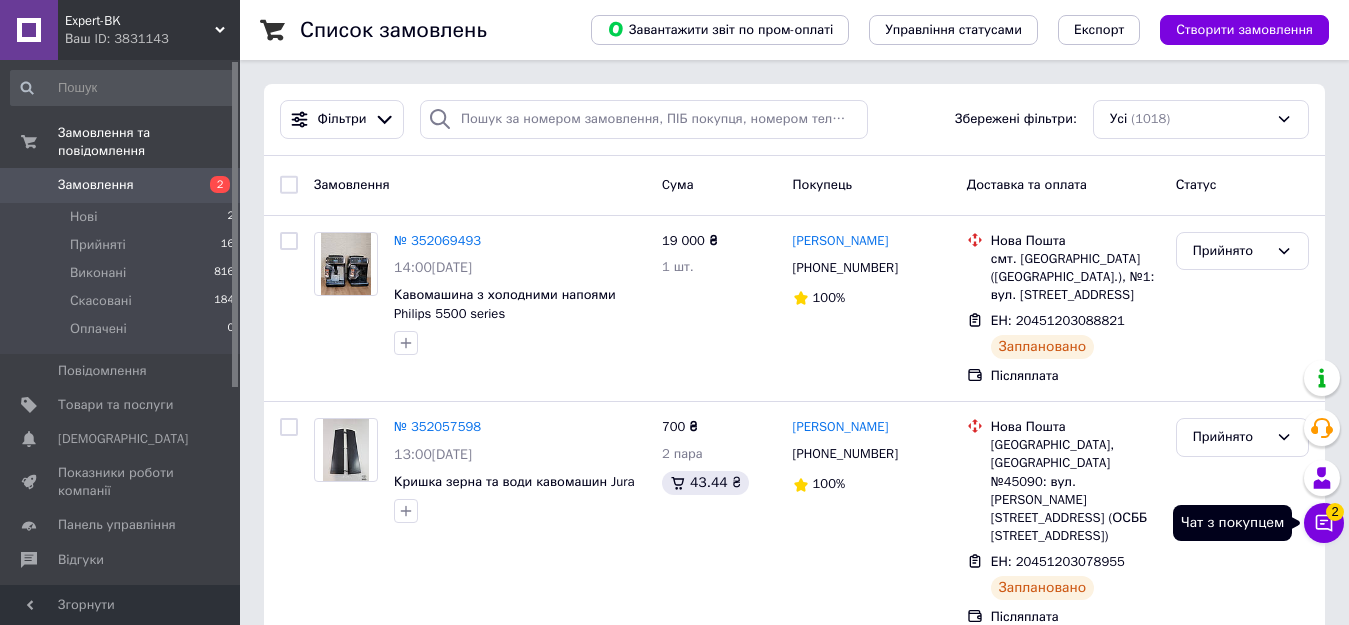 click 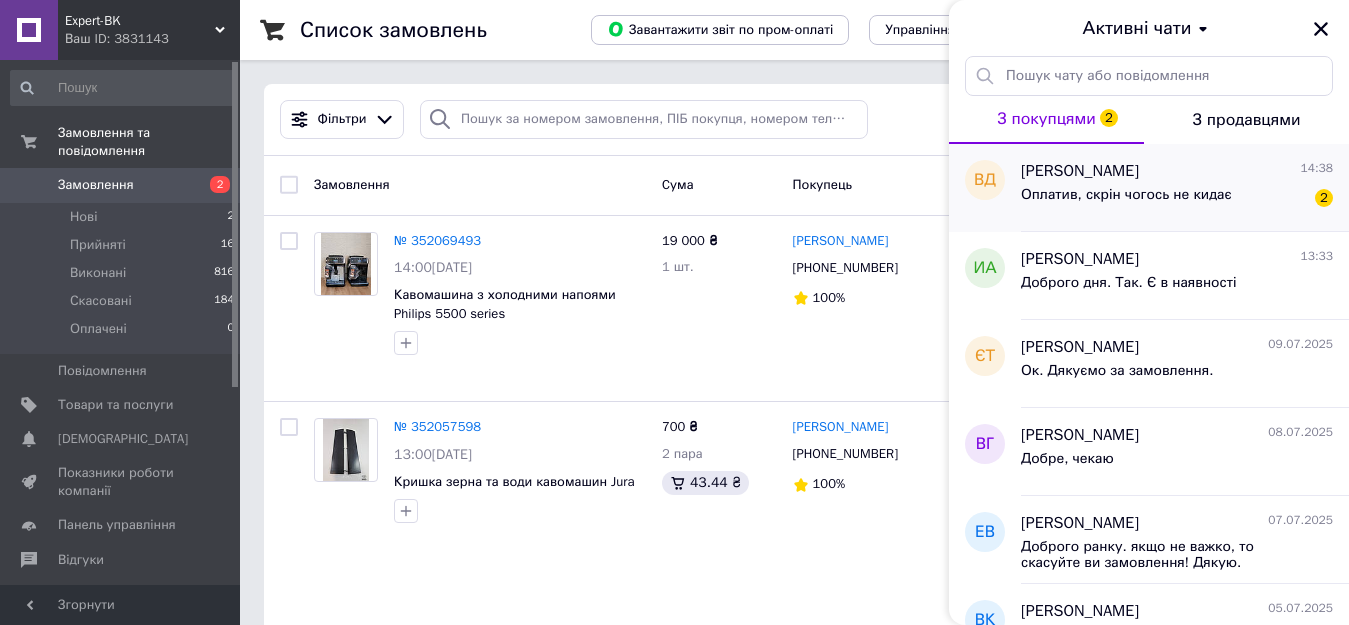 click on "Володимир Данилець" at bounding box center (1080, 171) 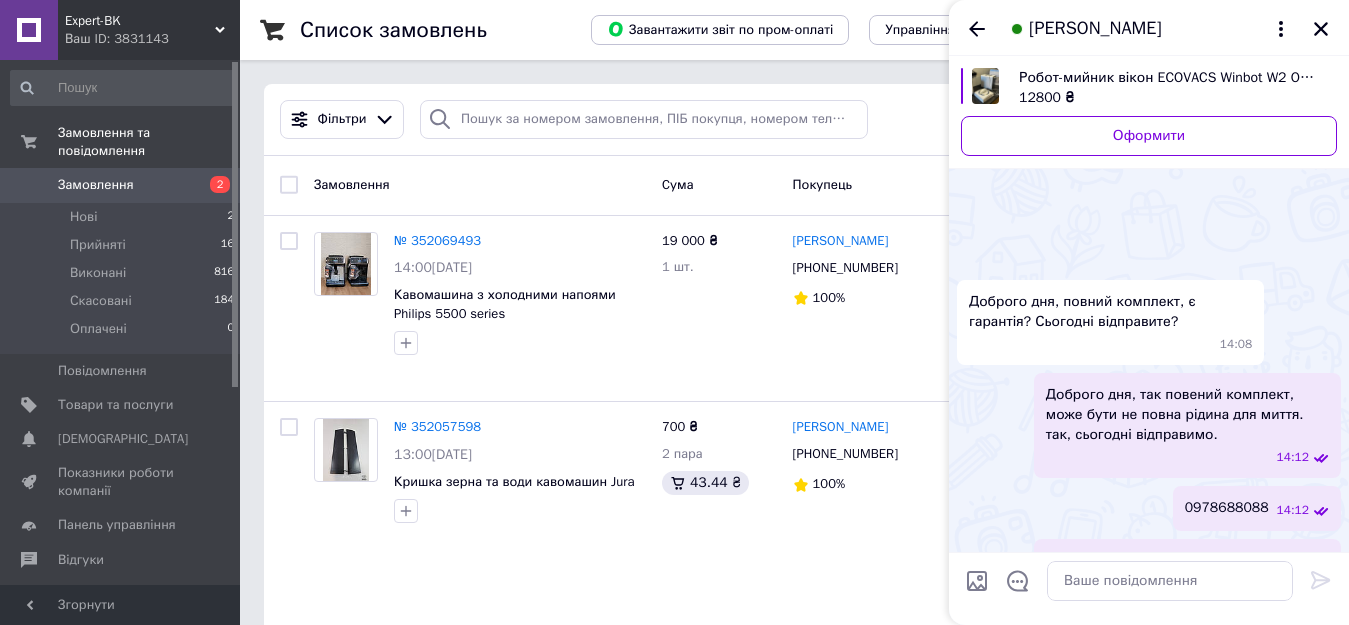 scroll, scrollTop: 1081, scrollLeft: 0, axis: vertical 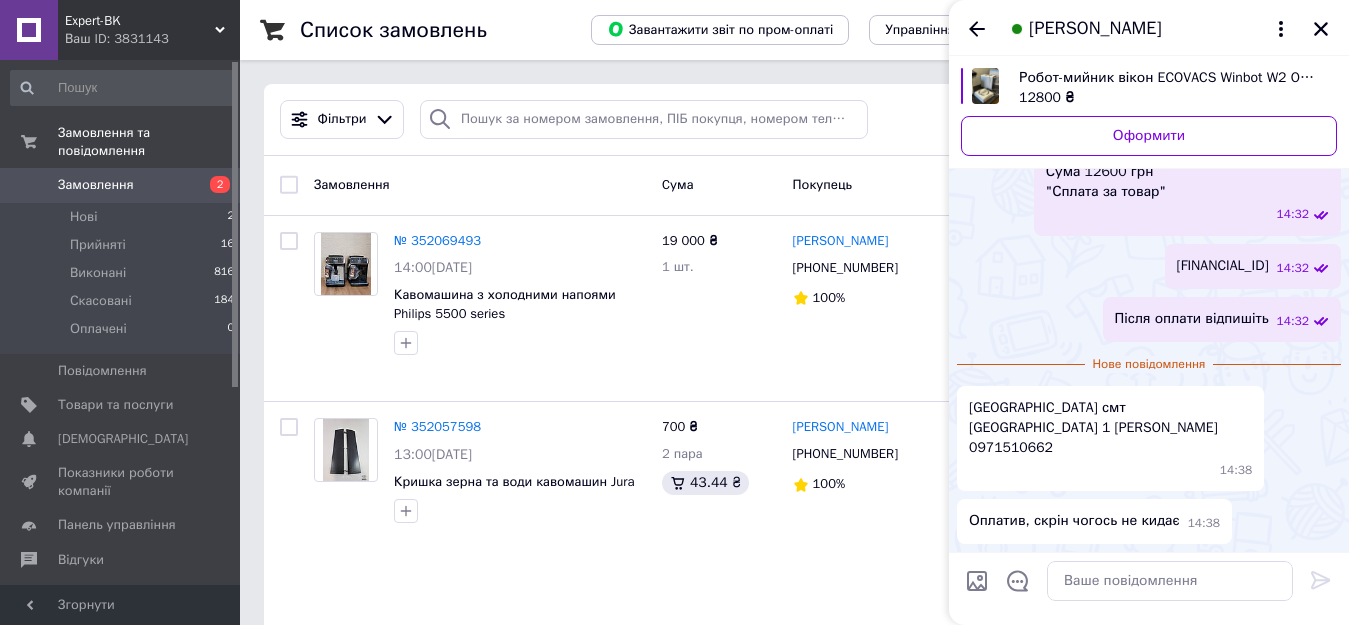 drag, startPoint x: 1123, startPoint y: 448, endPoint x: 967, endPoint y: 413, distance: 159.87808 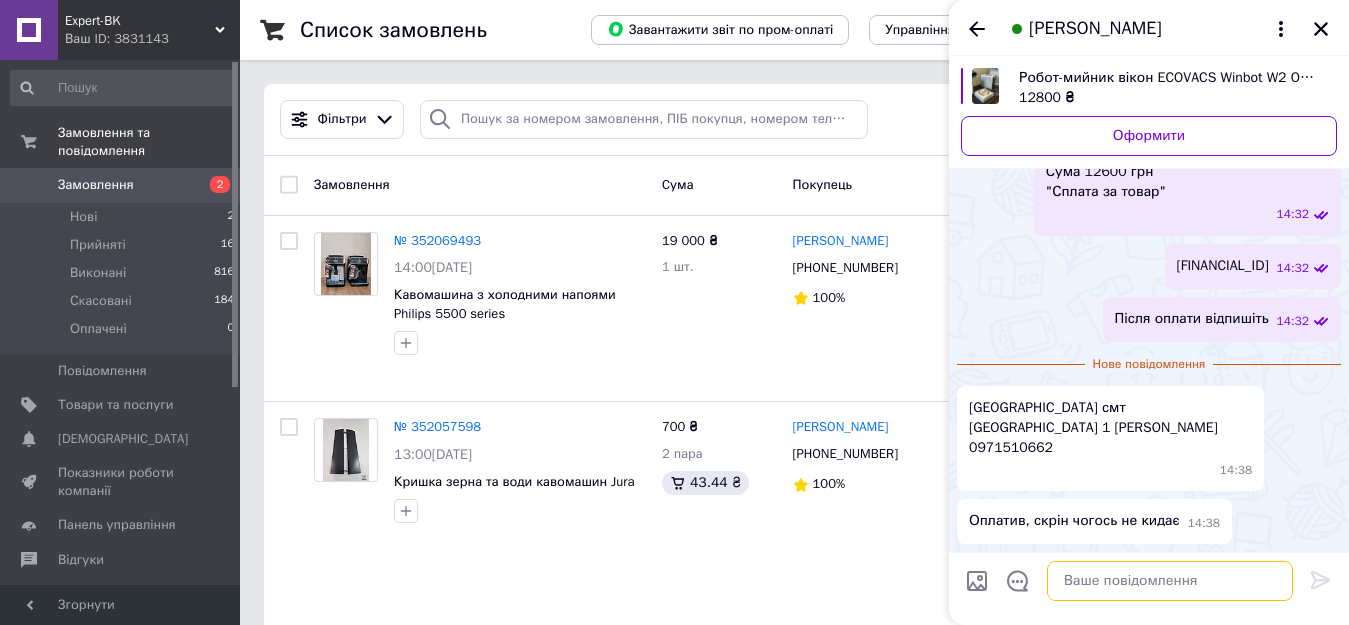 click at bounding box center (1170, 581) 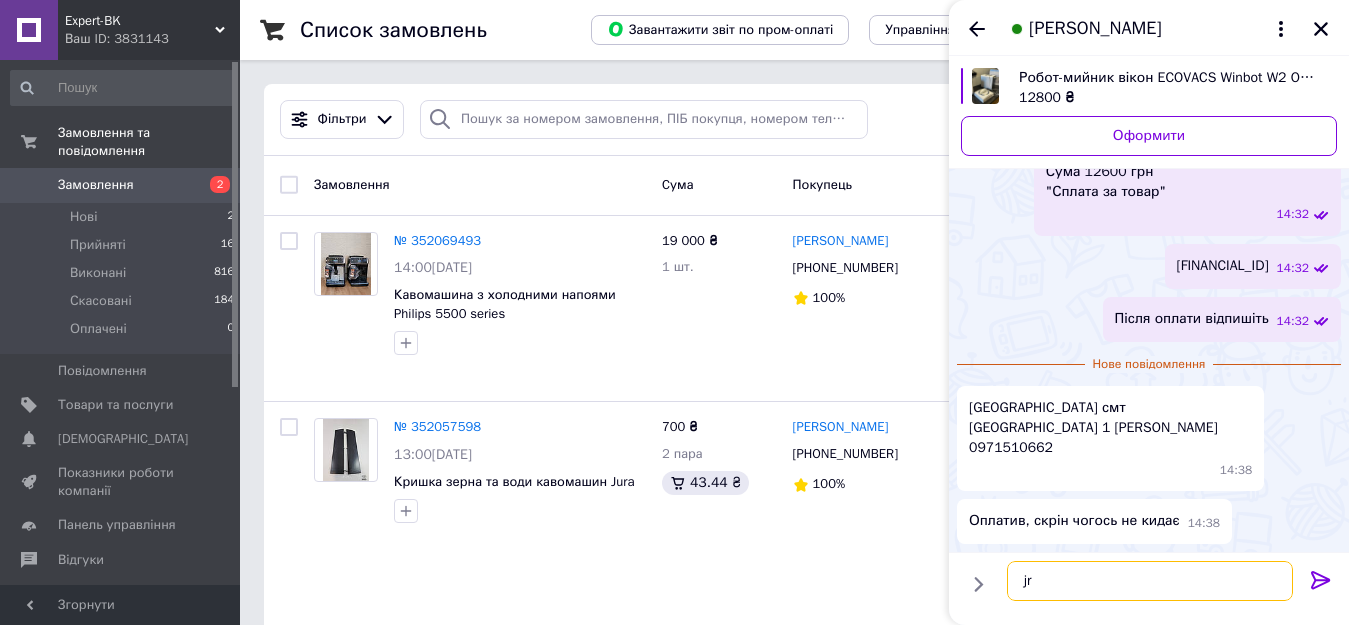 type on "j" 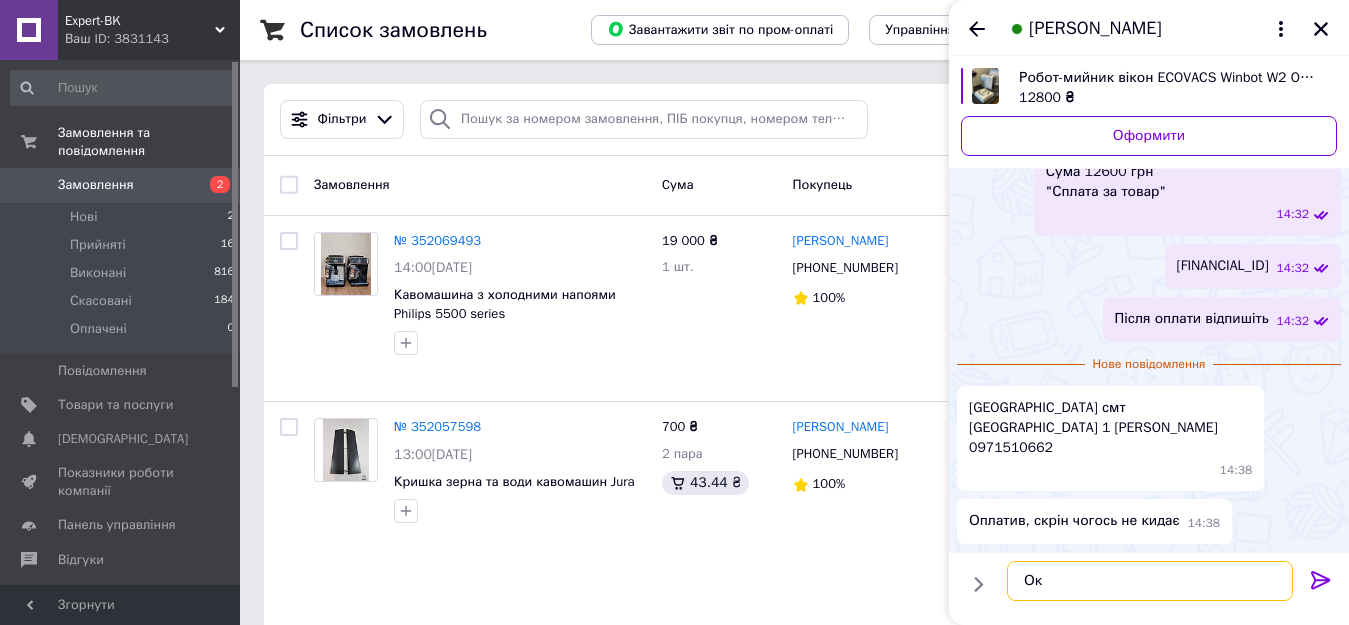 type on "Ок." 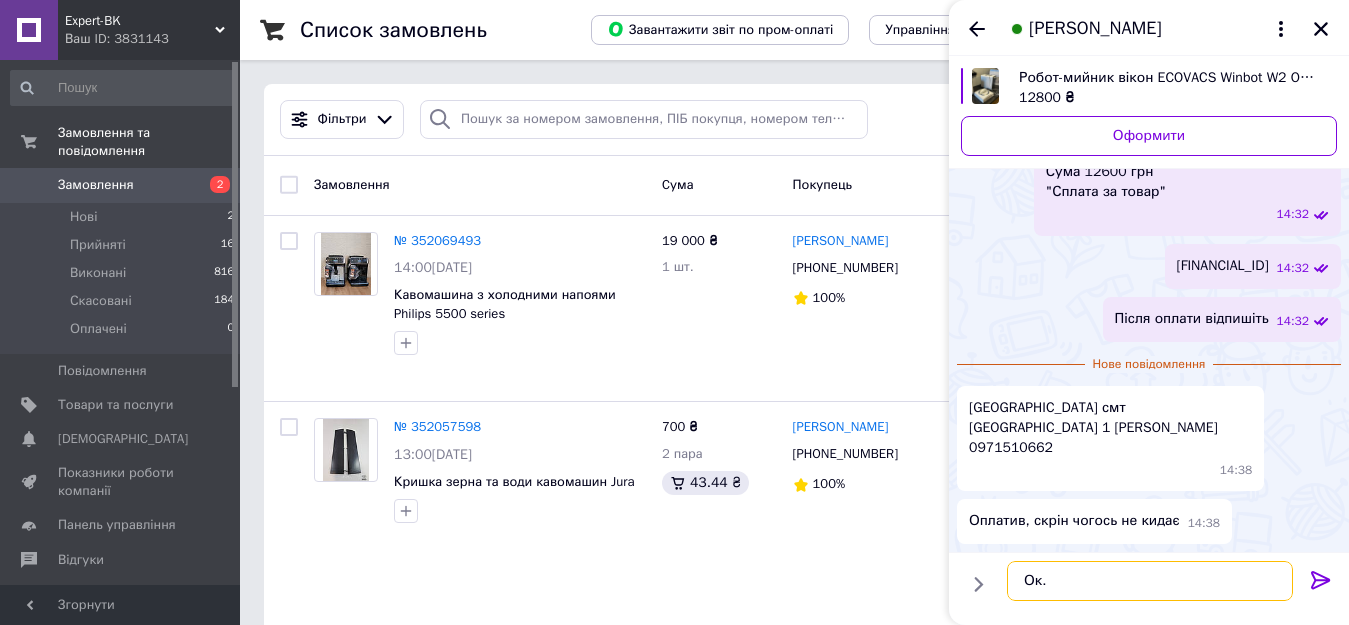 type 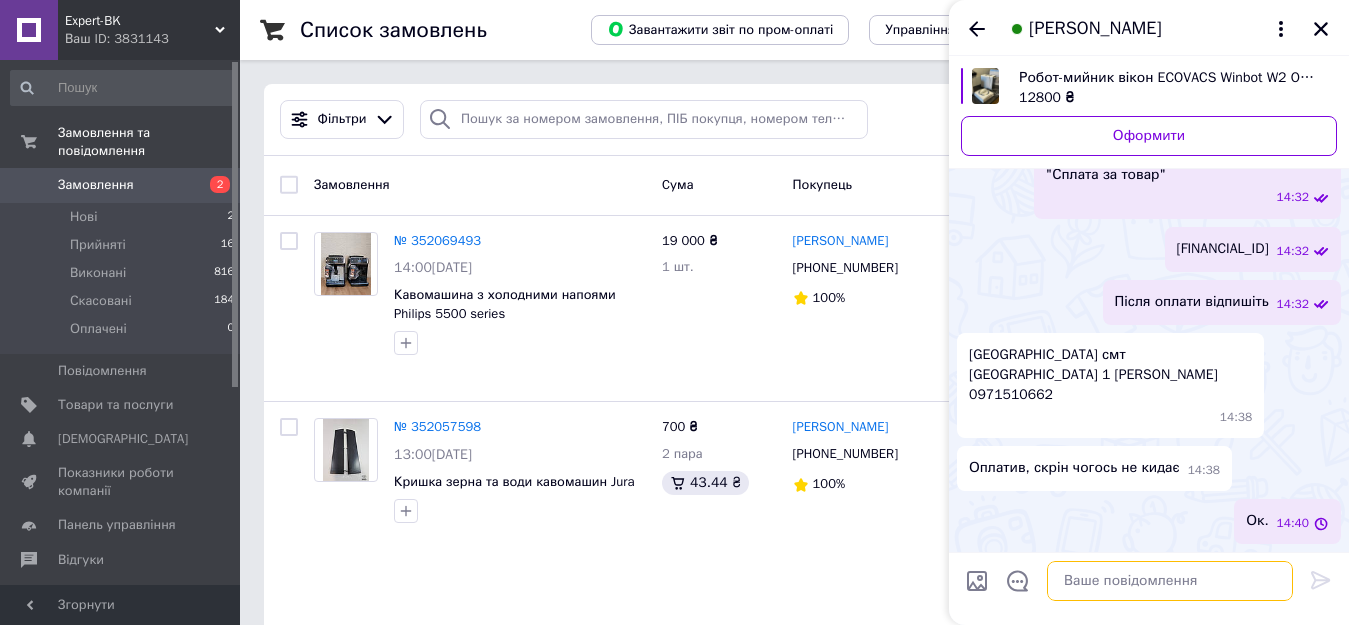 scroll, scrollTop: 1047, scrollLeft: 0, axis: vertical 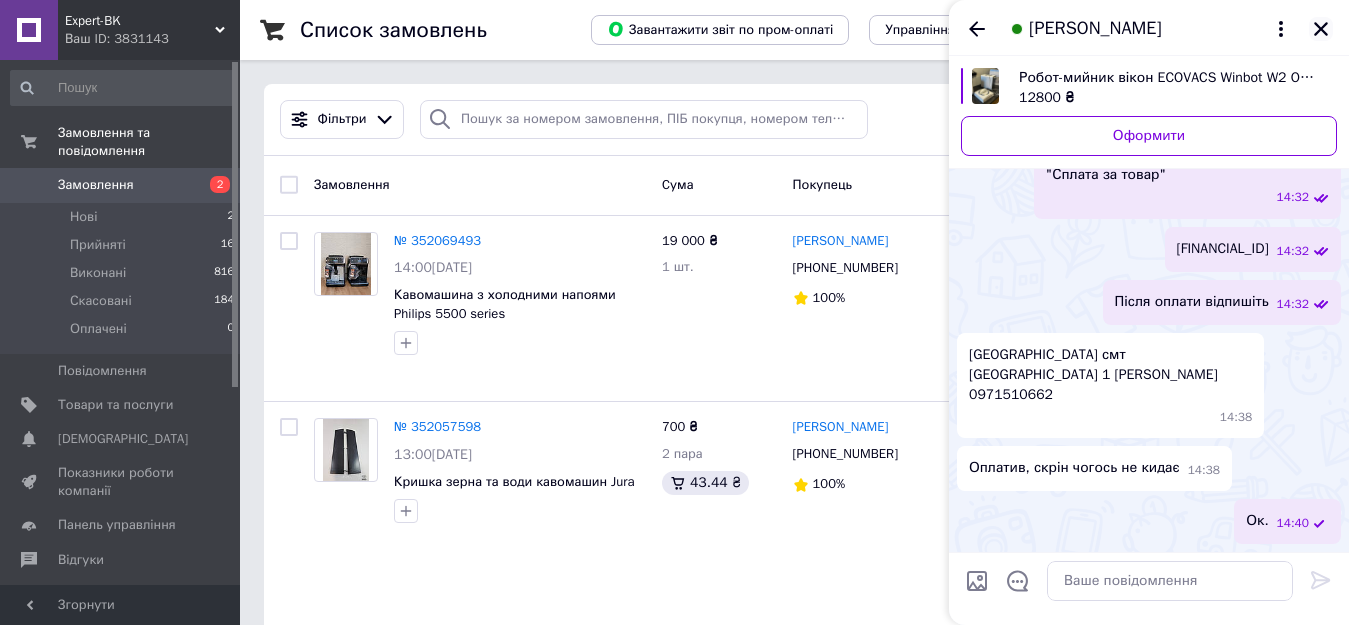 click 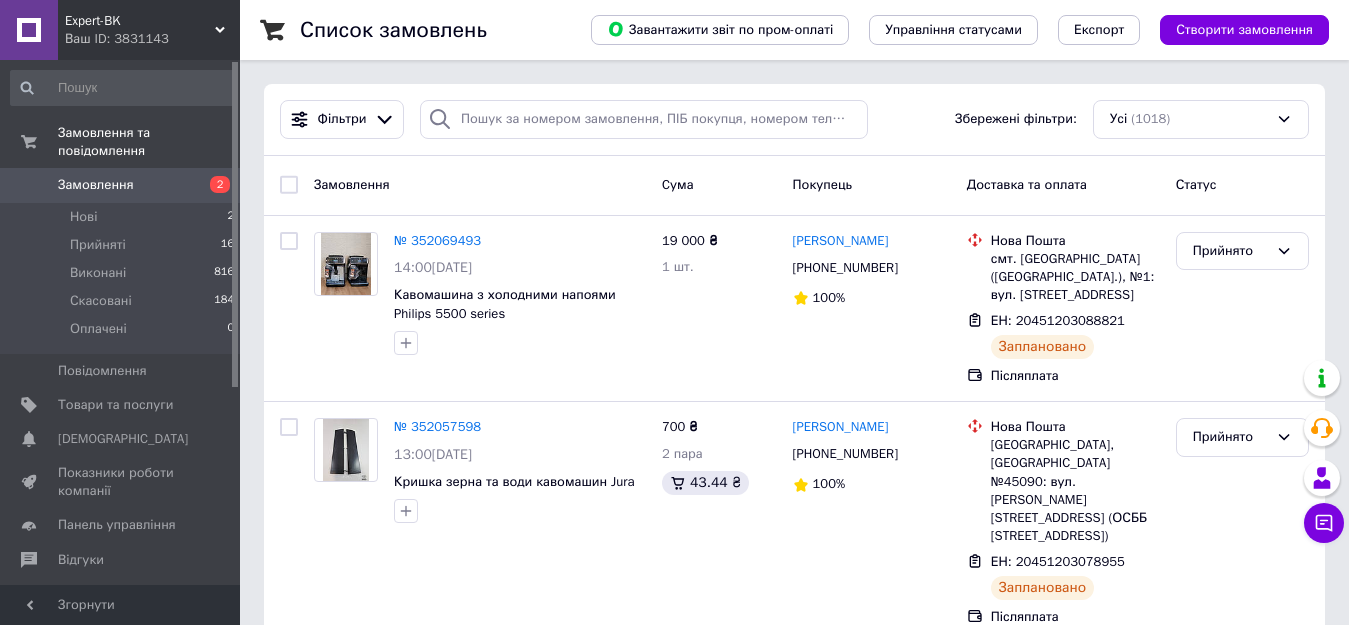 click on "Список замовлень   Завантажити звіт по пром-оплаті Управління статусами Експорт Створити замовлення Фільтри Збережені фільтри: Усі (1018) Замовлення Cума Покупець Доставка та оплата Статус № 352069493 14:00, 10.07.2025 Кавомашина з холодними напоями Philips 5500 series 19 000 ₴ 1 шт. Юрій Алб +380968479494 100% Нова Пошта смт. Солотвино (Закарпатська обл.), №1: вул. Харківська, 6а ЕН: 20451203088821 Заплановано Післяплата Прийнято № 352057598 13:00, 10.07.2025 Кришка зерна та води кавомашин Jura 700 ₴ 2 пара 43.44 ₴ Иван Андрух +380958308719 100% Нова Пошта ЕН: 20451203078955 Заплановано Післяплата Прийнято № 351915001 14:35, 09.07.2025 230 ₴ 1" at bounding box center [794, 2158] 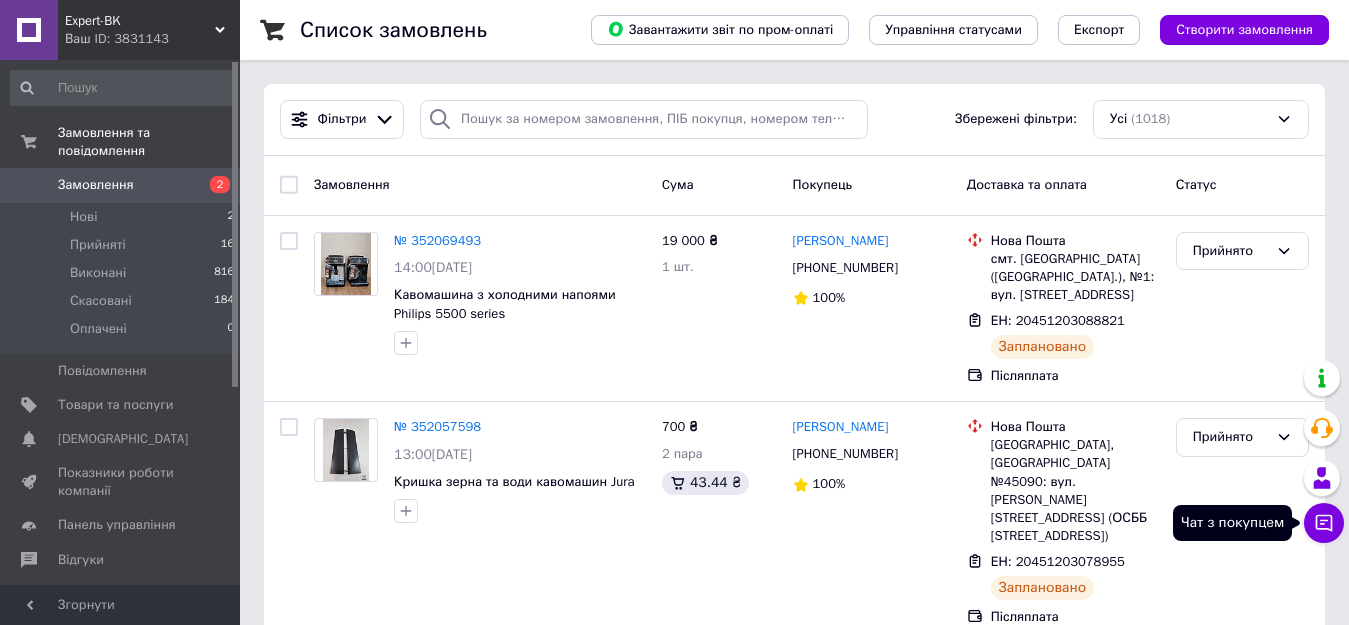click on "Чат з покупцем" at bounding box center [1324, 523] 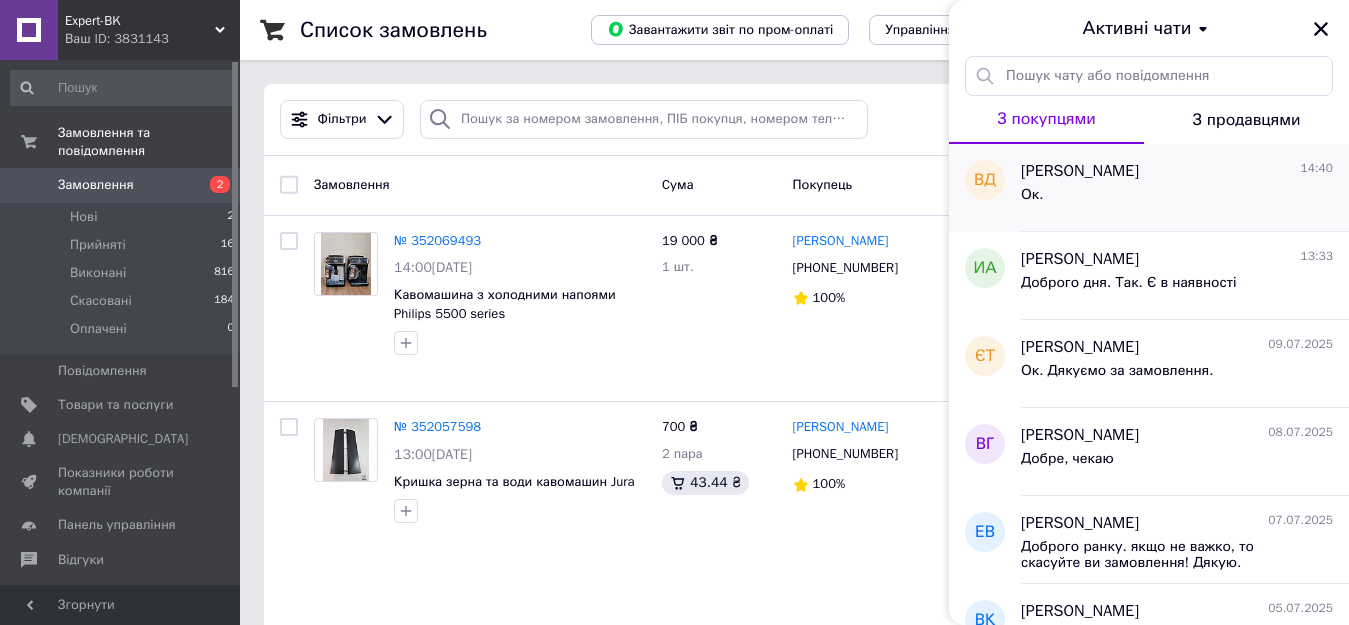 click on "Ок." at bounding box center (1177, 199) 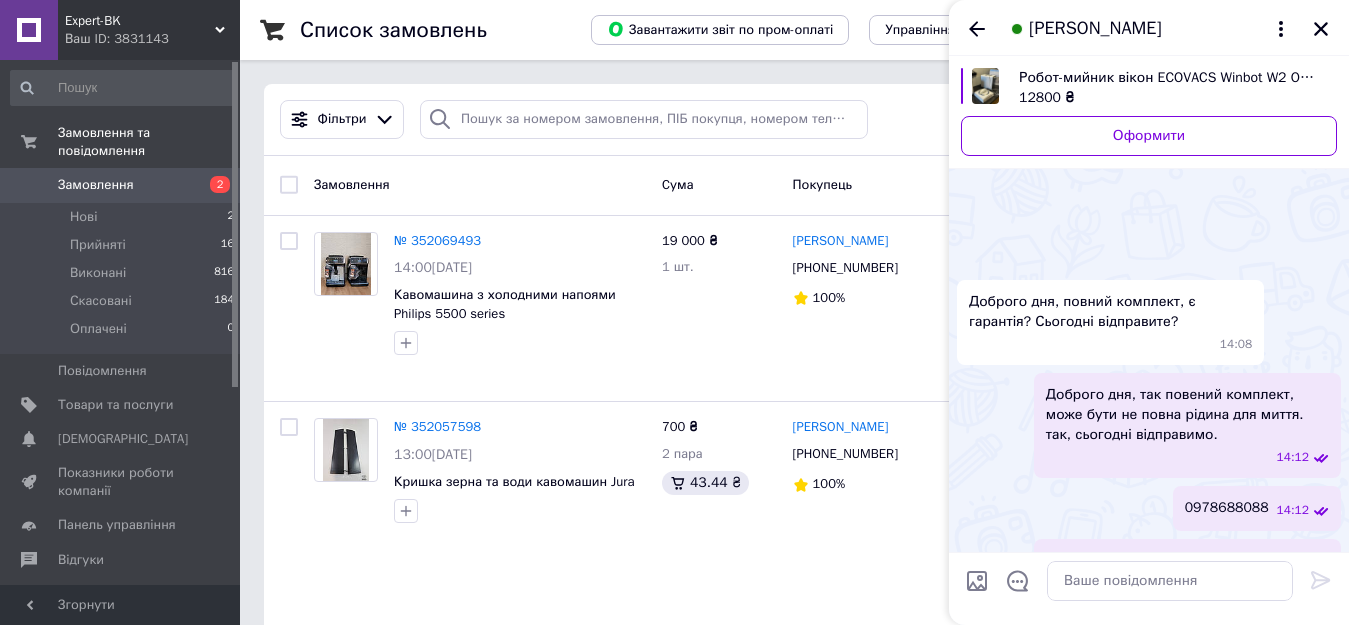 scroll, scrollTop: 1098, scrollLeft: 0, axis: vertical 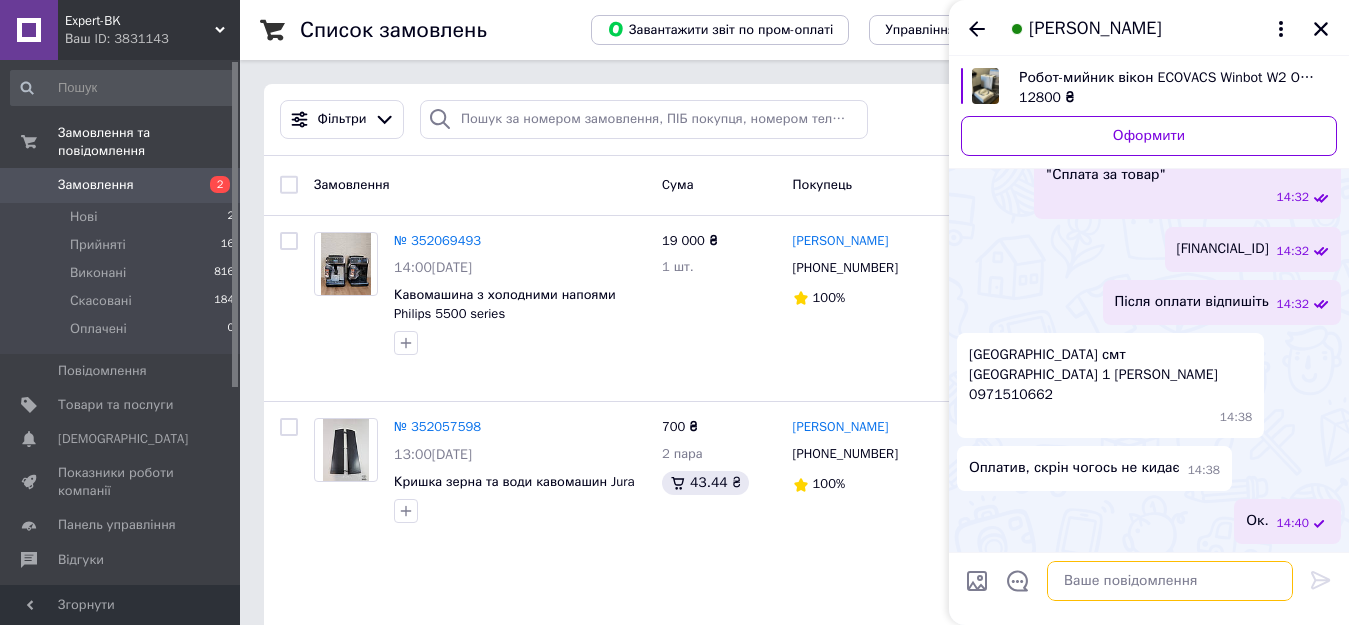 click at bounding box center [1170, 581] 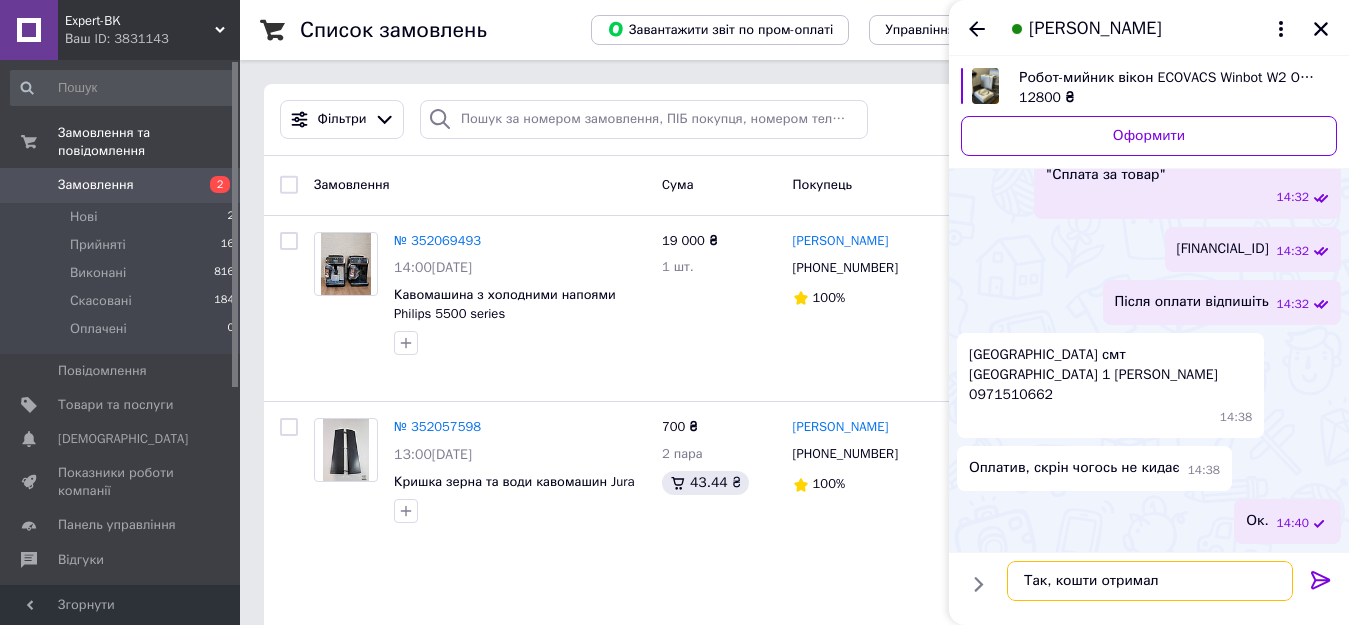 type on "Так, кошти отримали" 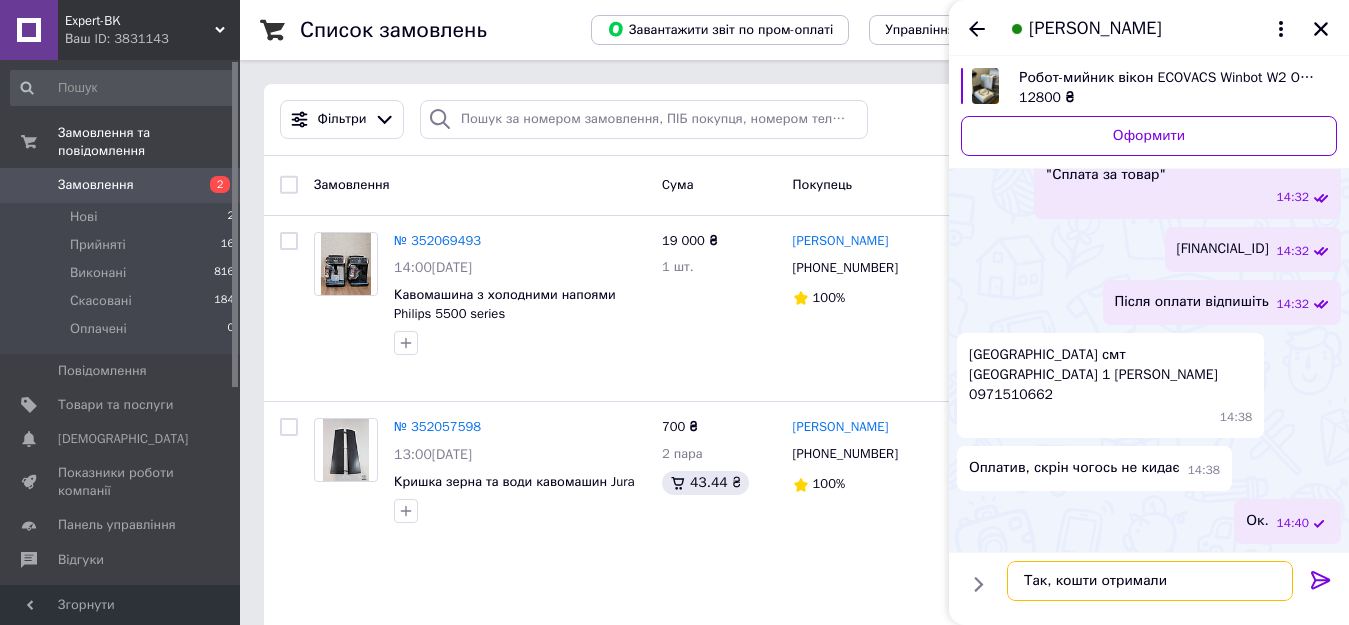 type 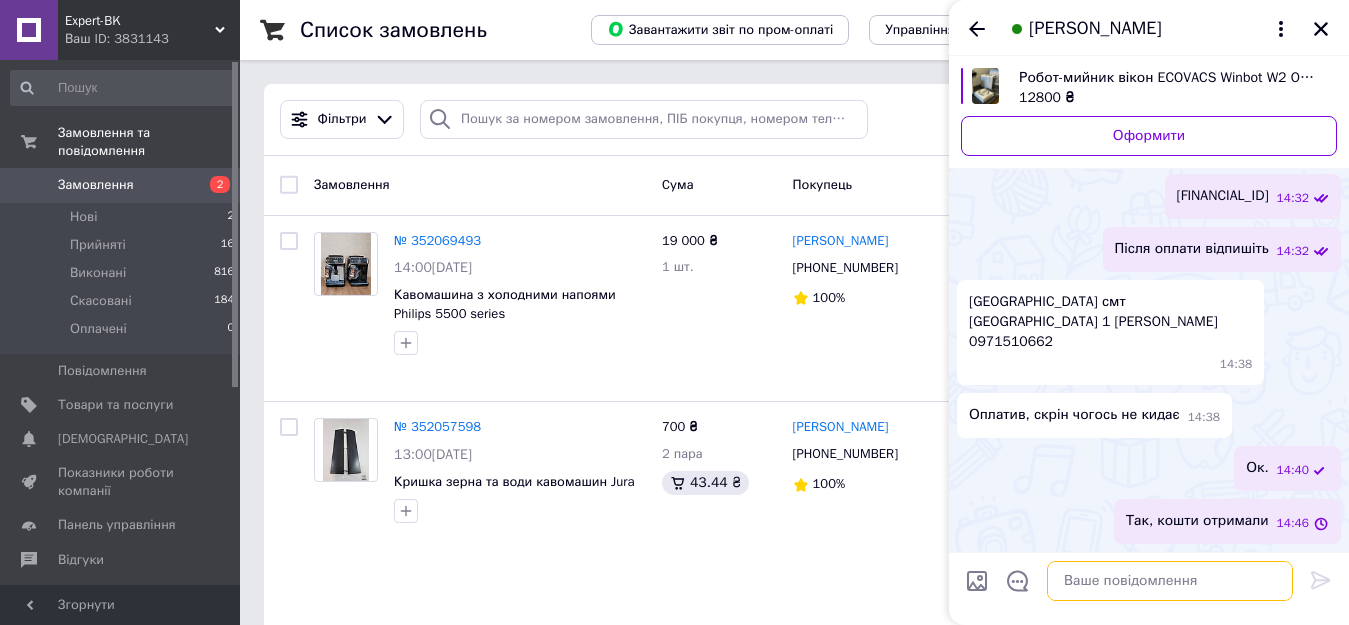 scroll, scrollTop: 1100, scrollLeft: 0, axis: vertical 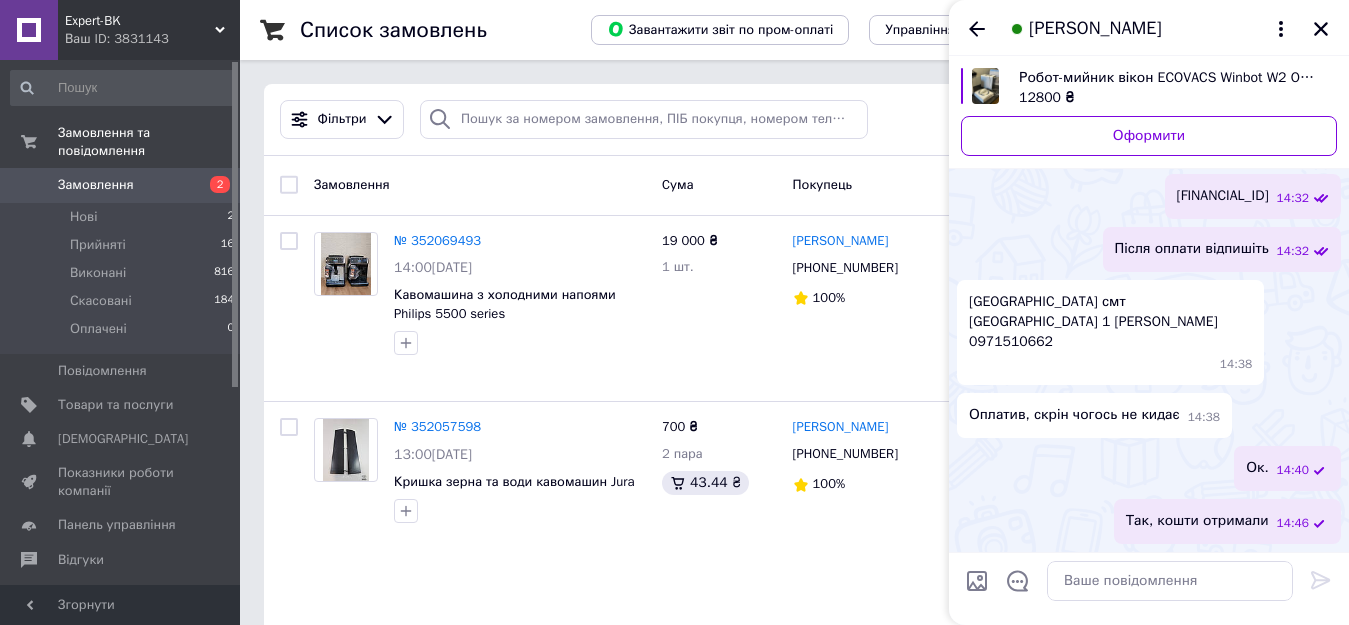 click on "Тернопільська область смт Велика Березовиця 1 Данилець Володимир Юрійович 0971510662 14:38" at bounding box center (1149, 332) 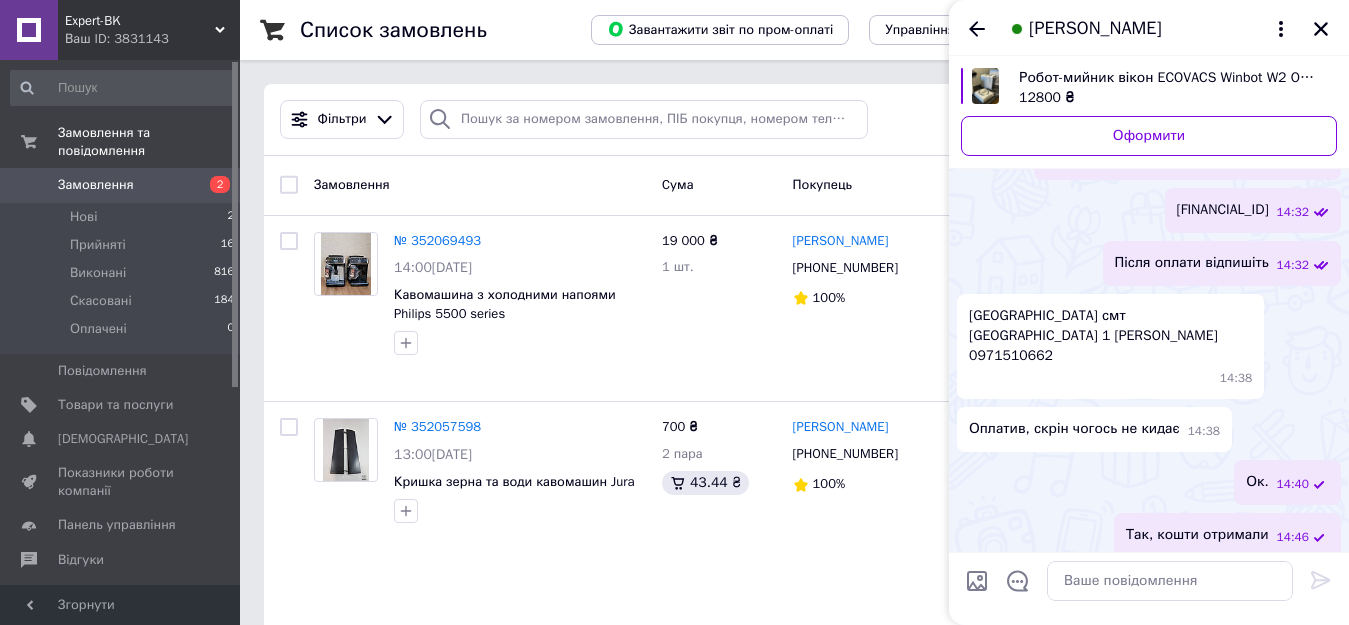 scroll, scrollTop: 1100, scrollLeft: 0, axis: vertical 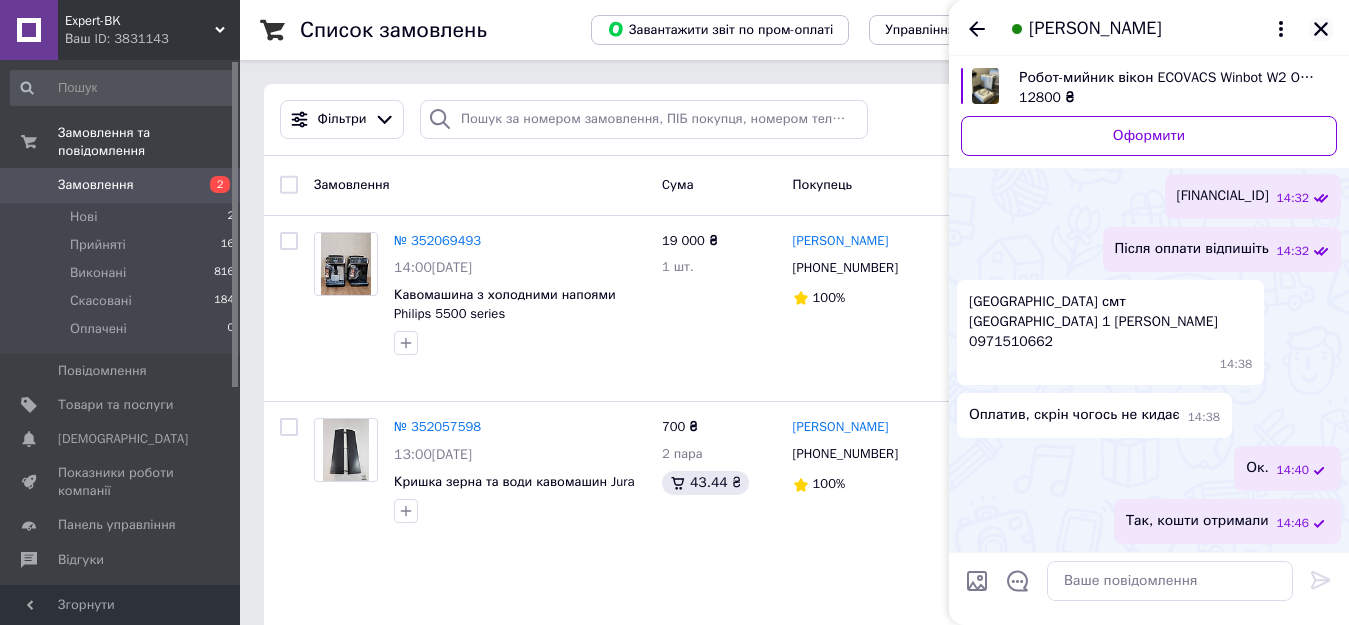 click 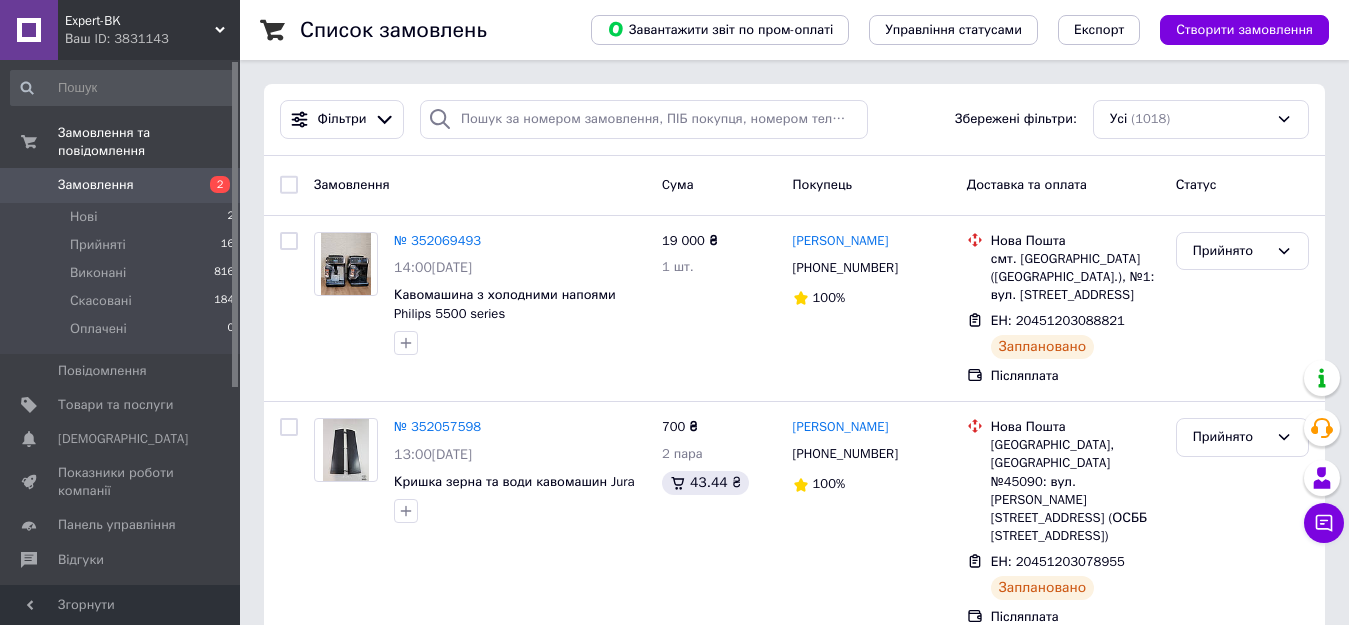 click on "Список замовлень   Завантажити звіт по пром-оплаті Управління статусами Експорт Створити замовлення Фільтри Збережені фільтри: Усі (1018) Замовлення Cума Покупець Доставка та оплата Статус № 352069493 14:00, 10.07.2025 Кавомашина з холодними напоями Philips 5500 series 19 000 ₴ 1 шт. Юрій Алб +380968479494 100% Нова Пошта смт. Солотвино (Закарпатська обл.), №1: вул. Харківська, 6а ЕН: 20451203088821 Заплановано Післяплата Прийнято № 352057598 13:00, 10.07.2025 Кришка зерна та води кавомашин Jura 700 ₴ 2 пара 43.44 ₴ Иван Андрух +380958308719 100% Нова Пошта ЕН: 20451203078955 Заплановано Післяплата Прийнято № 351915001 14:35, 09.07.2025 230 ₴ 1" at bounding box center [794, 2158] 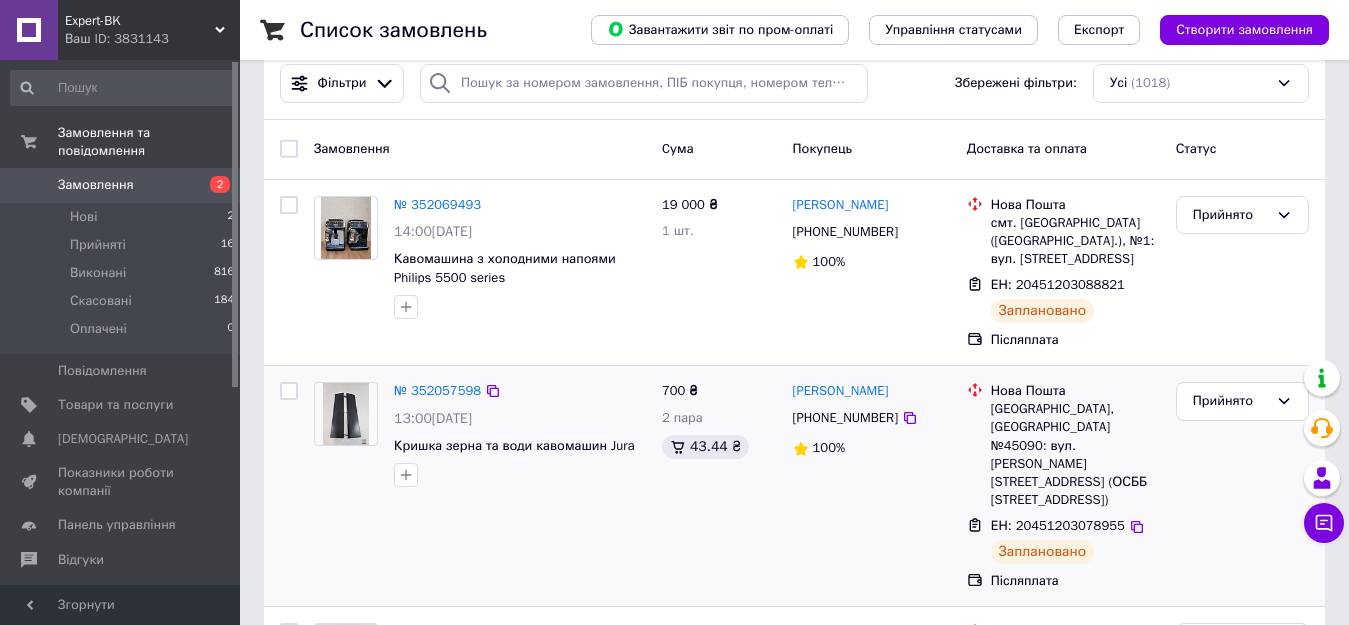 scroll, scrollTop: 0, scrollLeft: 0, axis: both 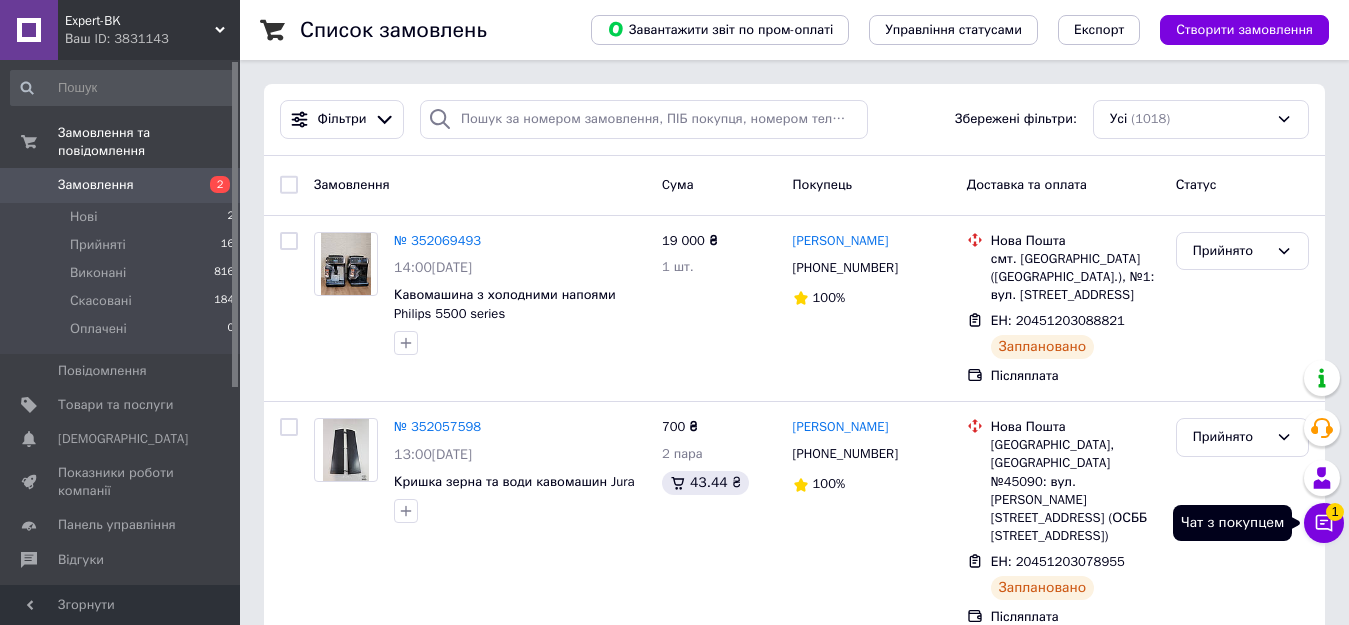 click 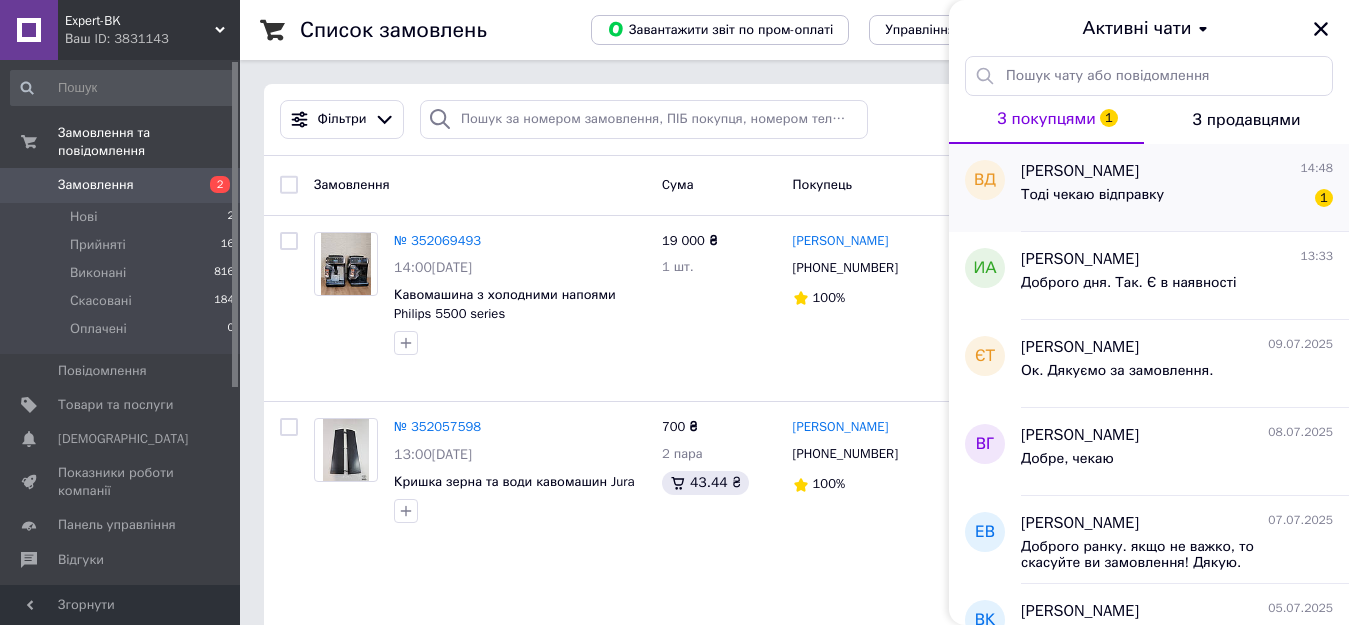 click on "Тоді чекаю відправку 1" at bounding box center (1177, 199) 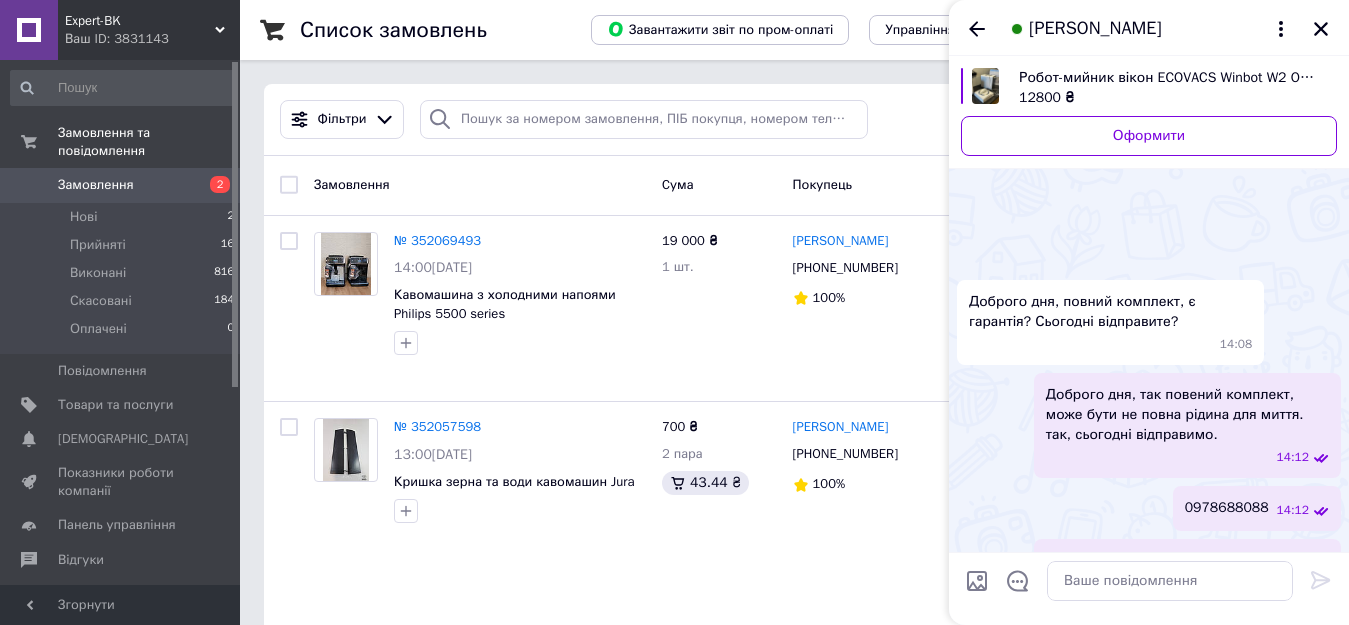 scroll, scrollTop: 1241, scrollLeft: 0, axis: vertical 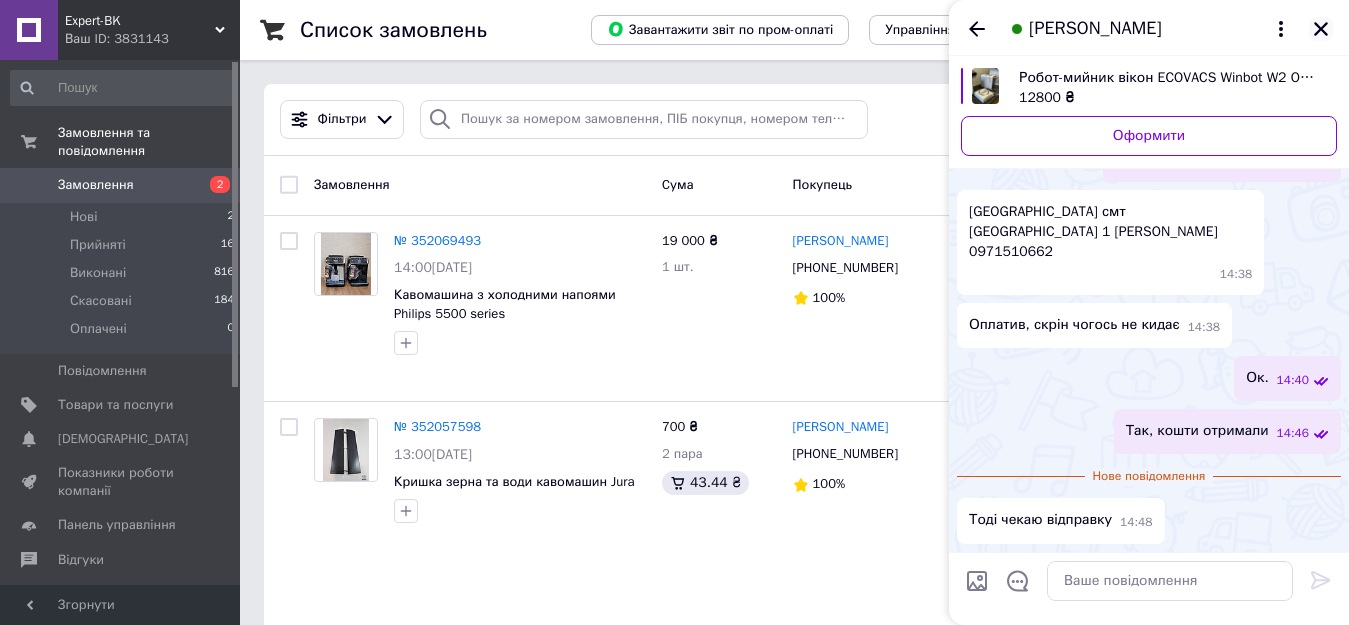 click 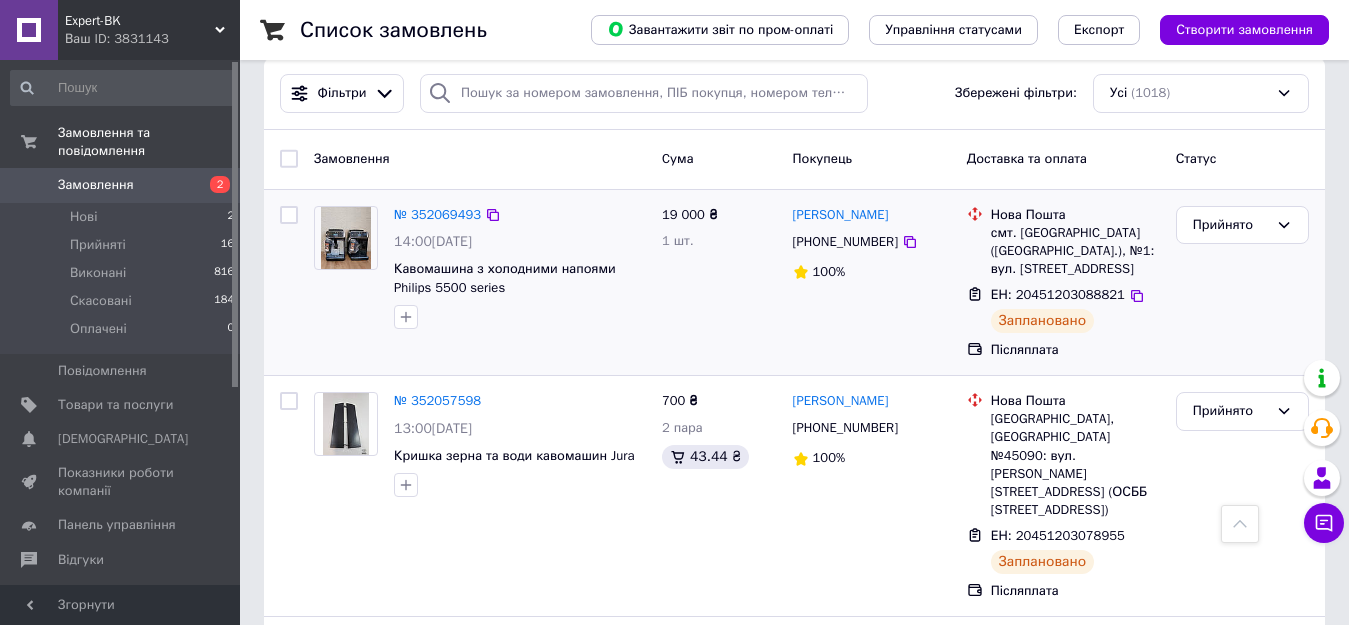 scroll, scrollTop: 0, scrollLeft: 0, axis: both 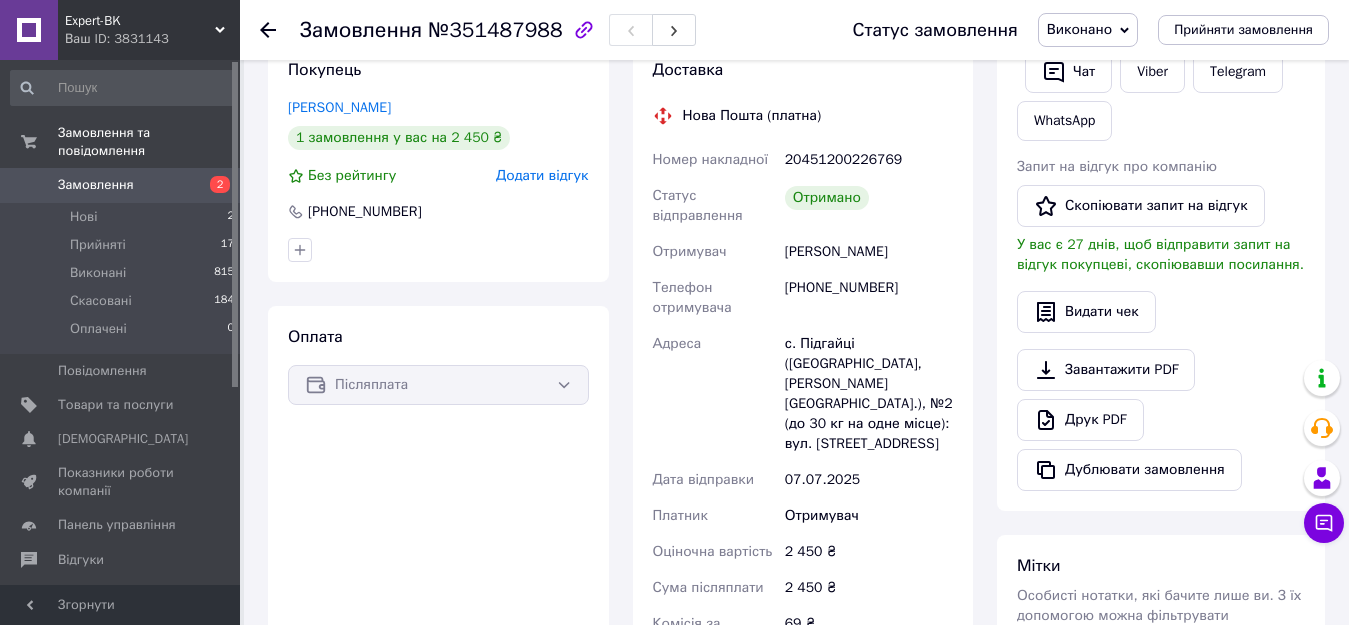 click on "Додати відгук" at bounding box center [542, 175] 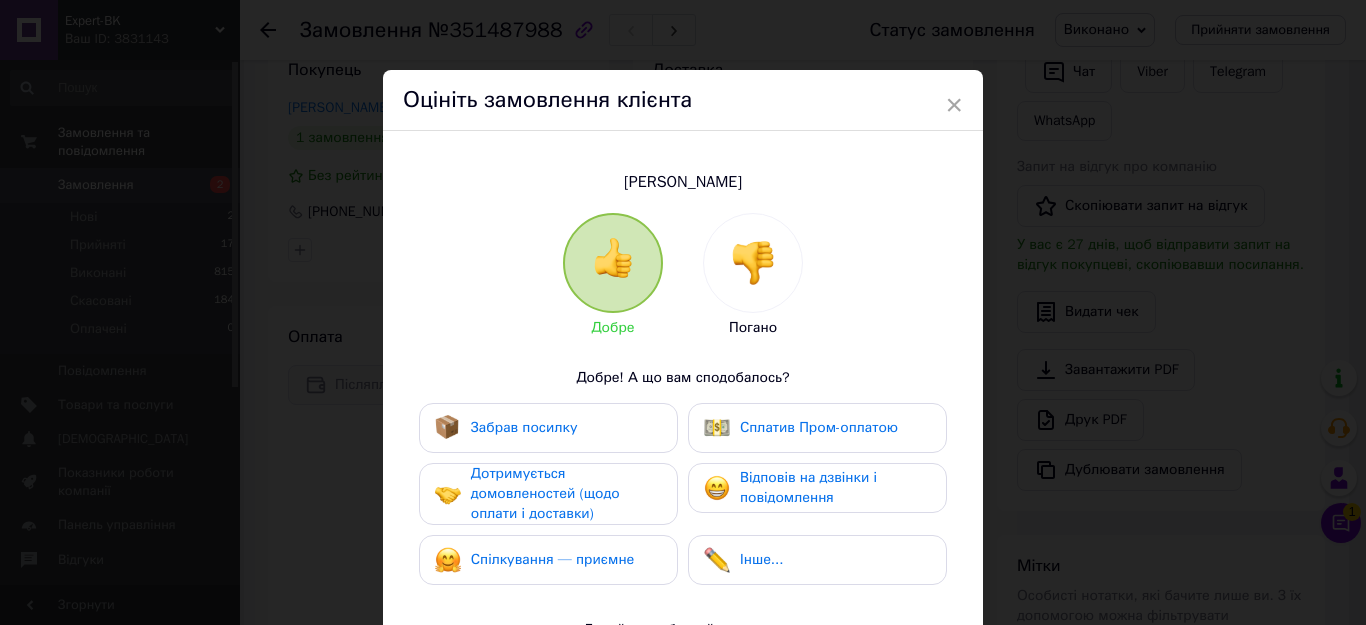 click on "Забрав посилку" at bounding box center [524, 427] 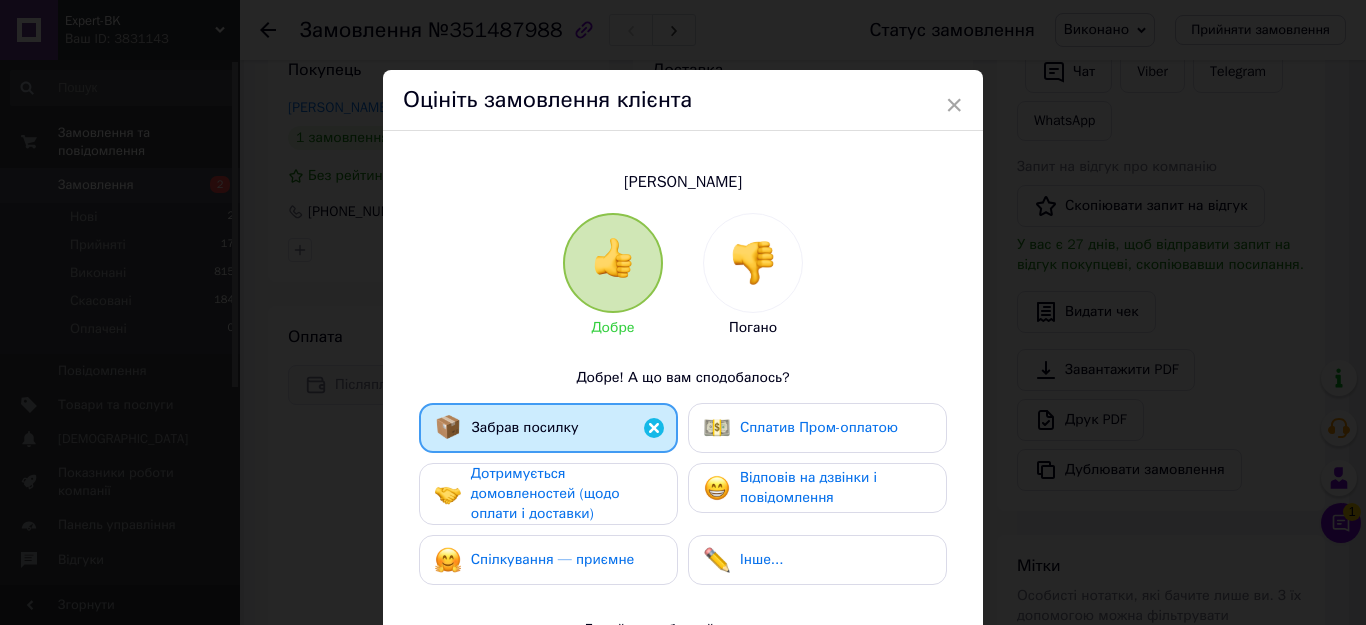click on "Дотримується домовленостей (щодо оплати і доставки)" at bounding box center [545, 493] 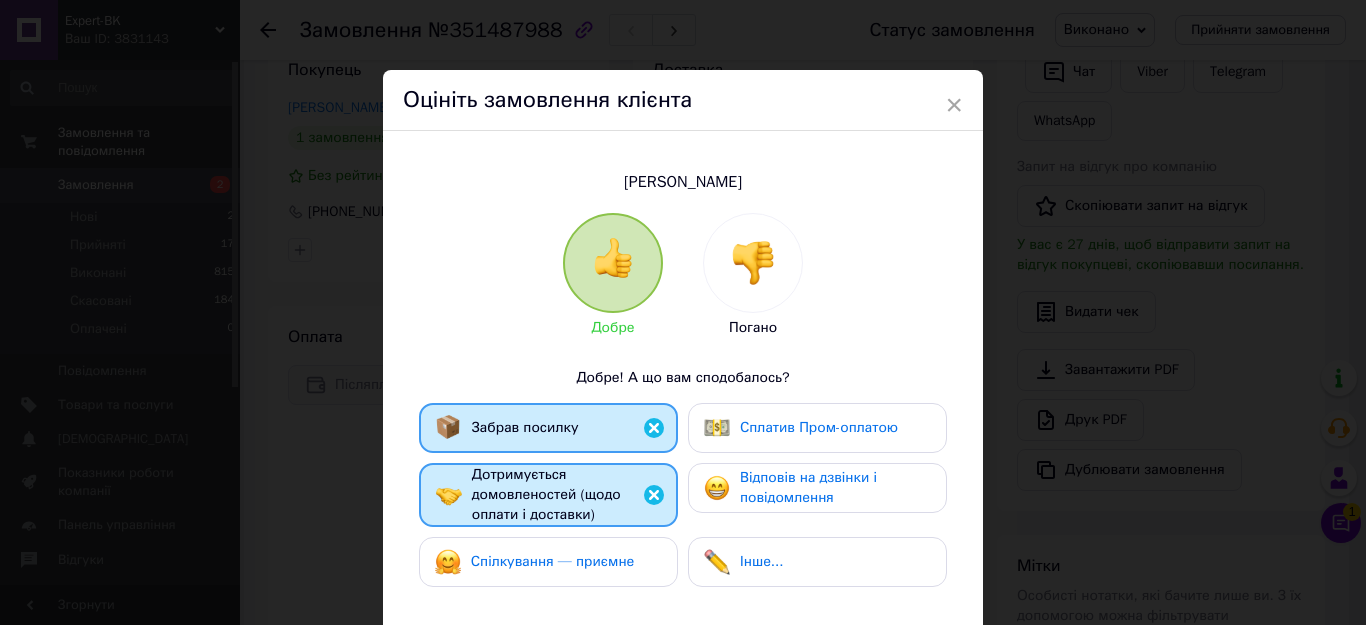 click on "Відповів на дзвінки і повідомлення" at bounding box center [817, 488] 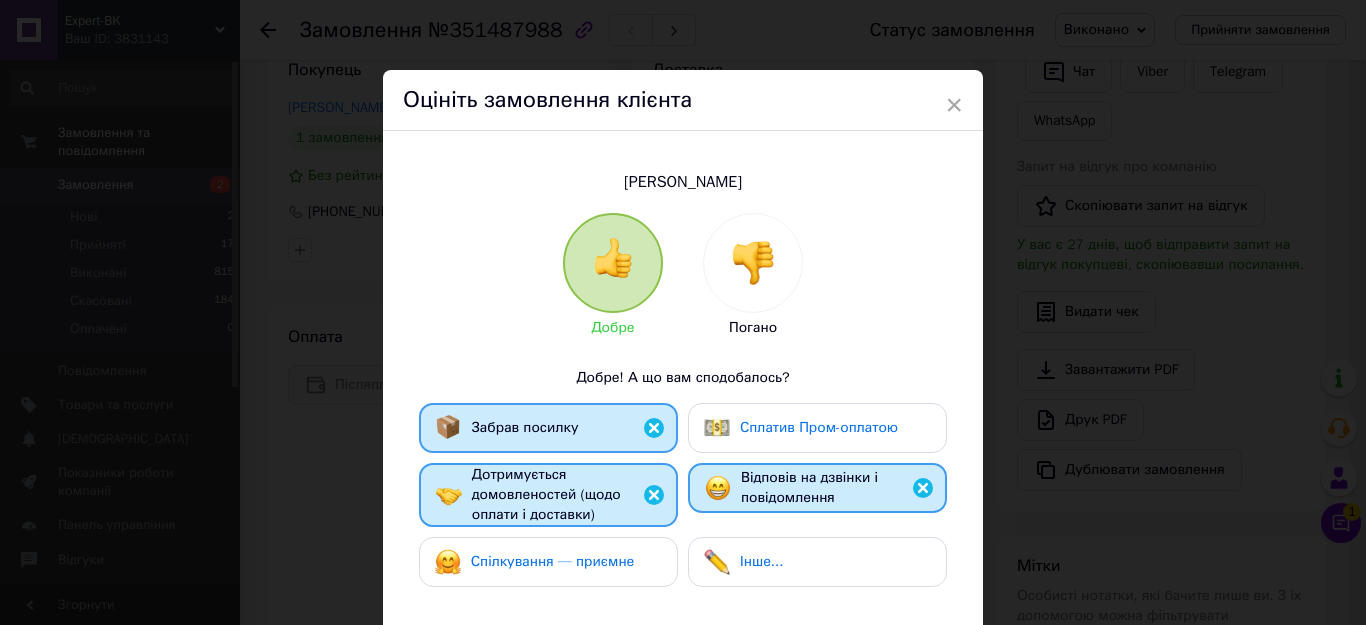 click on "Спілкування — приємне" at bounding box center (553, 561) 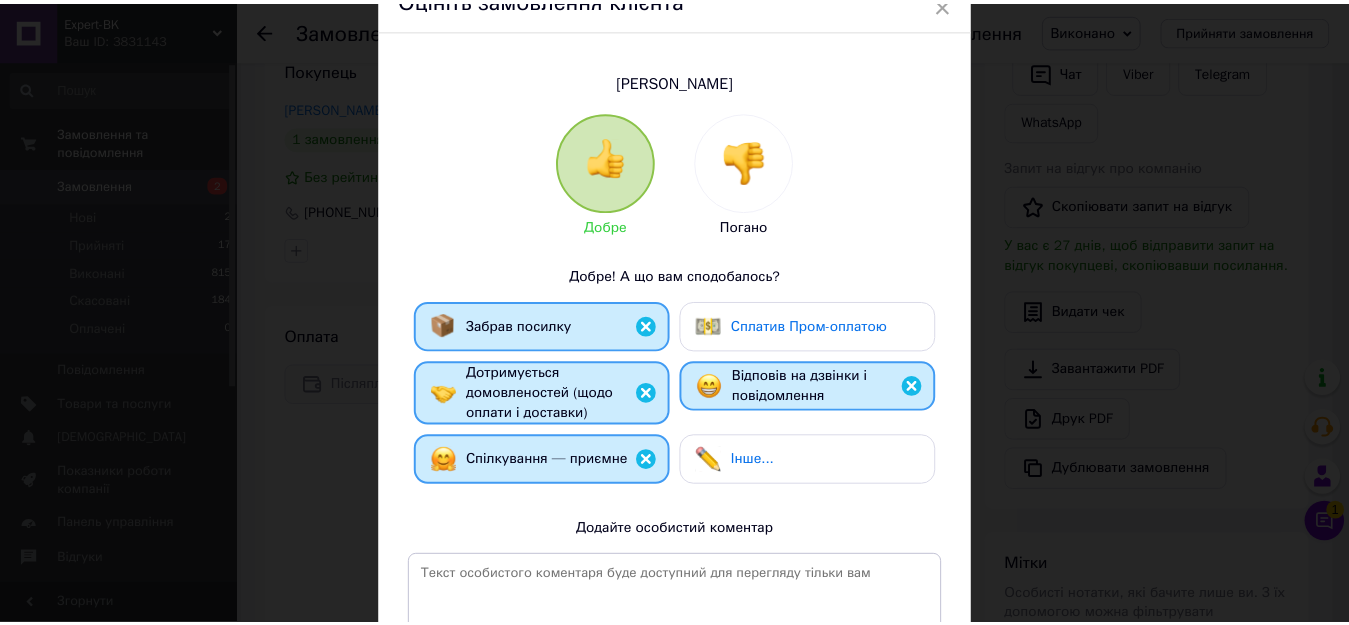 scroll, scrollTop: 300, scrollLeft: 0, axis: vertical 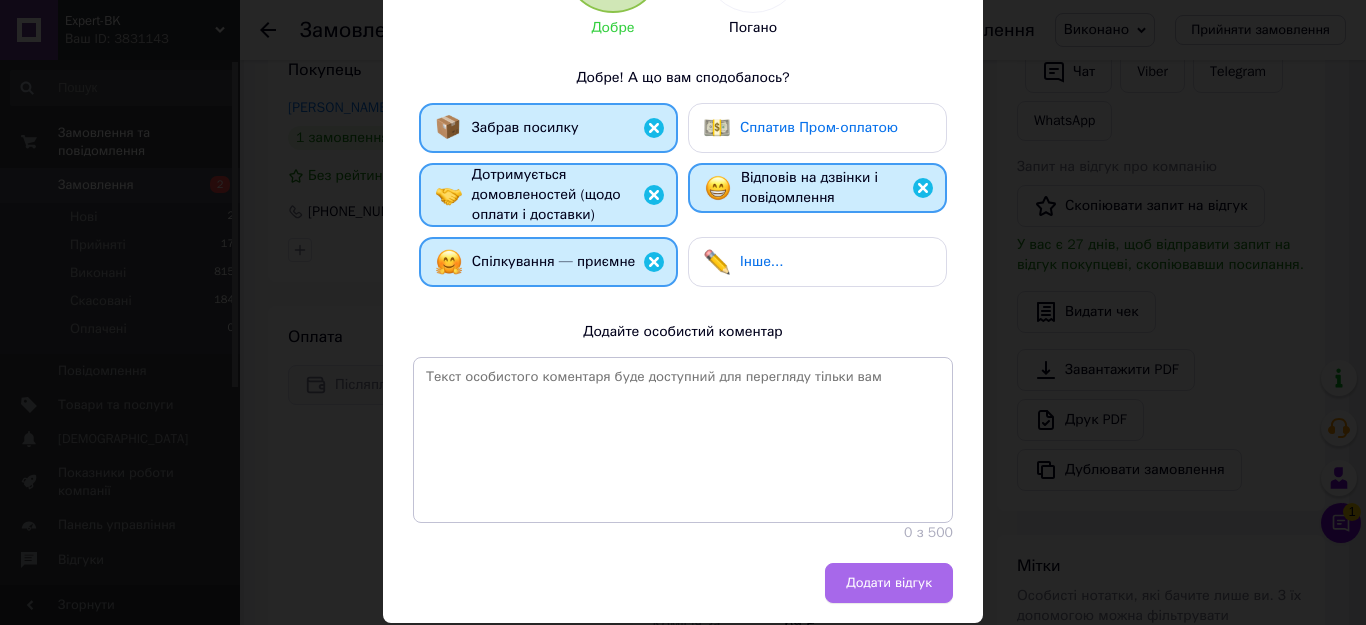 click on "Додати відгук" at bounding box center [889, 583] 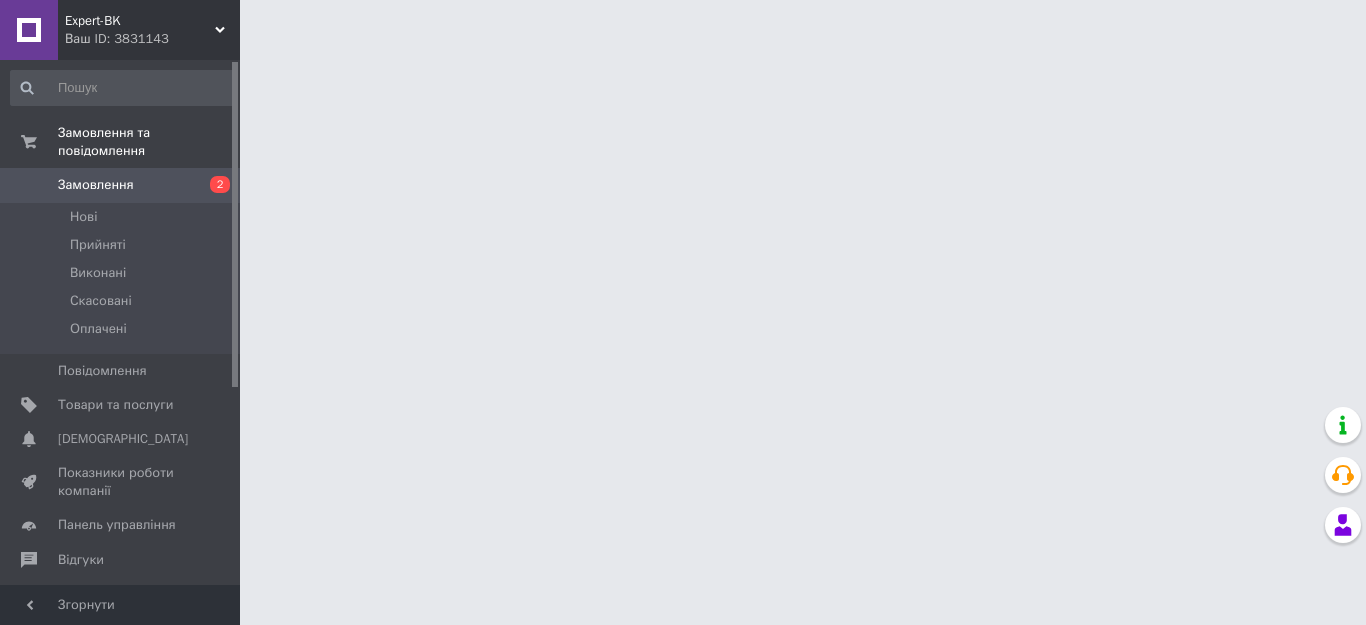 scroll, scrollTop: 0, scrollLeft: 0, axis: both 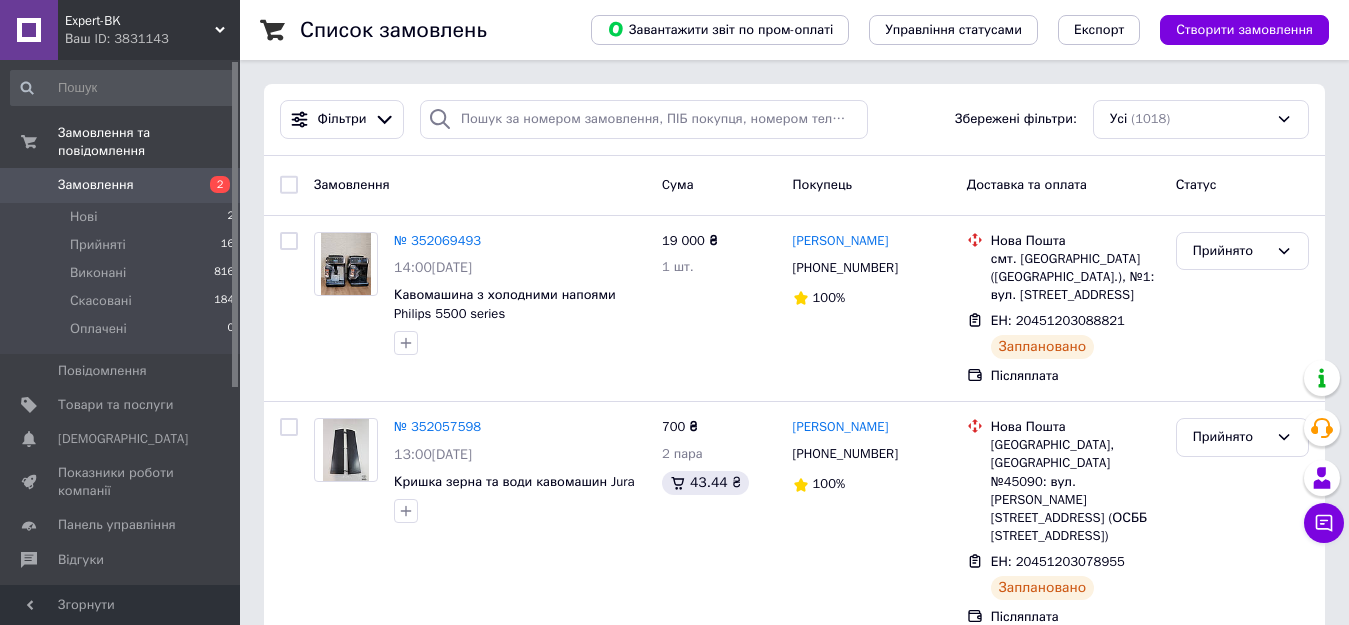 click at bounding box center (280, 30) 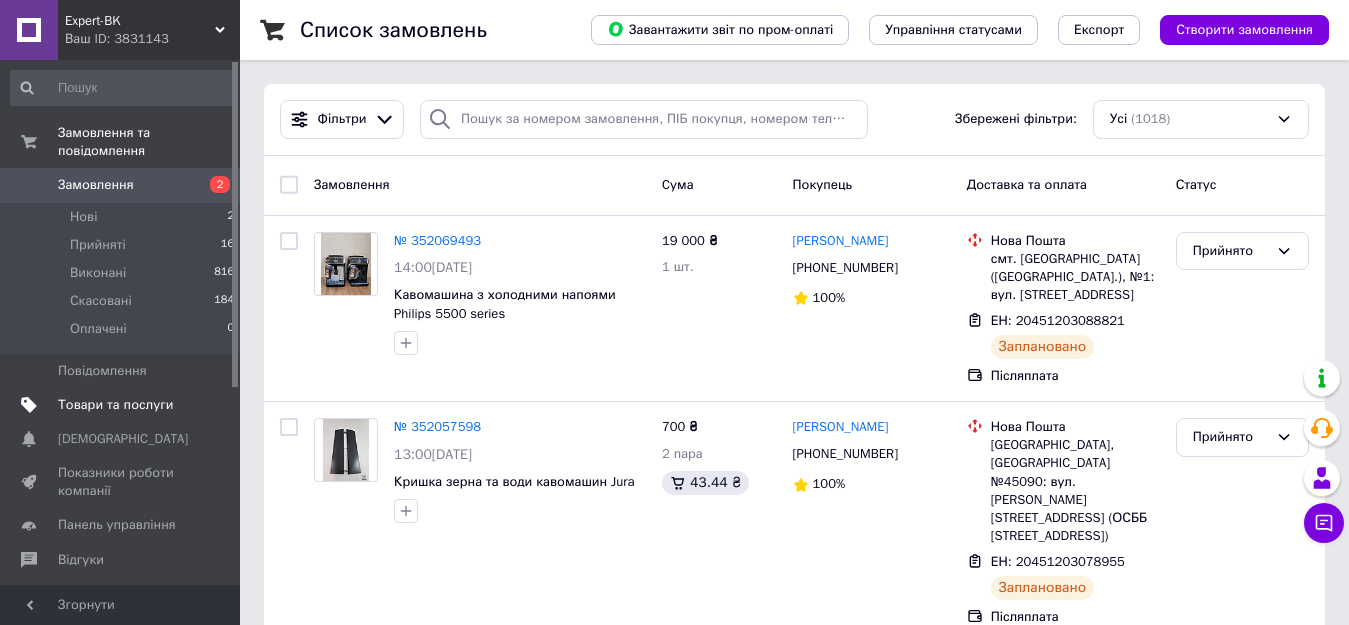 click on "Товари та послуги" at bounding box center (123, 405) 